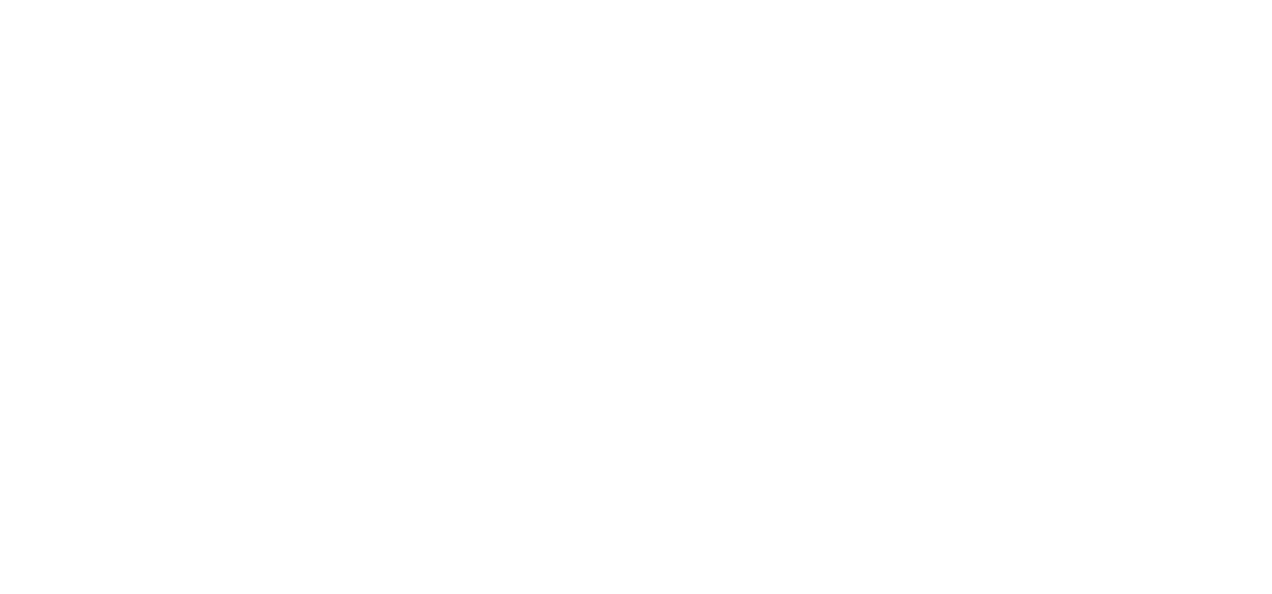 scroll, scrollTop: 0, scrollLeft: 0, axis: both 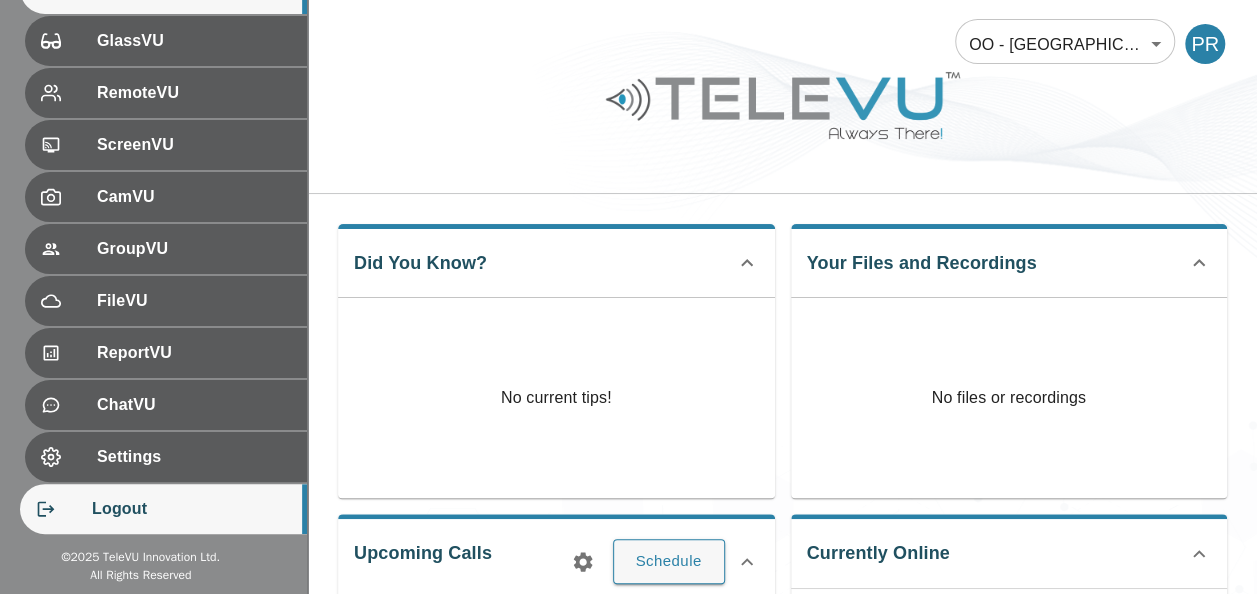 click on "Logout" at bounding box center (191, 509) 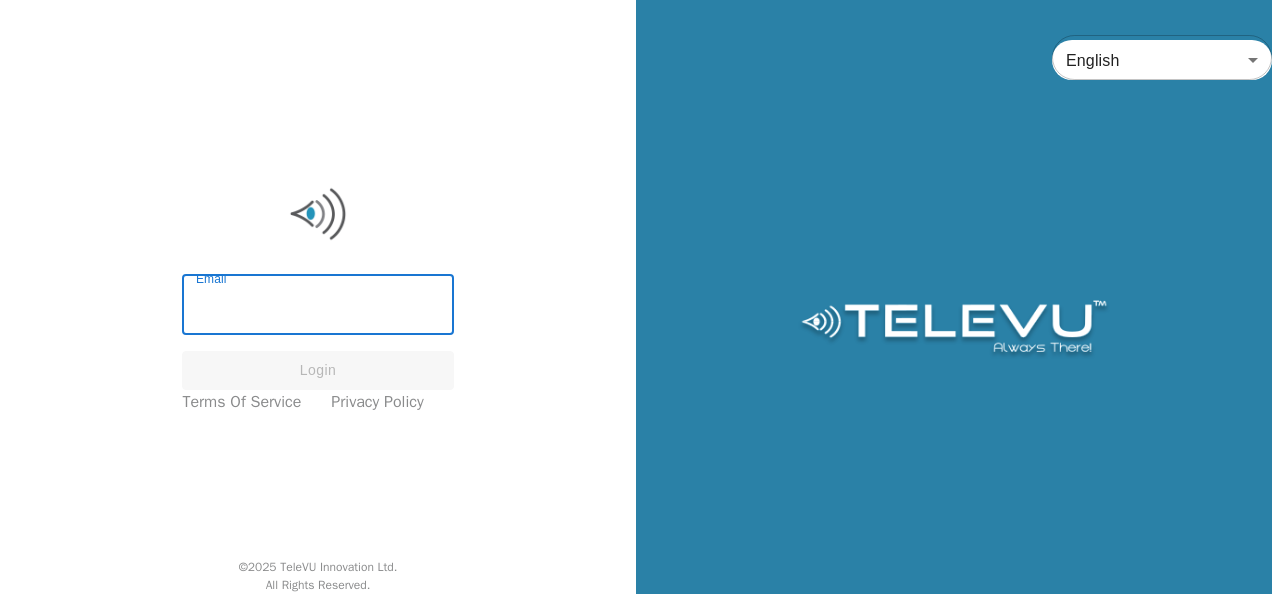click on "Email" at bounding box center (317, 307) 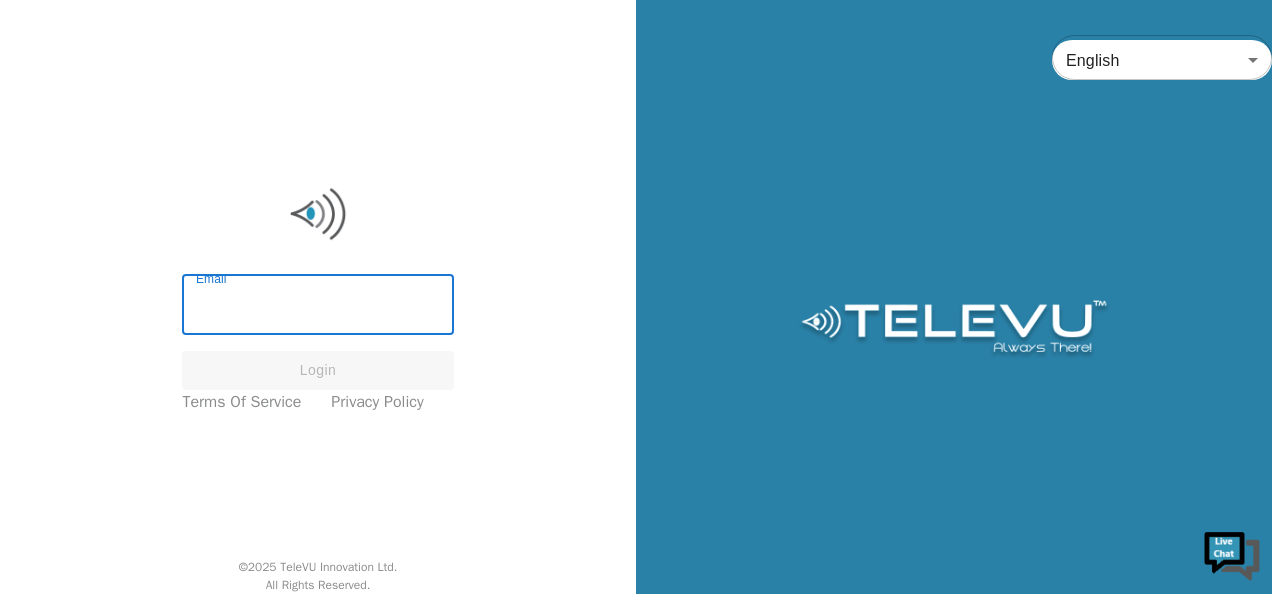 scroll, scrollTop: 0, scrollLeft: 0, axis: both 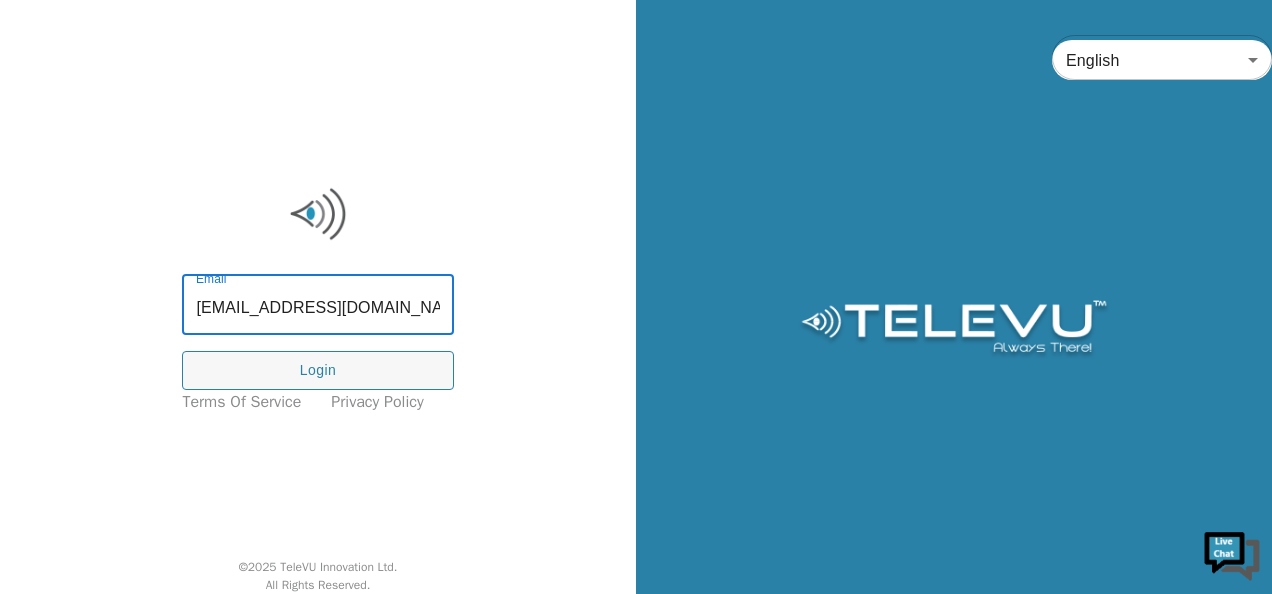 click on "[EMAIL_ADDRESS][DOMAIN_NAME]" at bounding box center [317, 307] 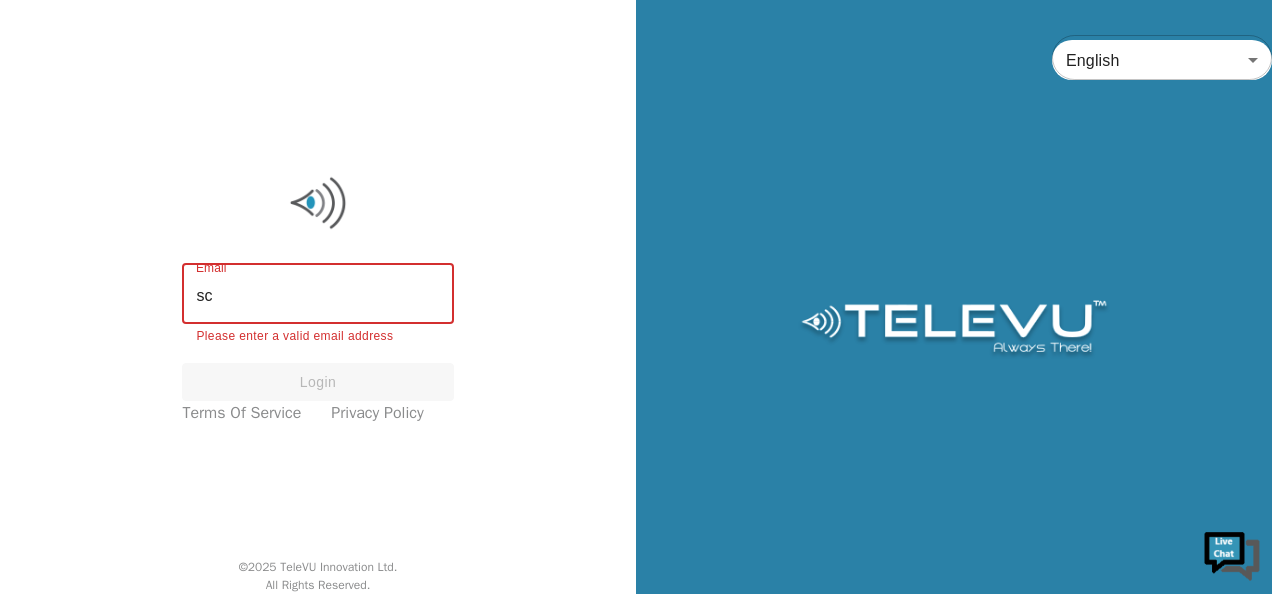 type on "s" 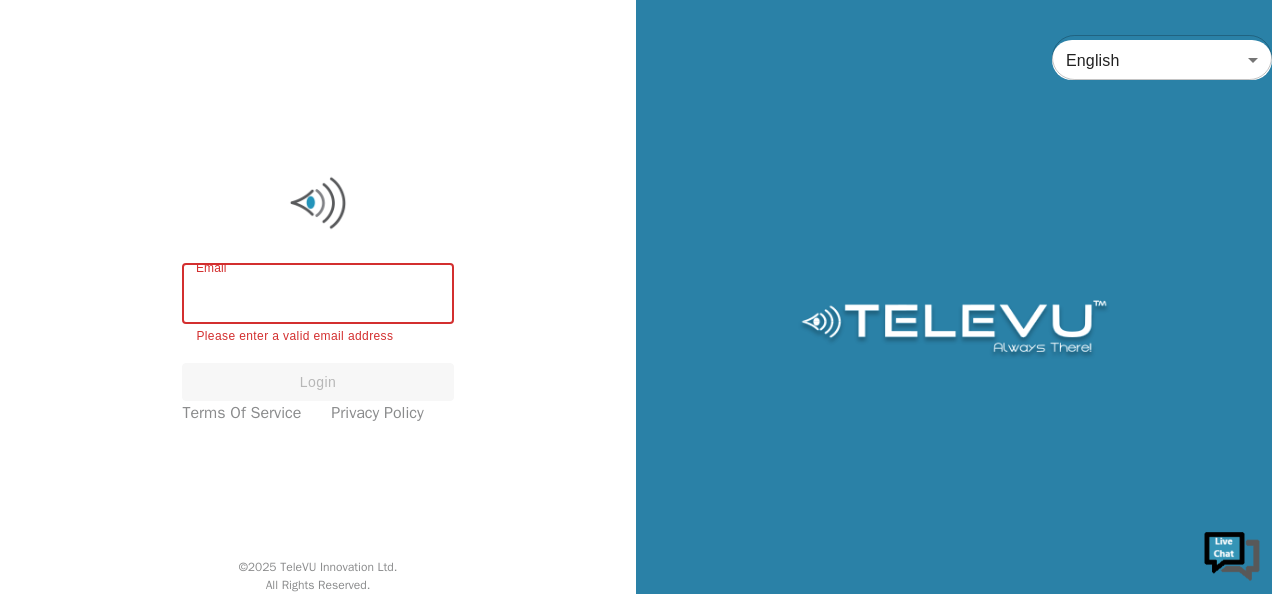click on "Email" at bounding box center [317, 296] 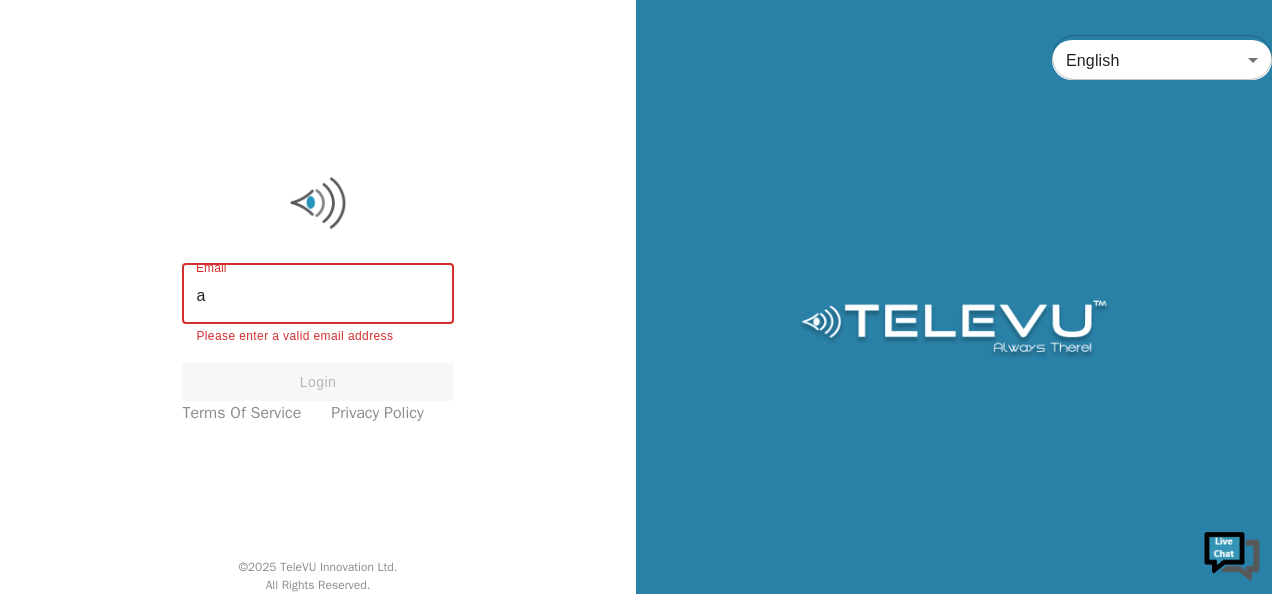 click on "a" at bounding box center [317, 296] 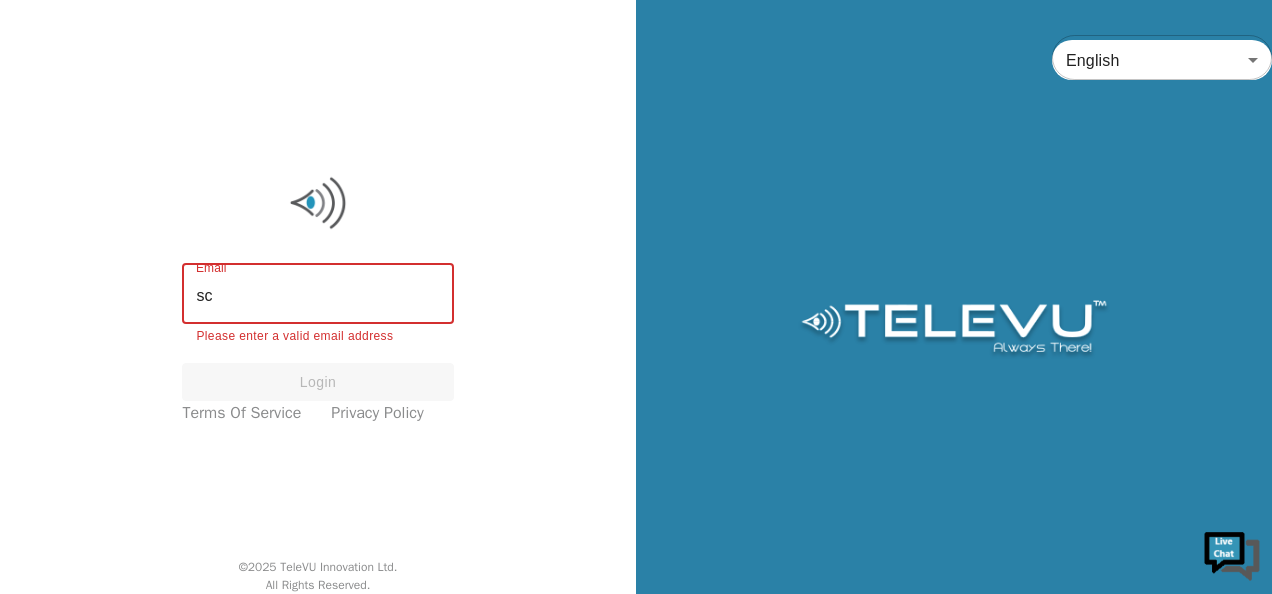 type on "s" 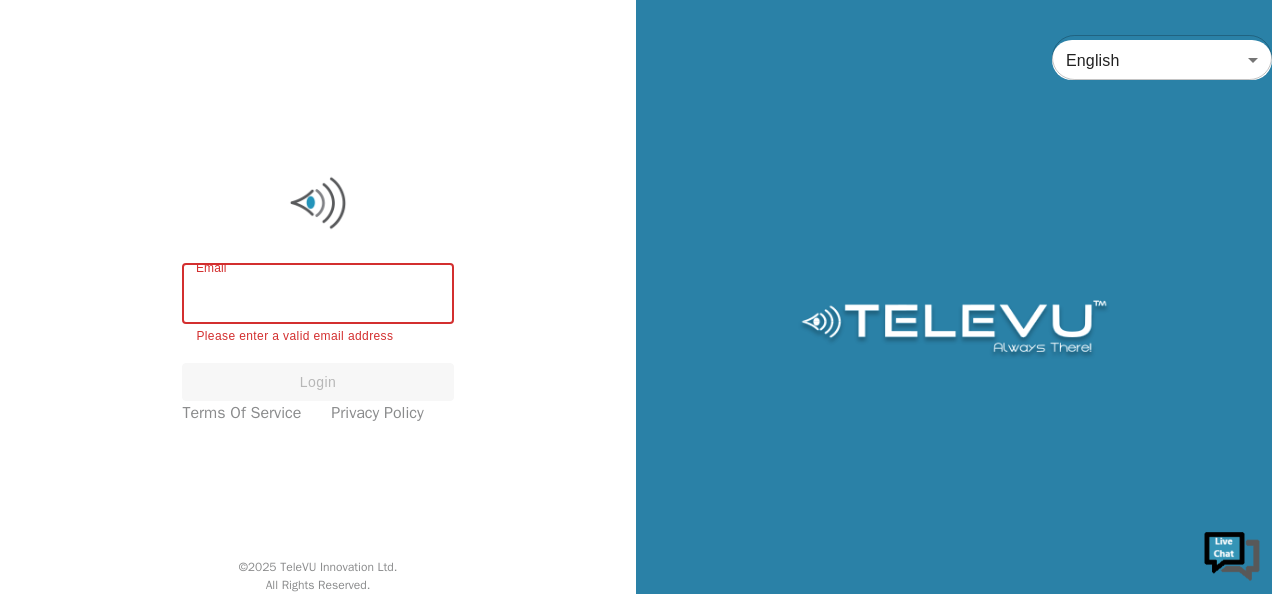 type on "s" 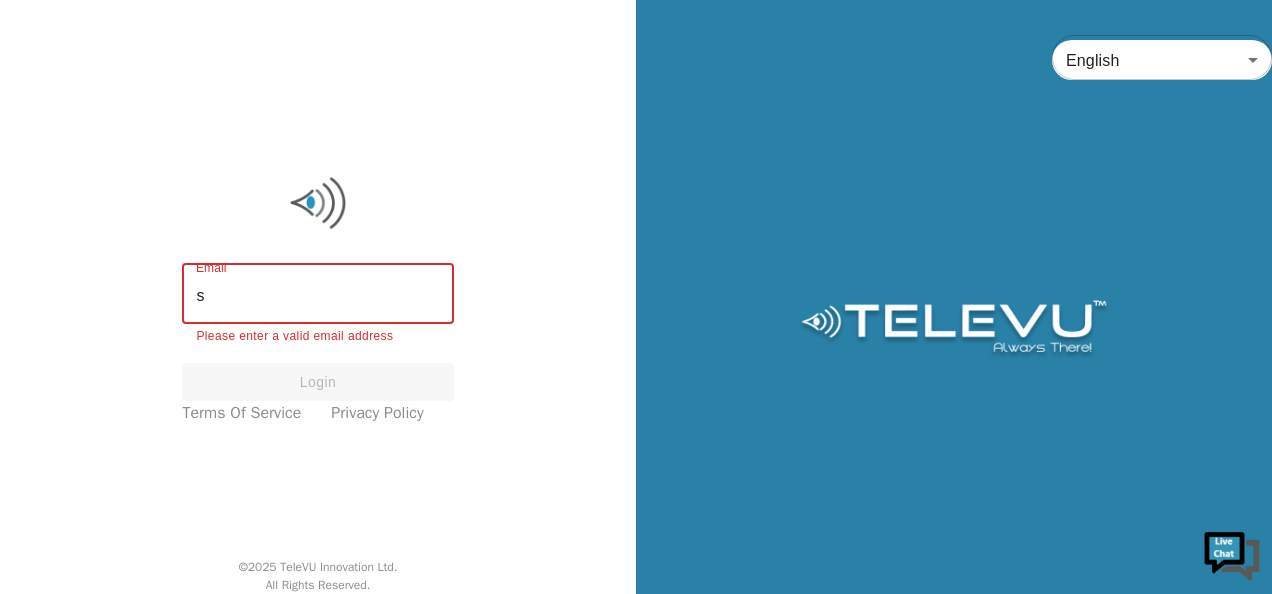 type 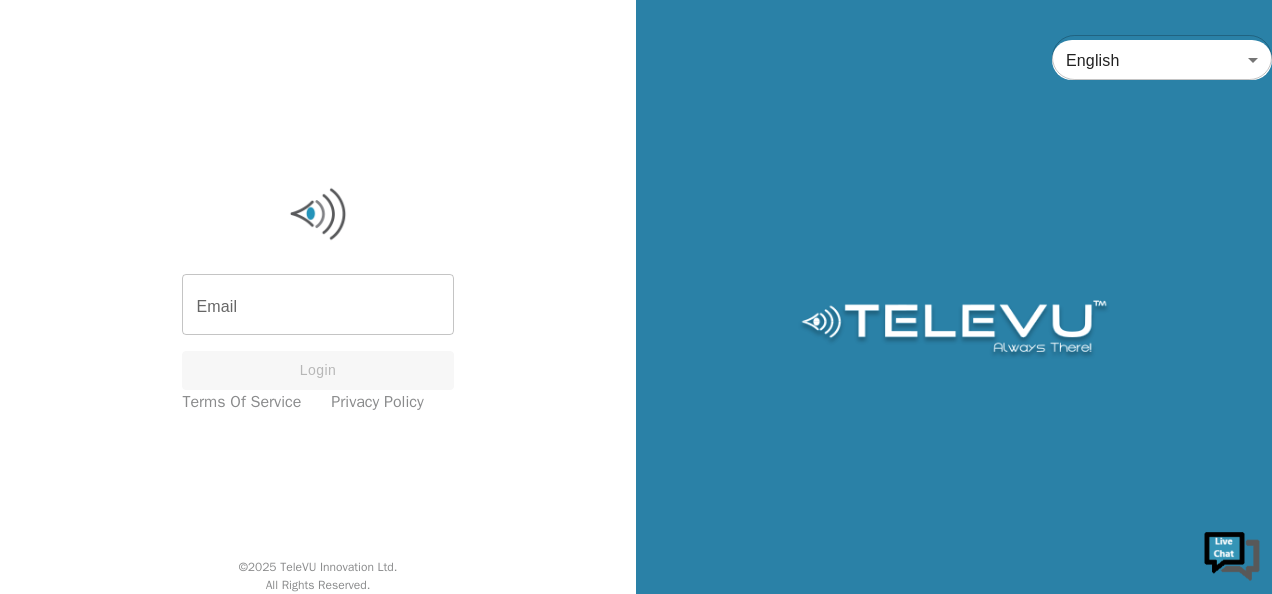 scroll, scrollTop: 0, scrollLeft: 0, axis: both 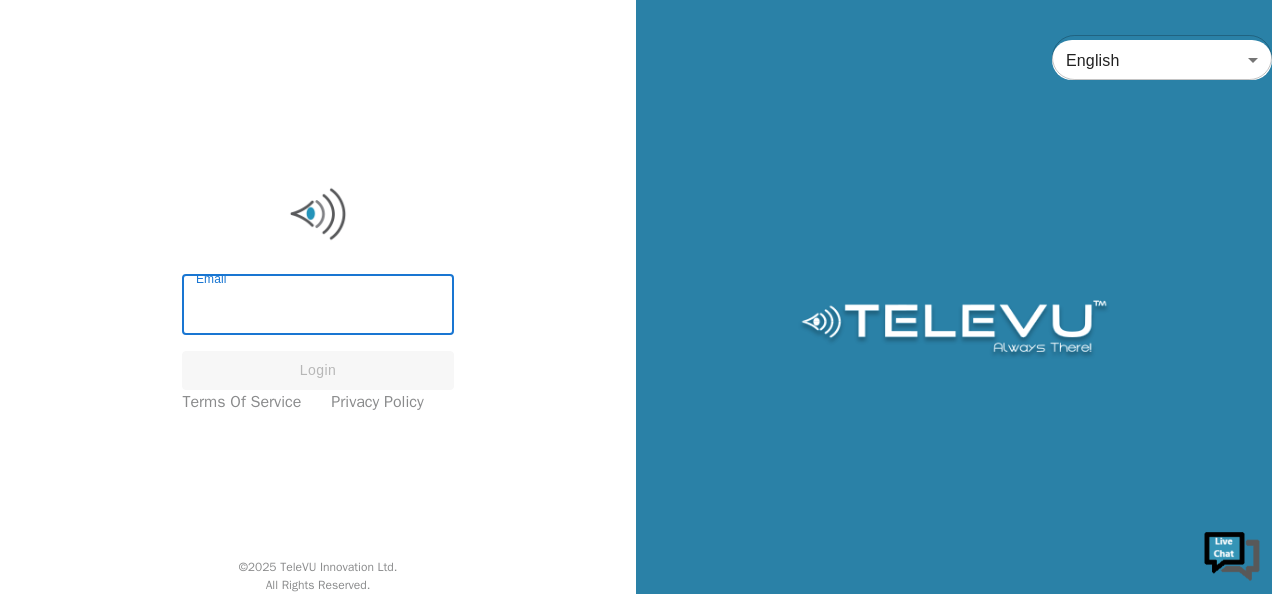 type on "[PERSON_NAME][EMAIL_ADDRESS][DOMAIN_NAME]" 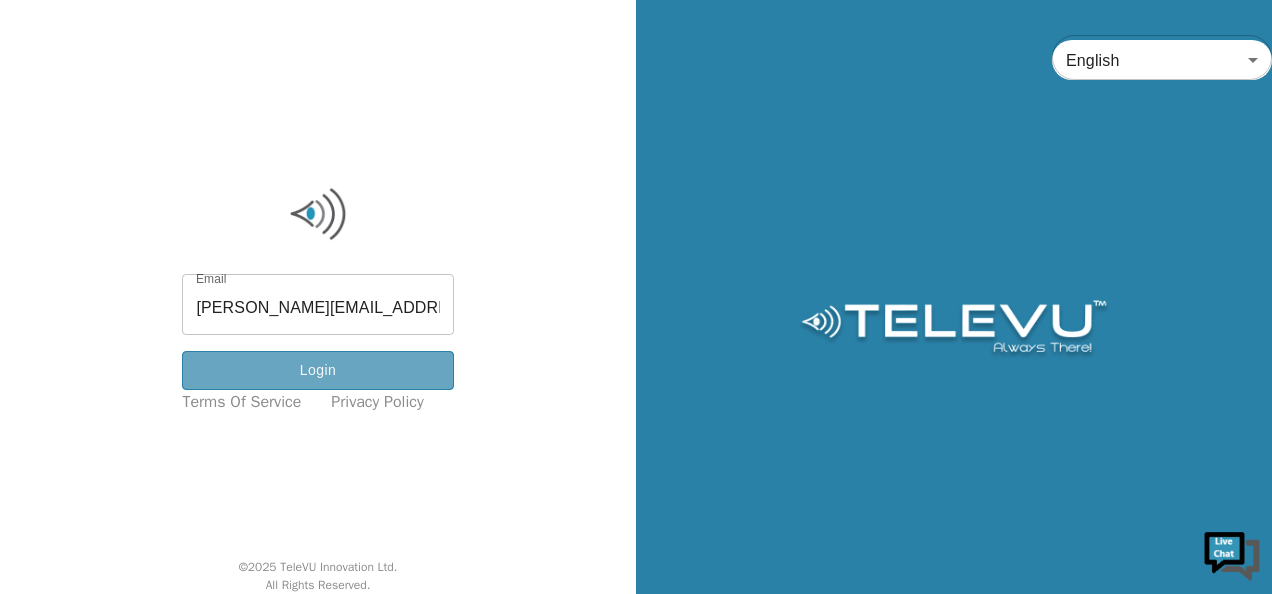 click on "Login" at bounding box center [317, 370] 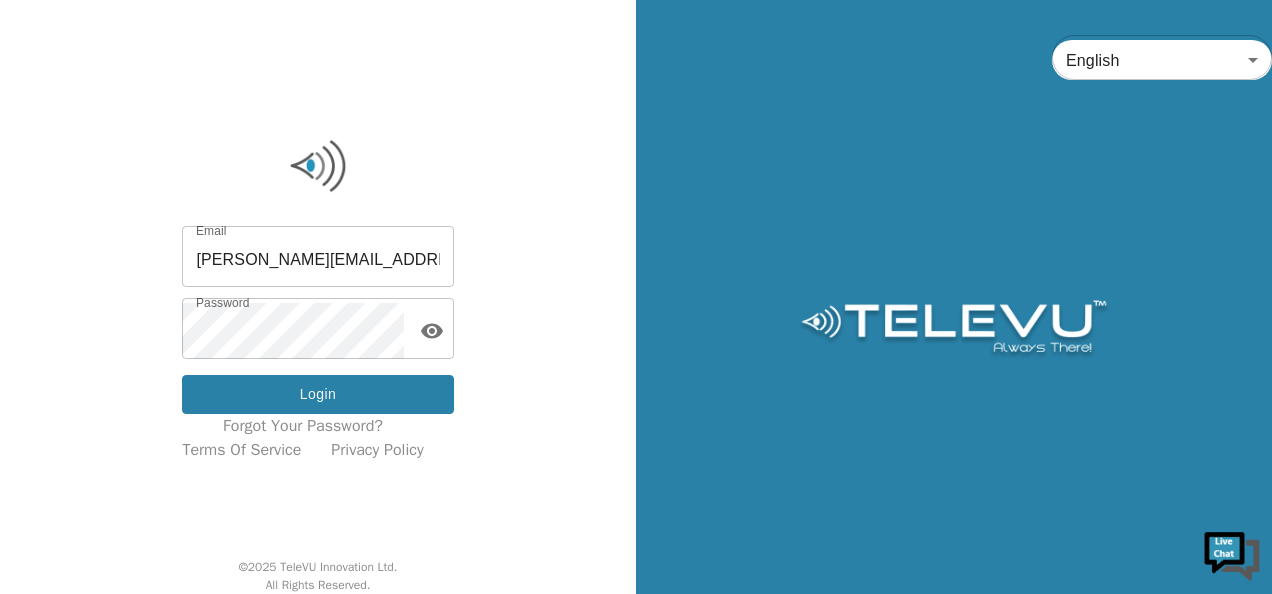 click on "Login" at bounding box center [317, 394] 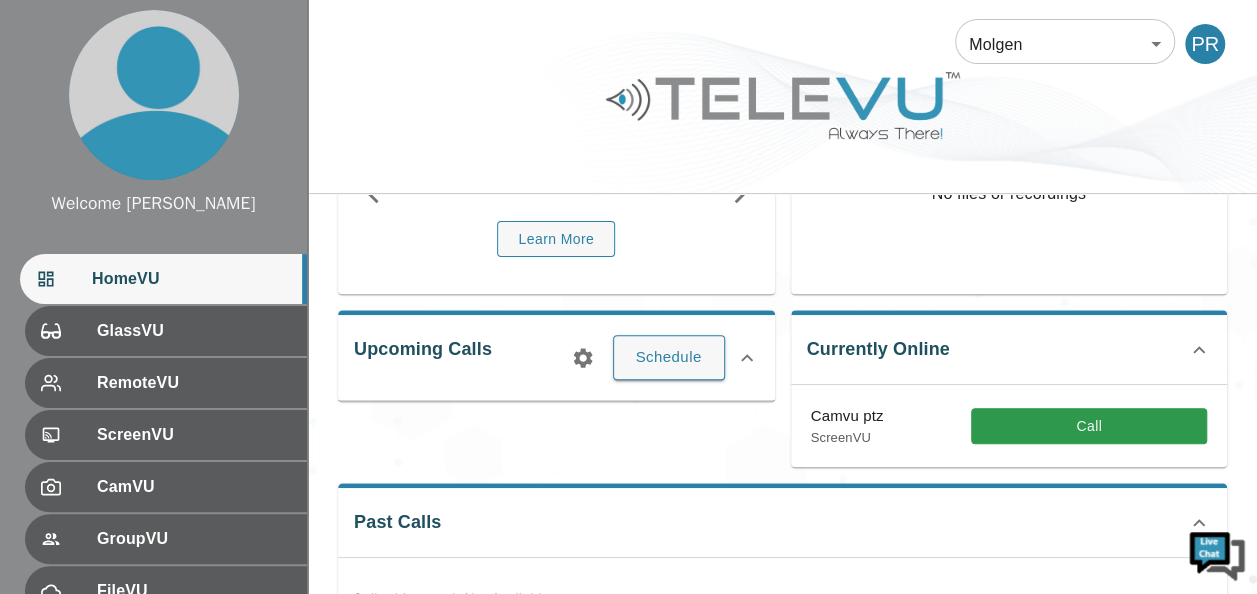 scroll, scrollTop: 200, scrollLeft: 0, axis: vertical 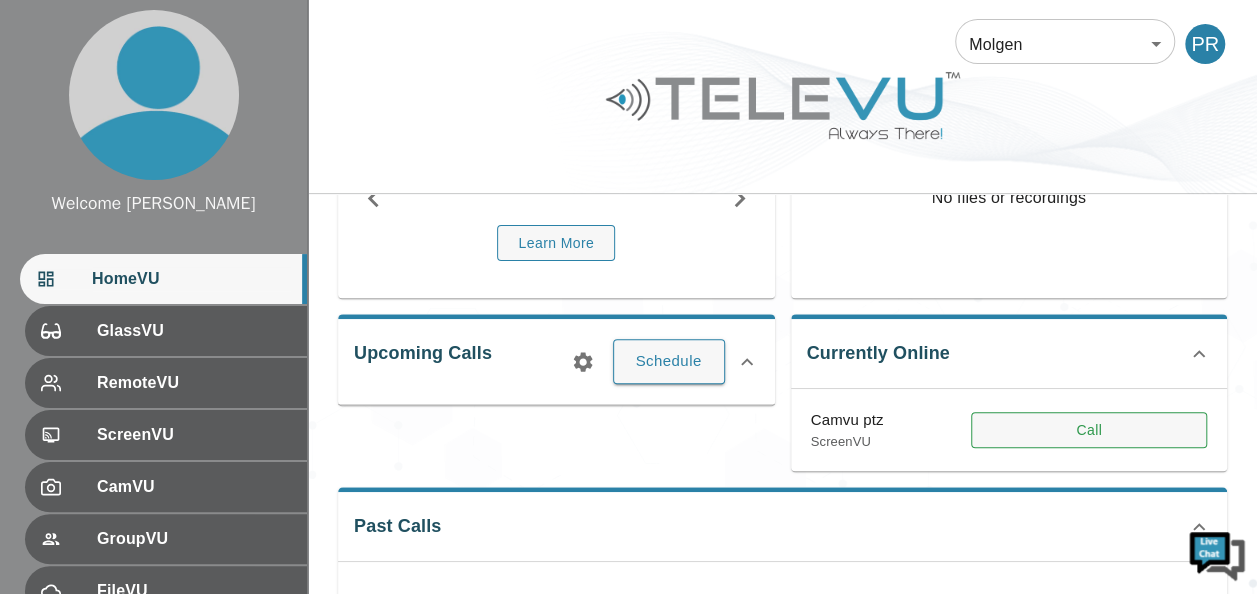 click on "Call" at bounding box center (1089, 430) 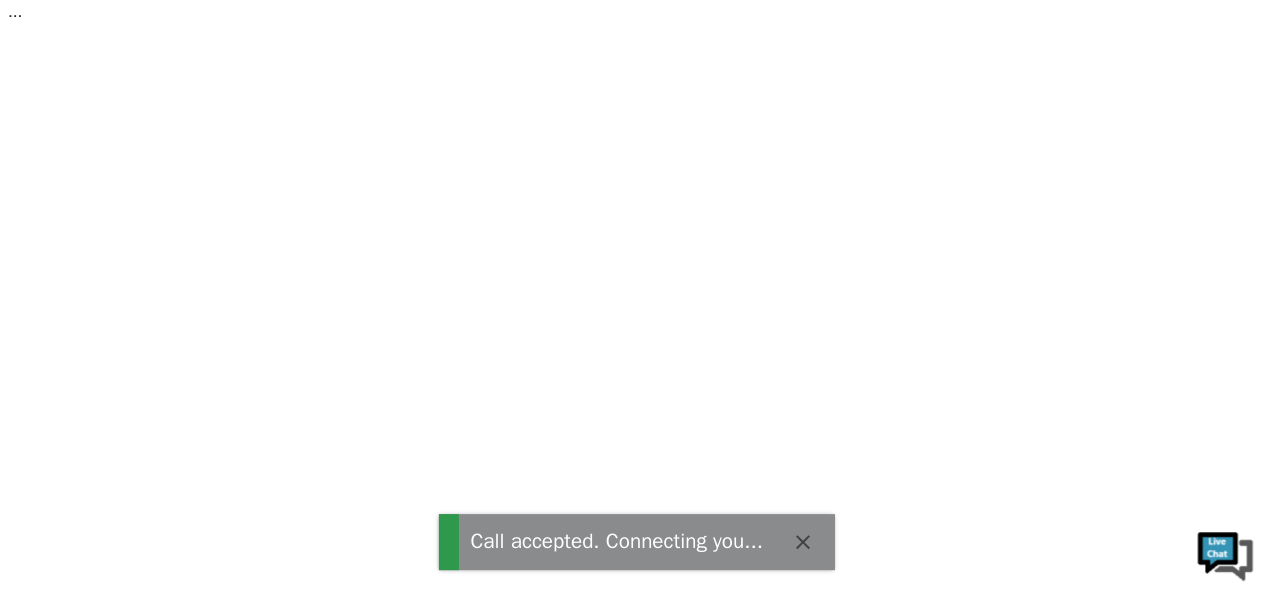 scroll, scrollTop: 0, scrollLeft: 0, axis: both 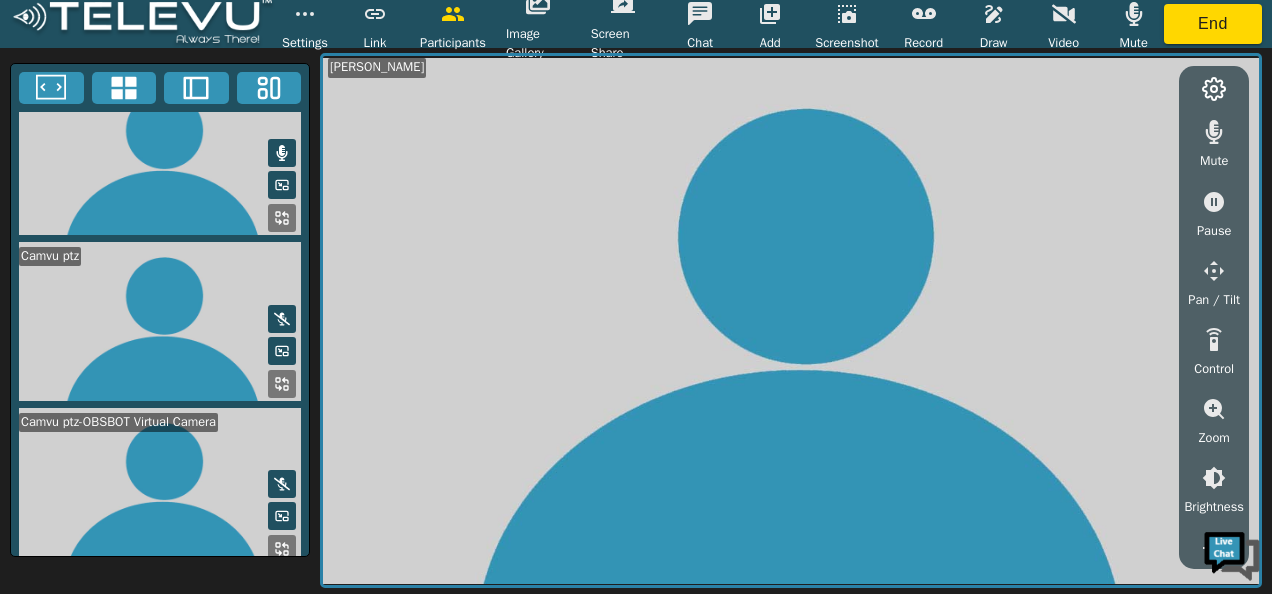 click 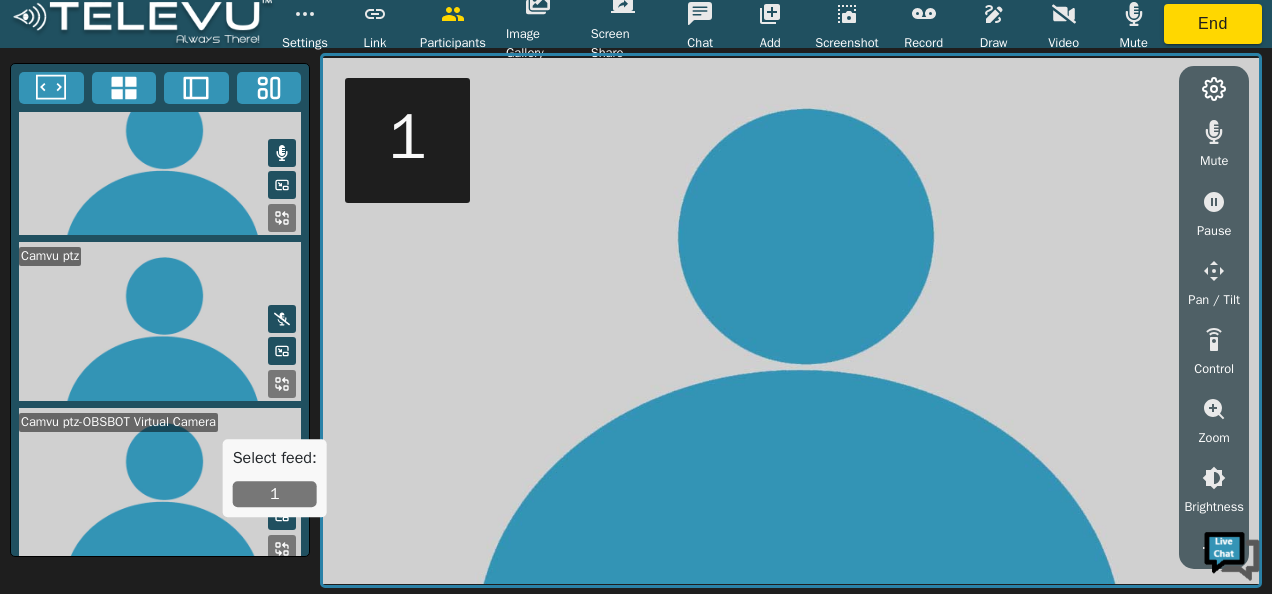 click on "1" at bounding box center (275, 494) 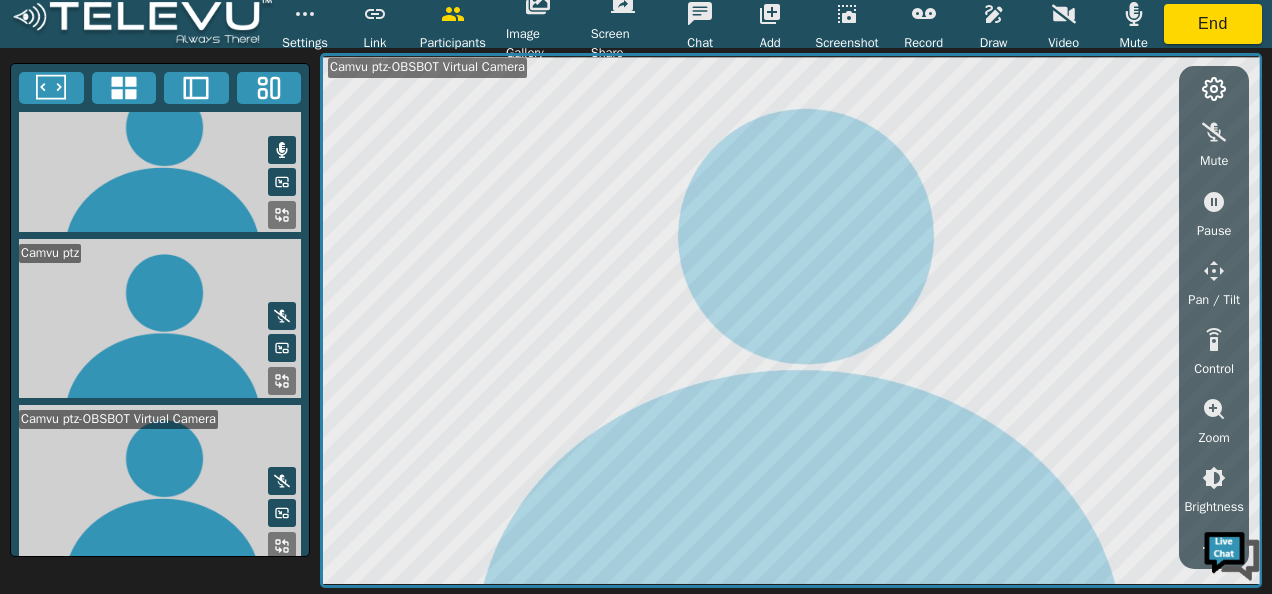 scroll, scrollTop: 35, scrollLeft: 0, axis: vertical 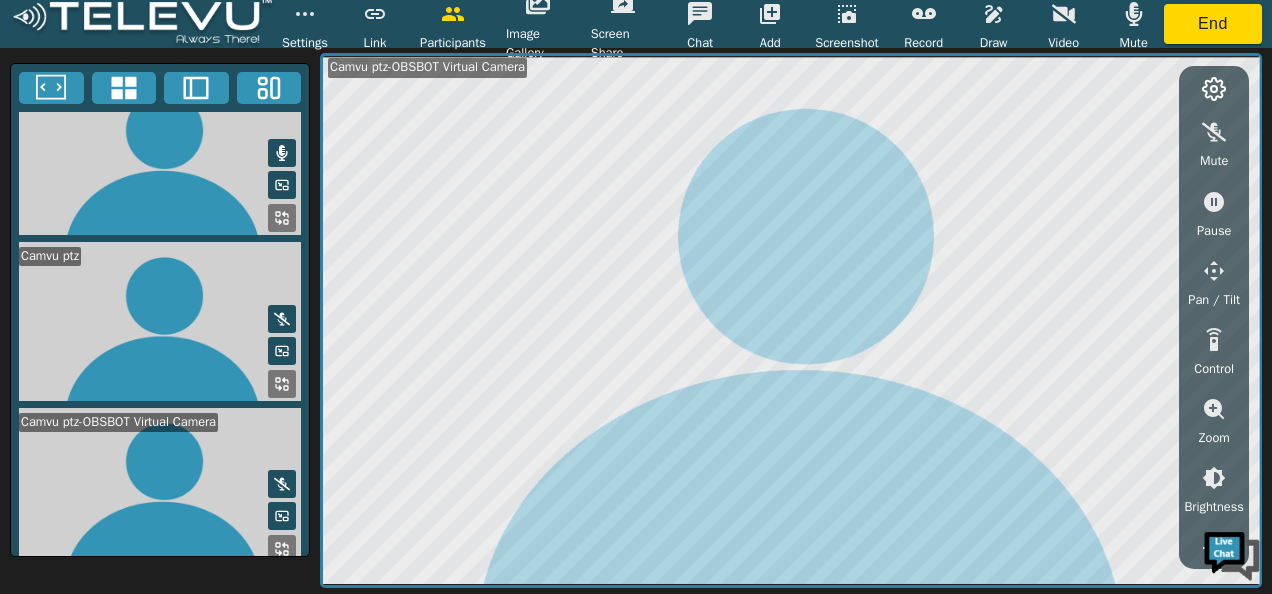 click 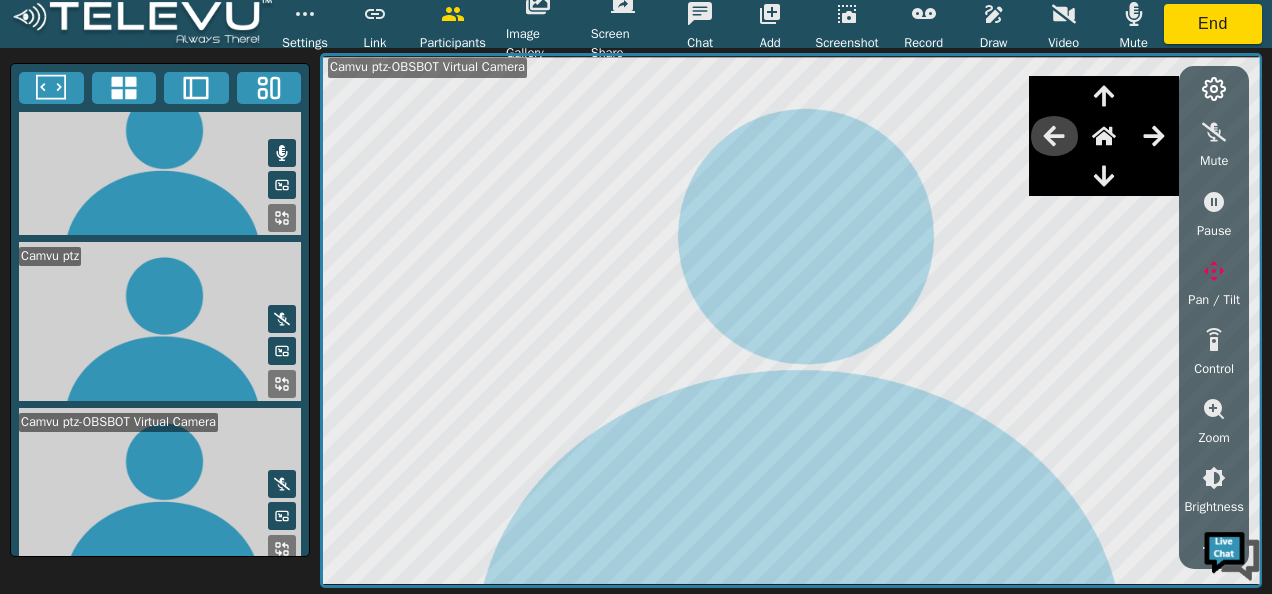 click 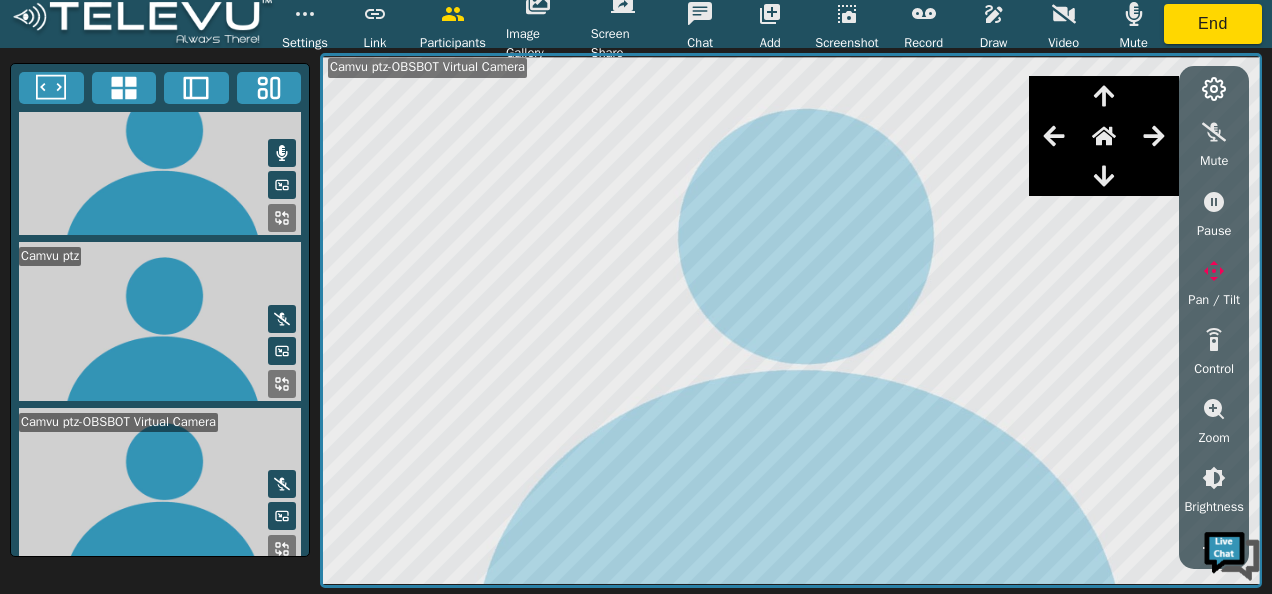 click 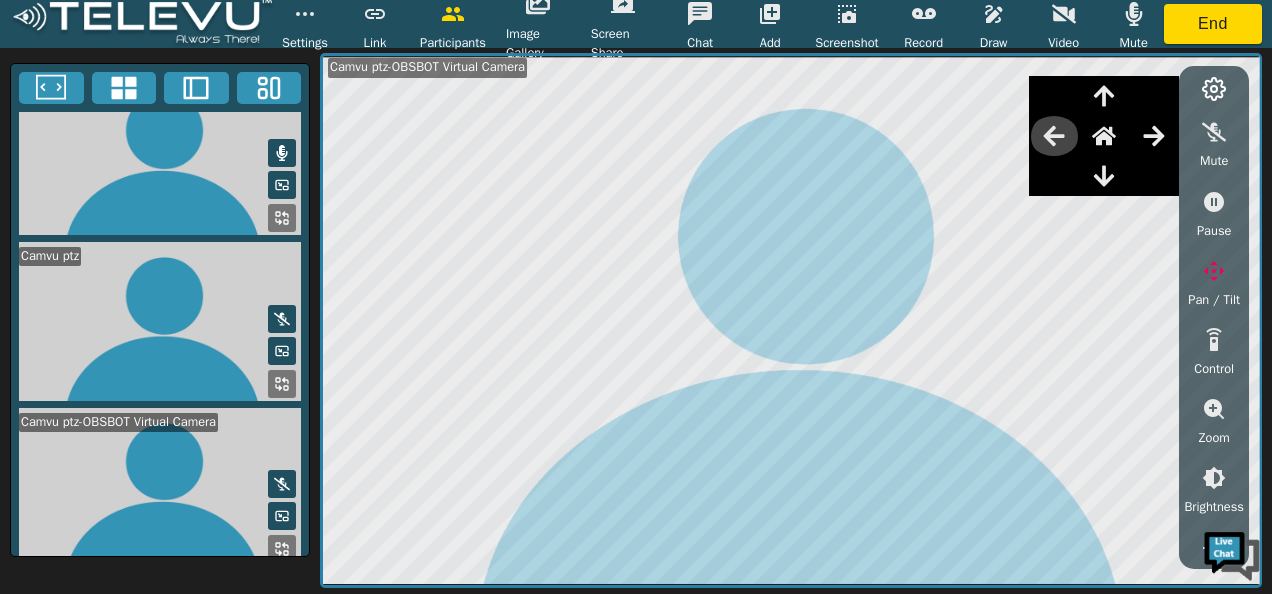 click 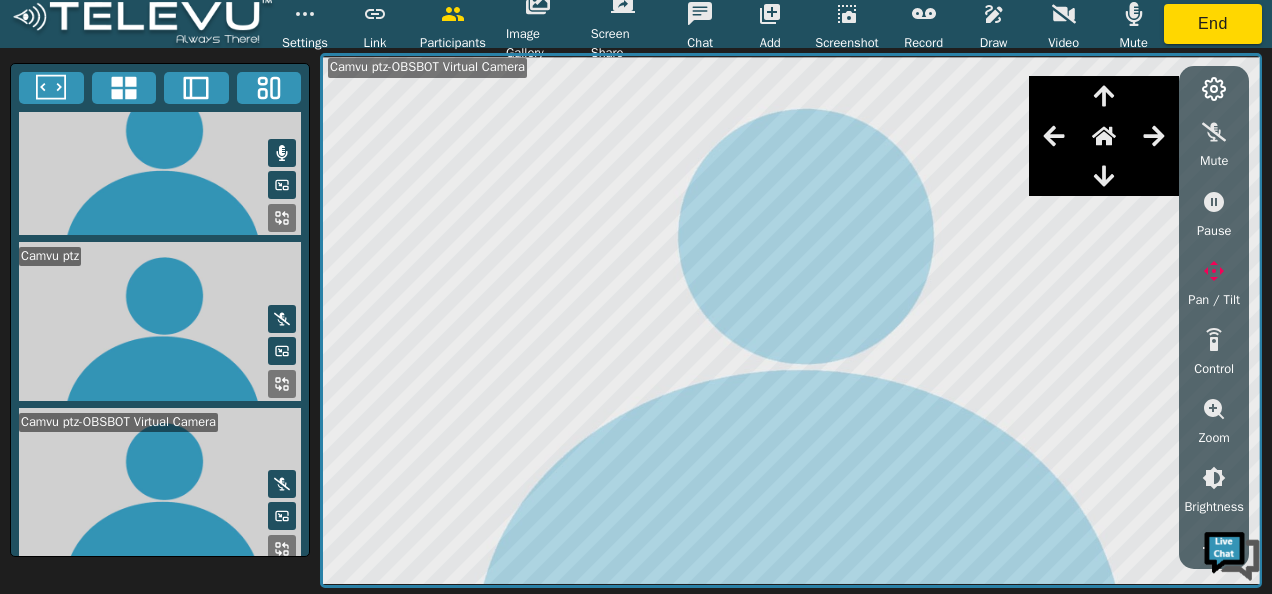 click 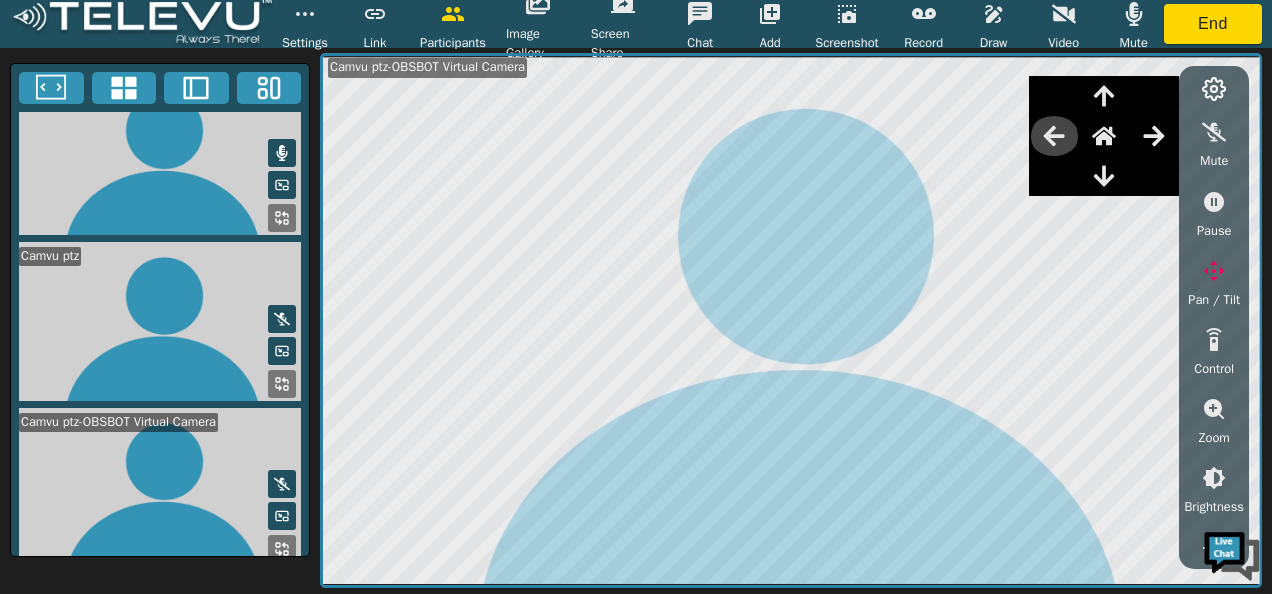 click 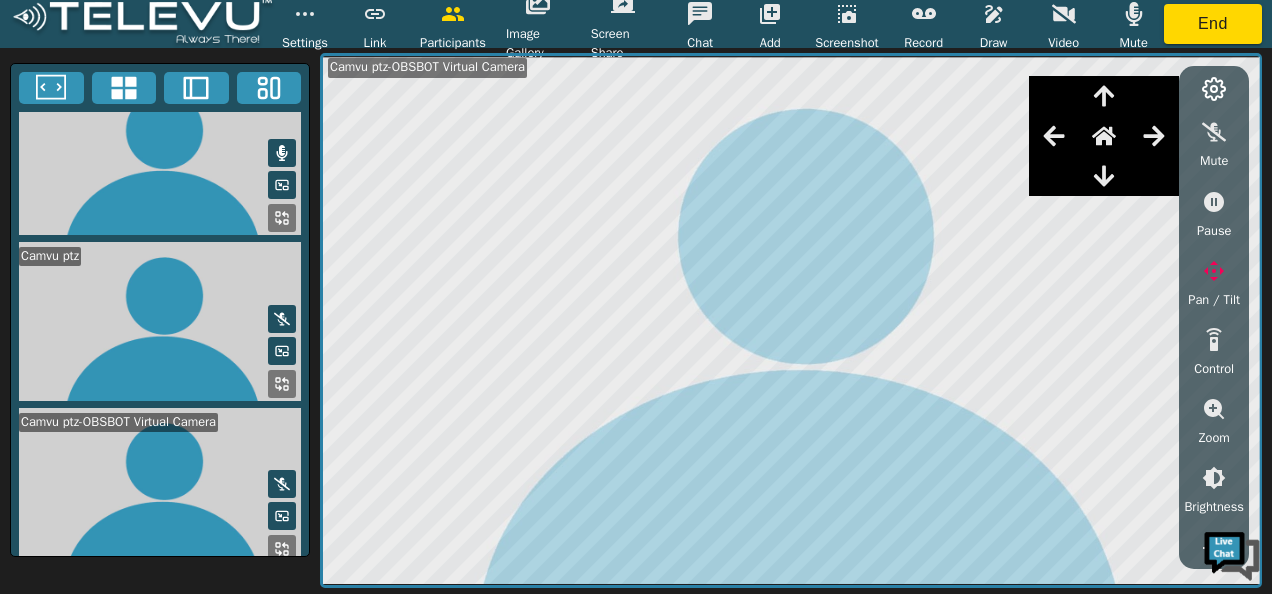 click 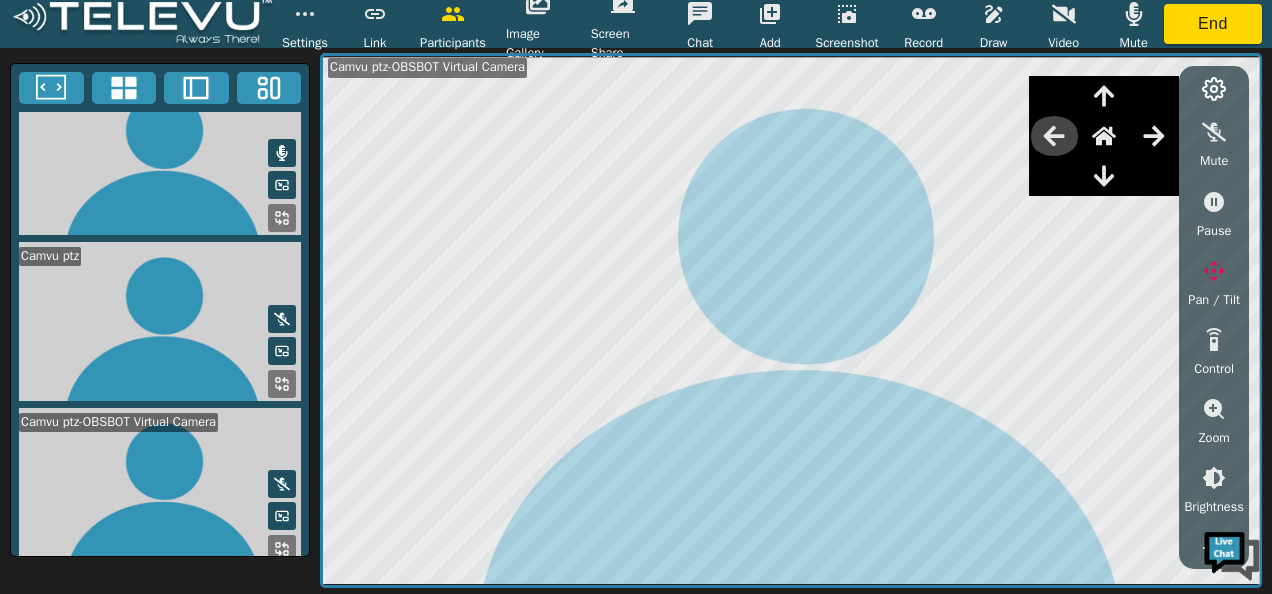 click 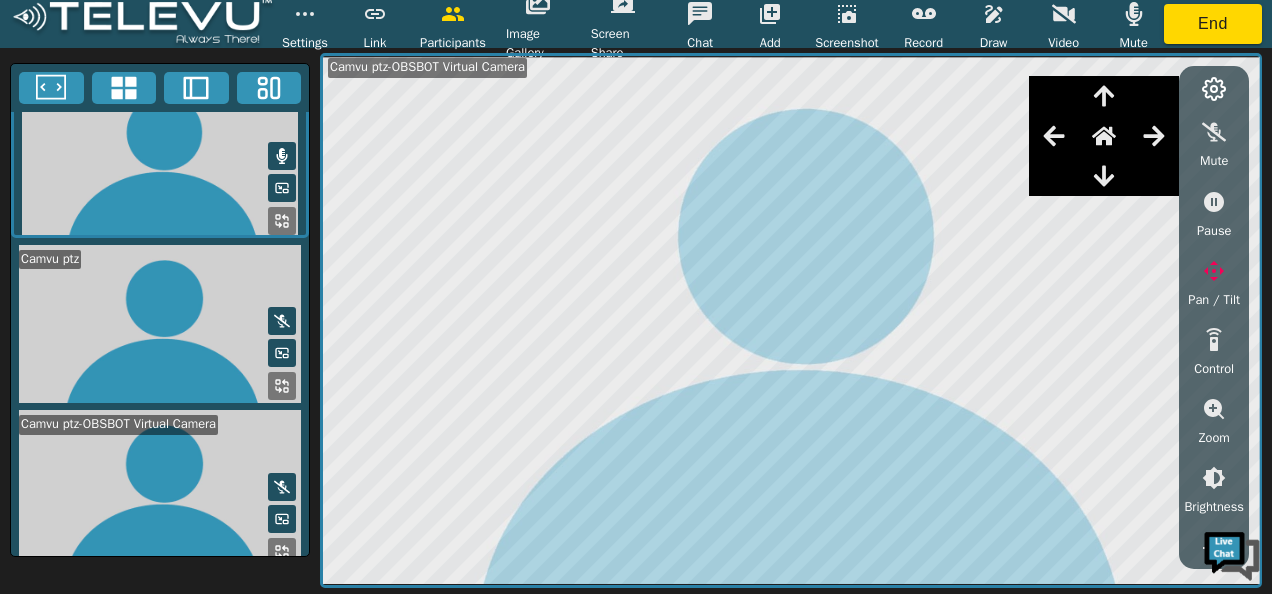 scroll, scrollTop: 38, scrollLeft: 0, axis: vertical 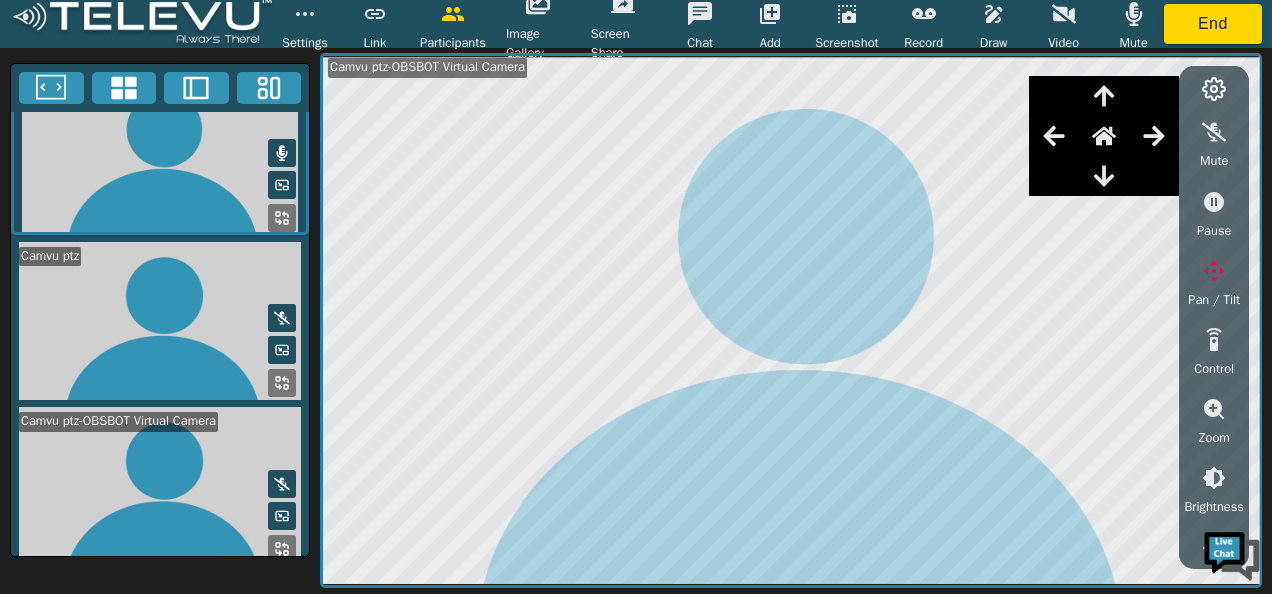 click 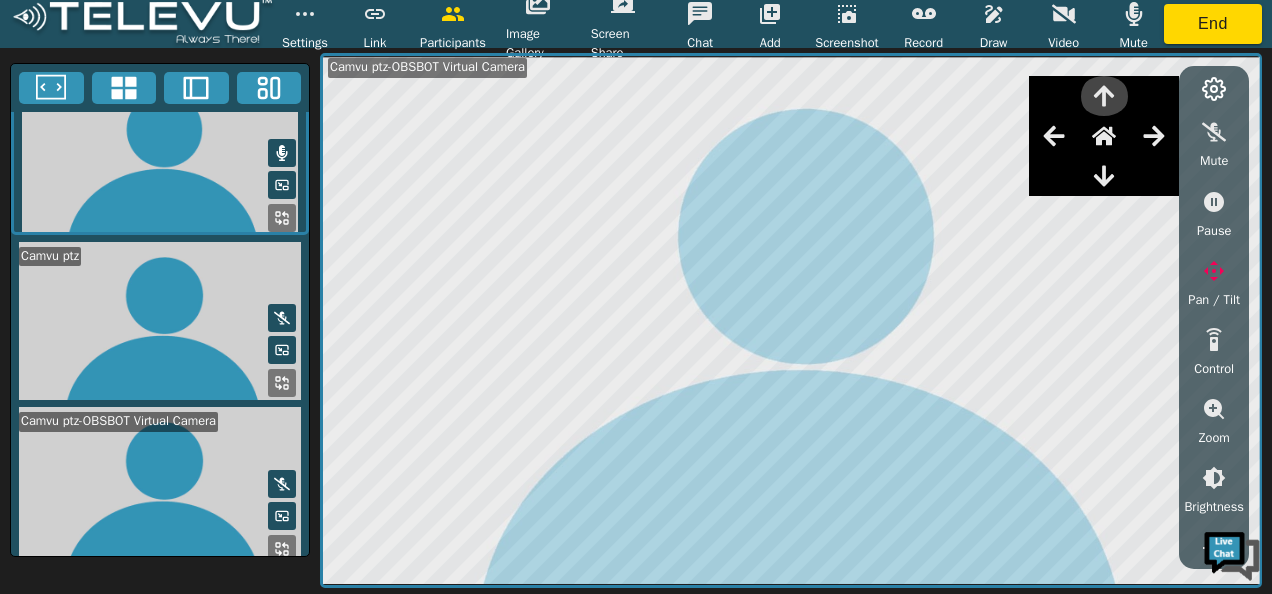 click 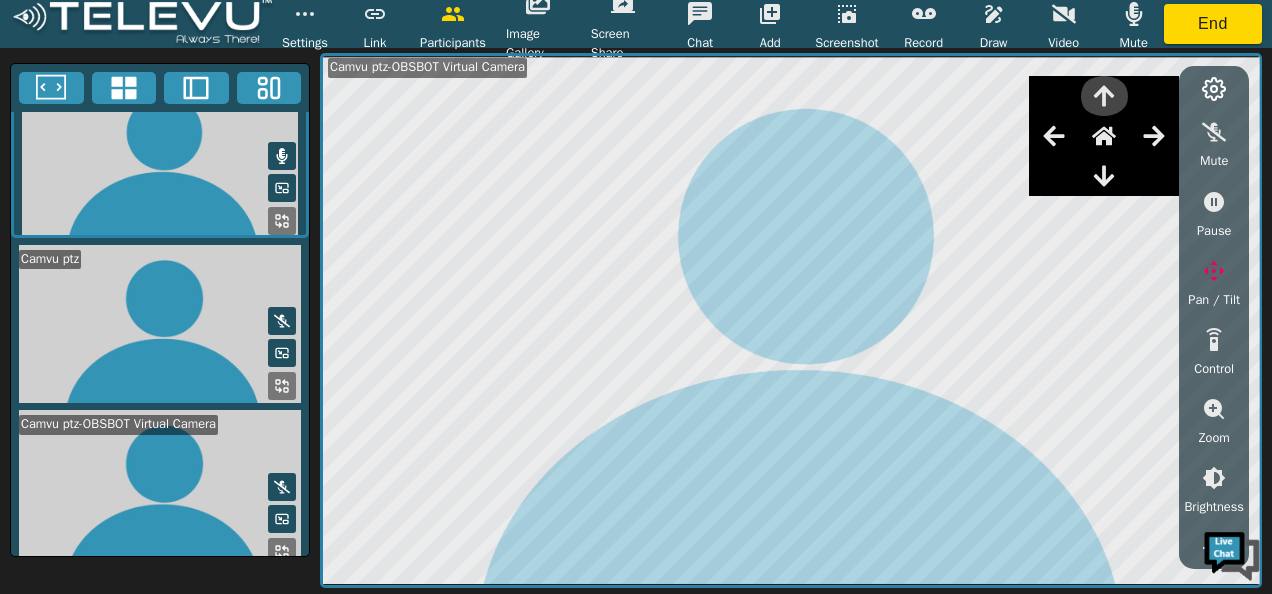 click 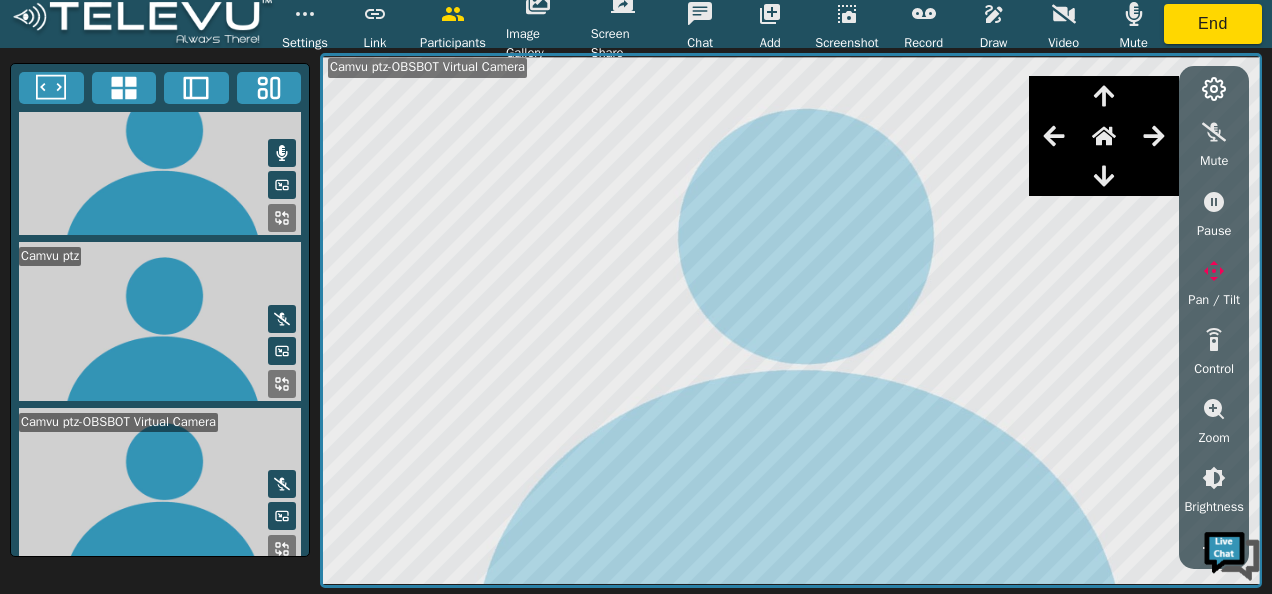 click 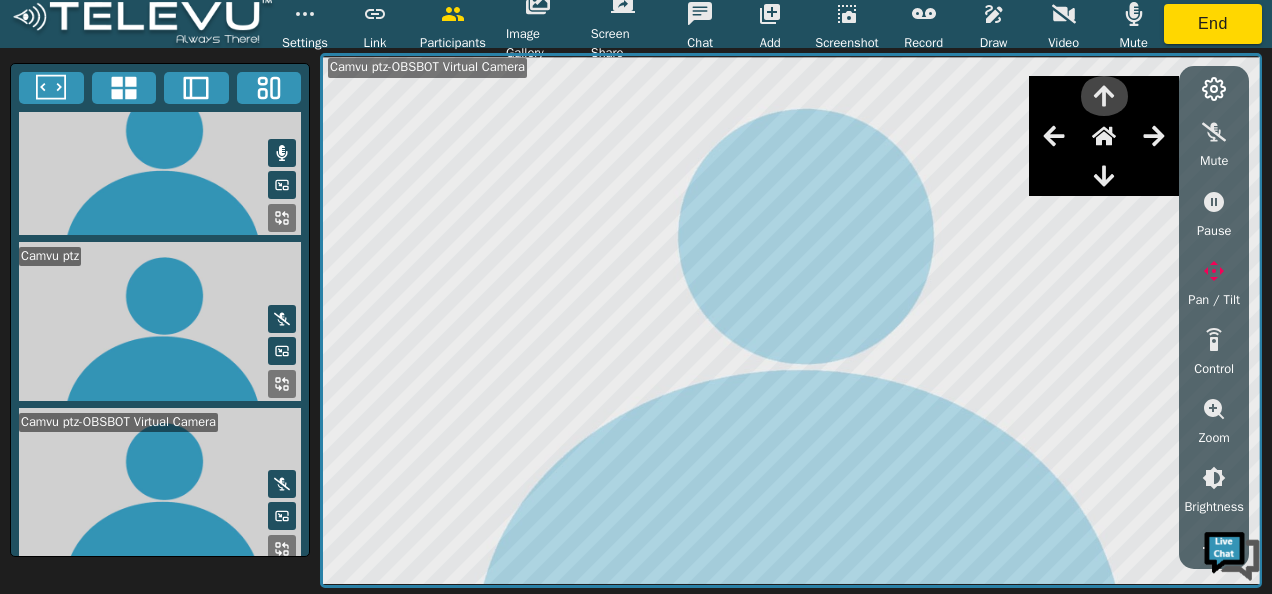 click 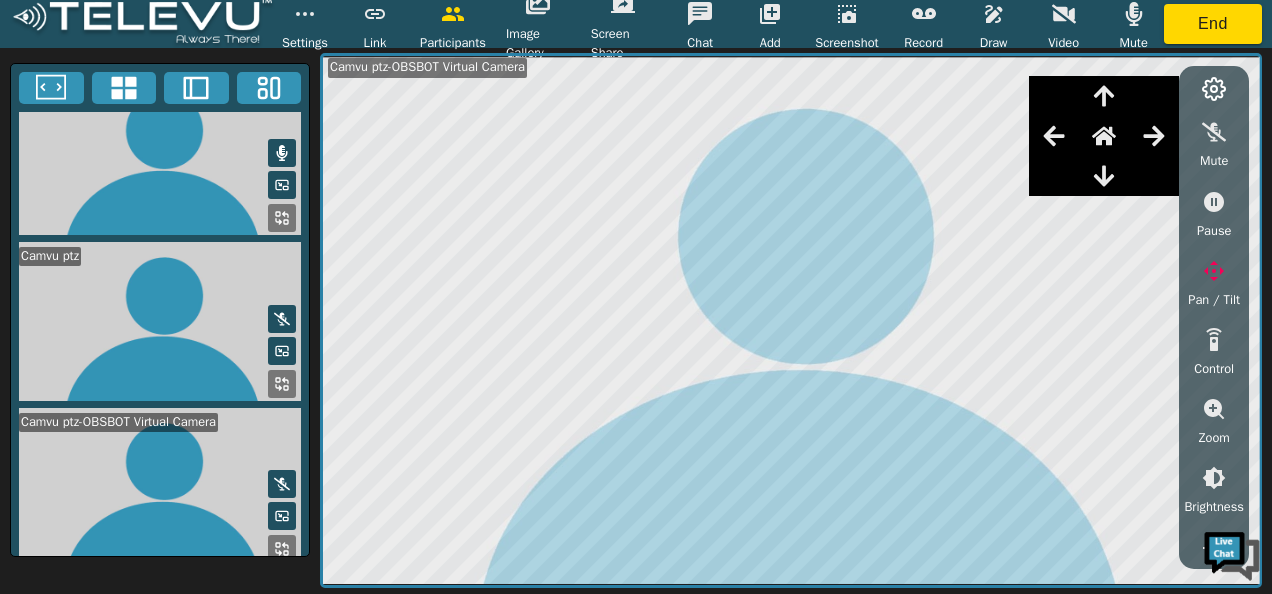 click 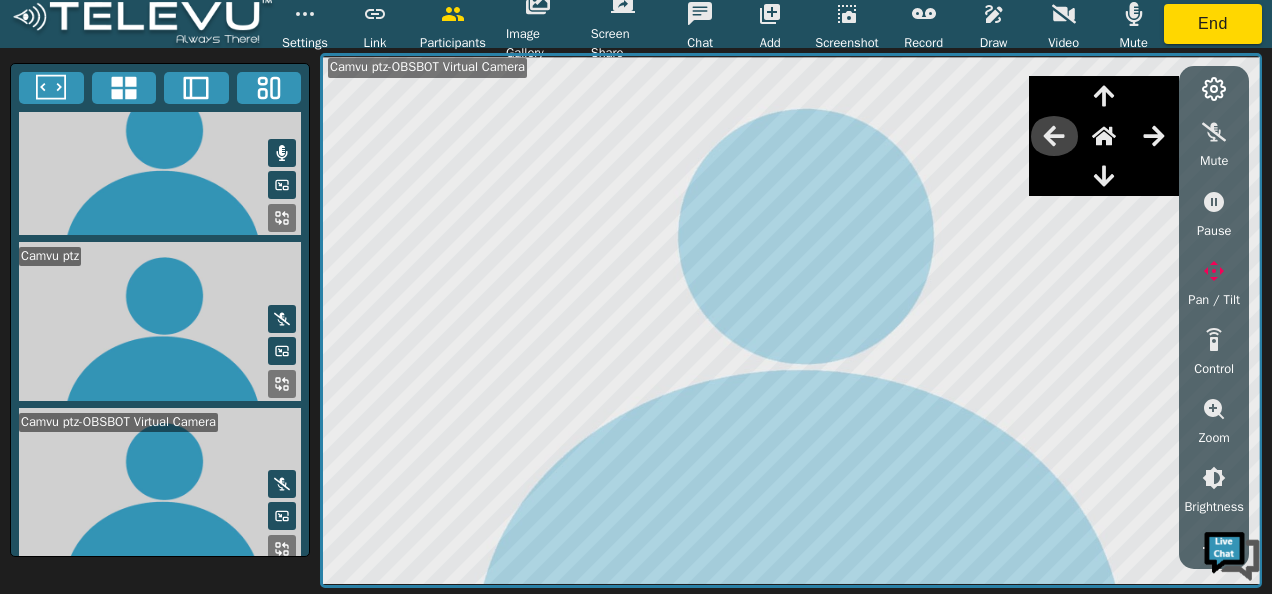 click 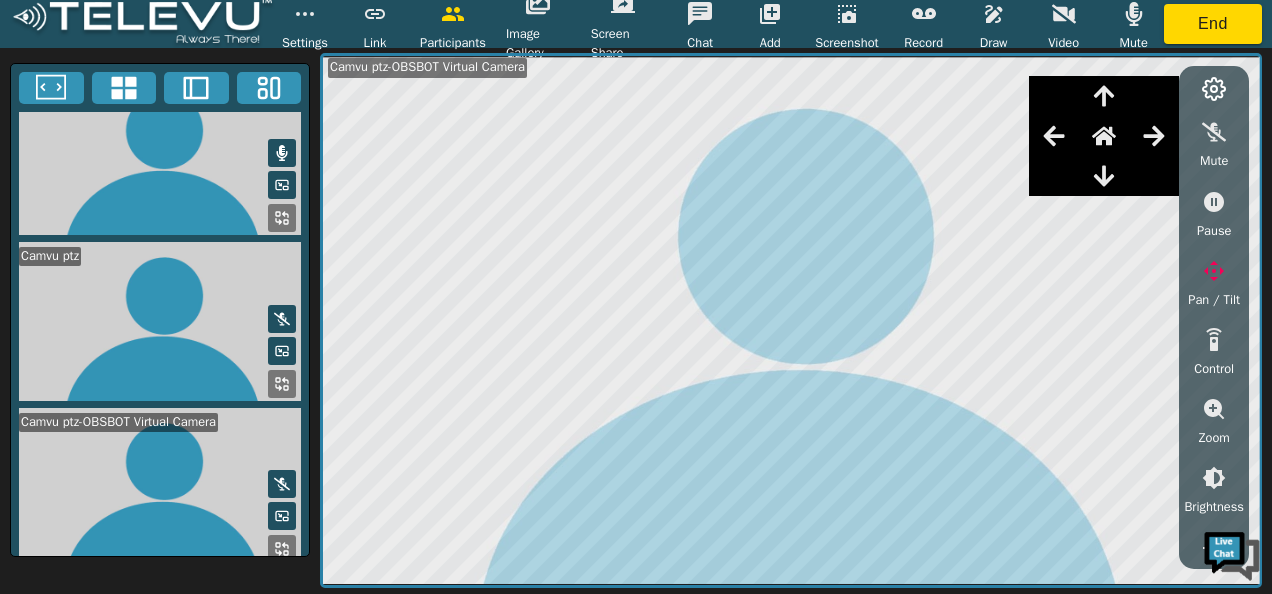 click 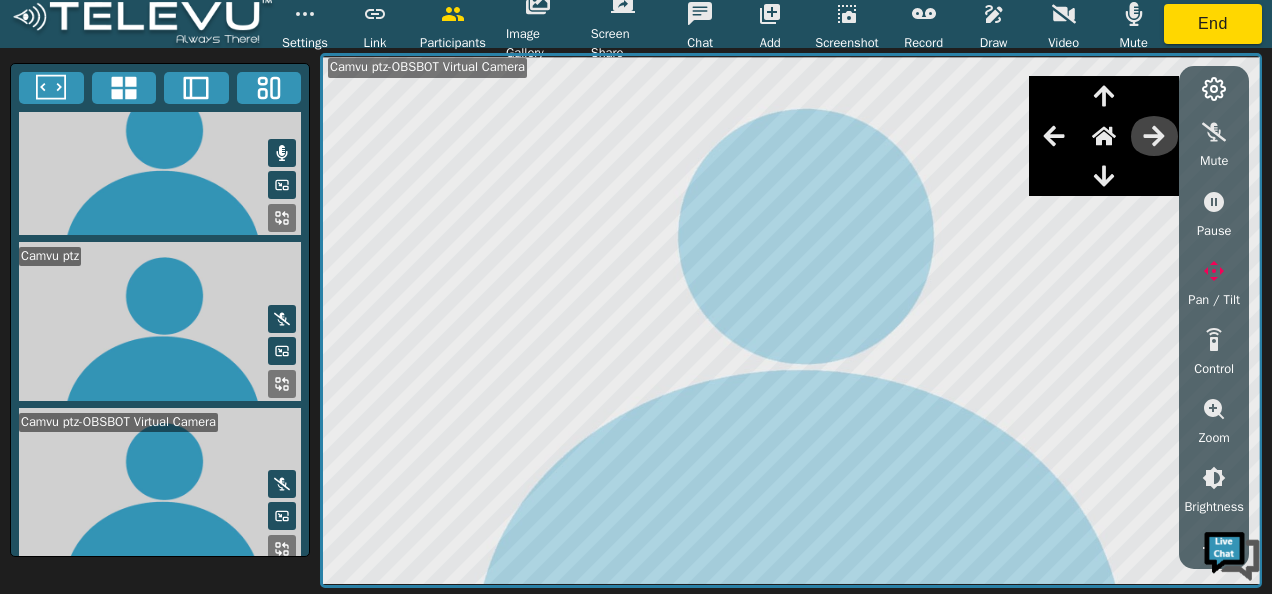 click 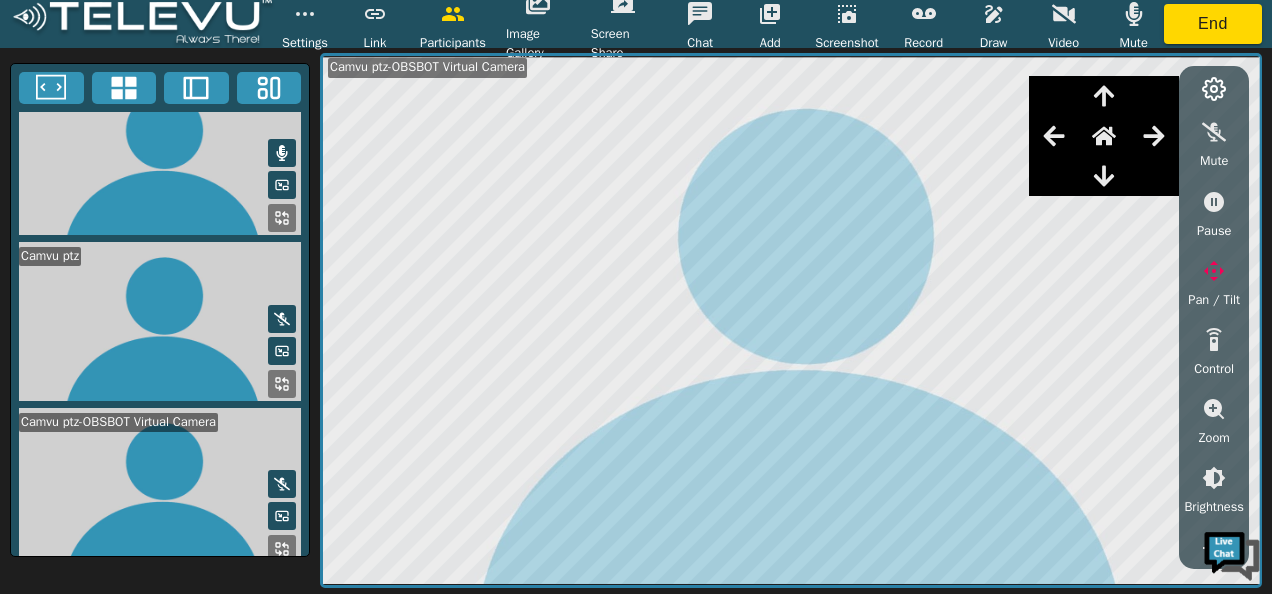 click 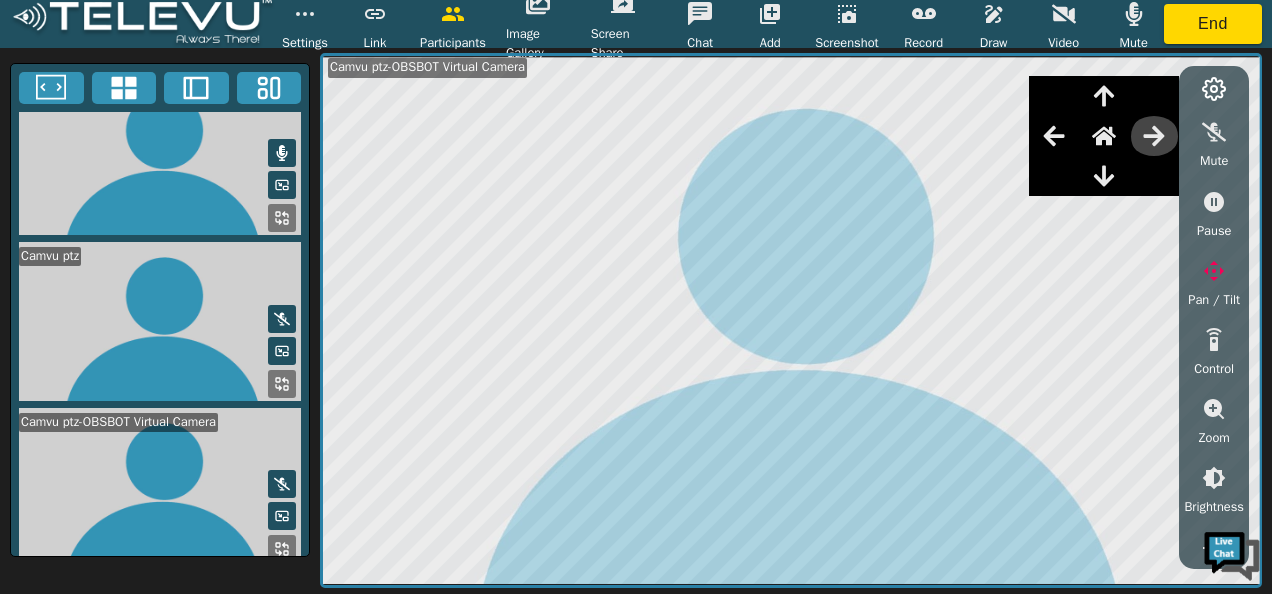 click 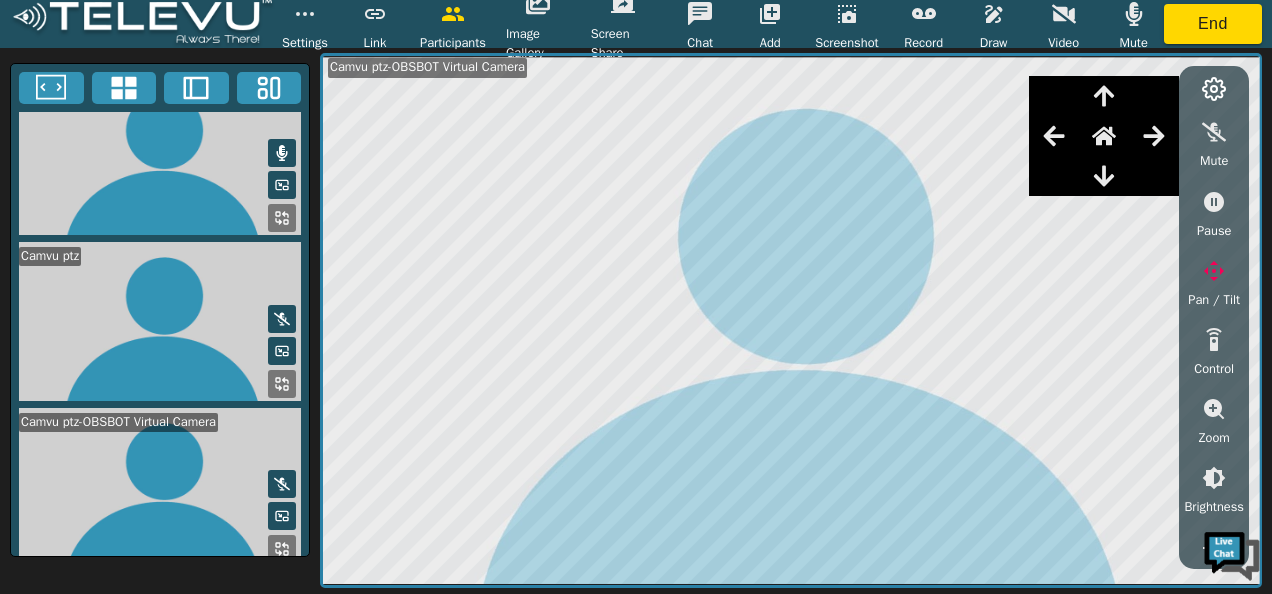click 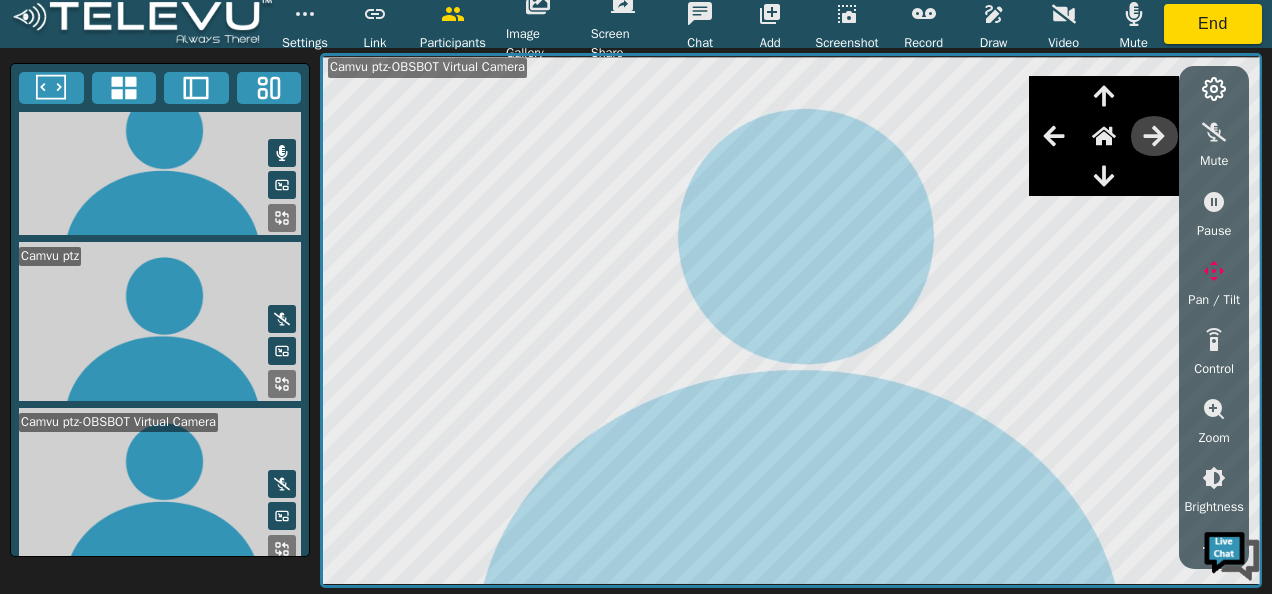 click 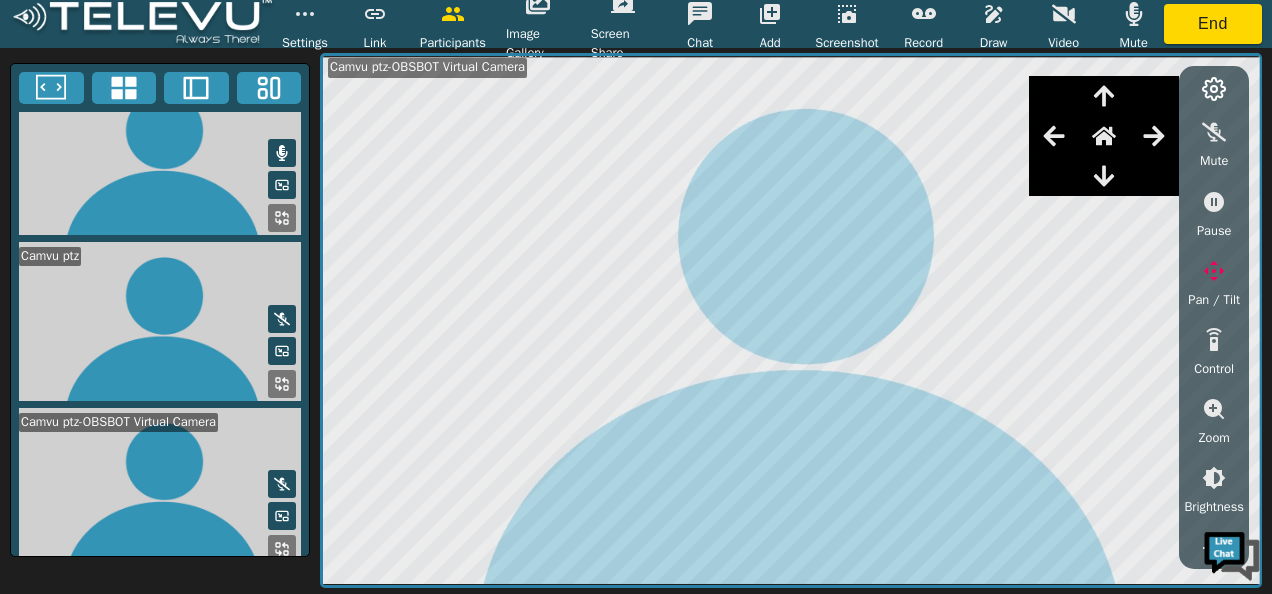 click 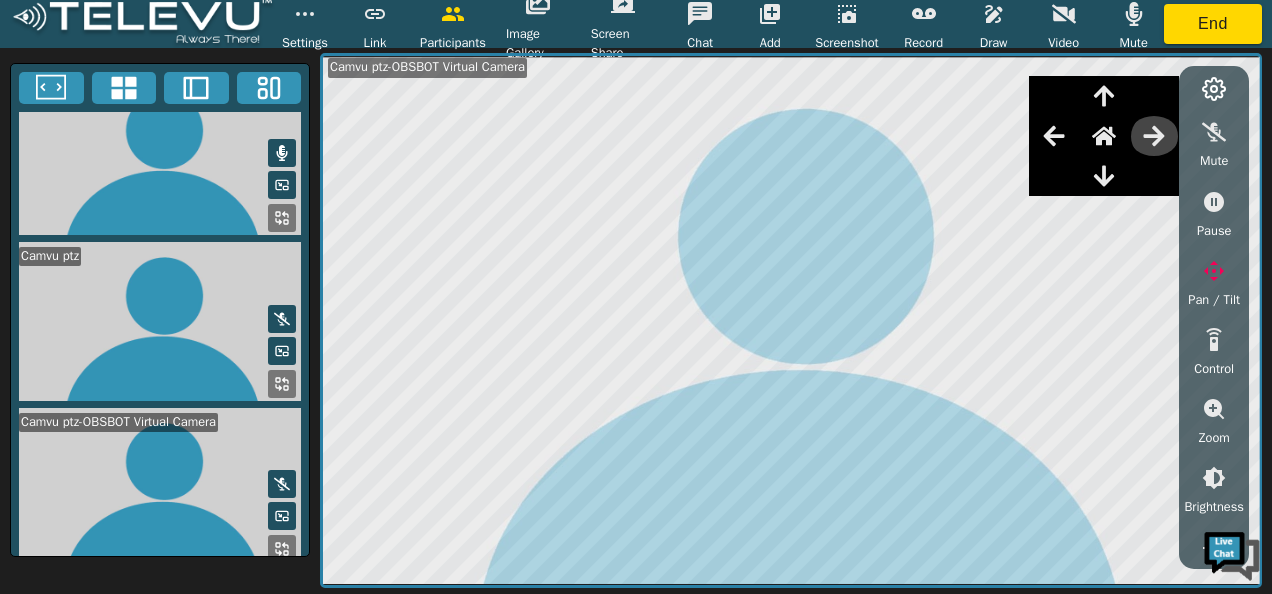 click 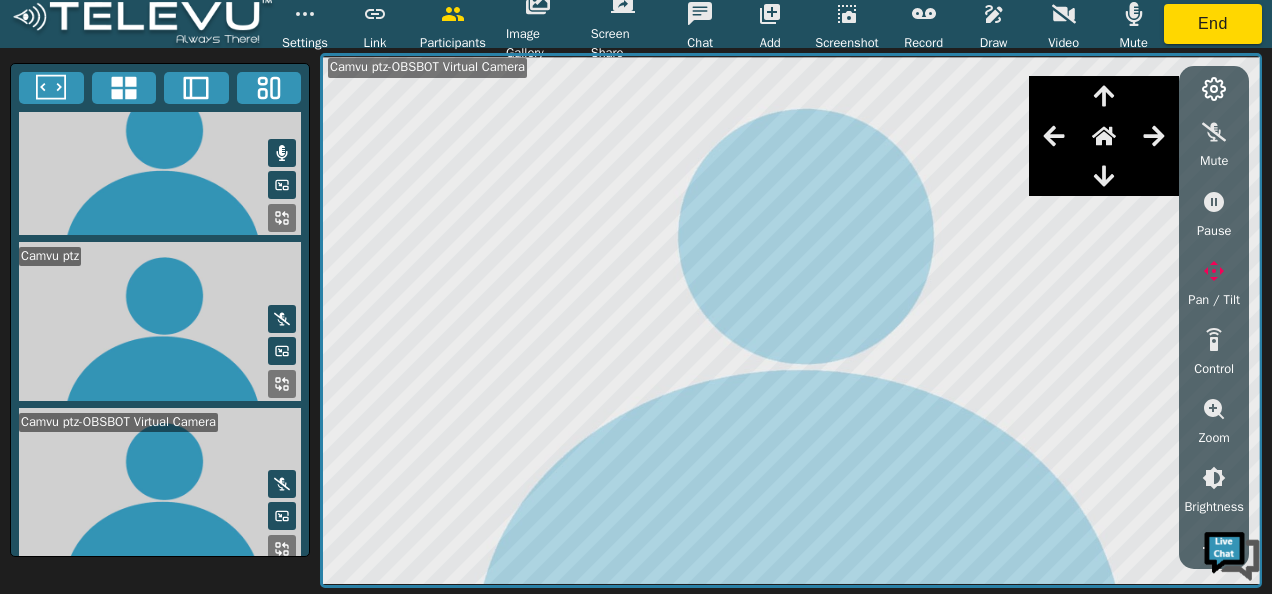 click 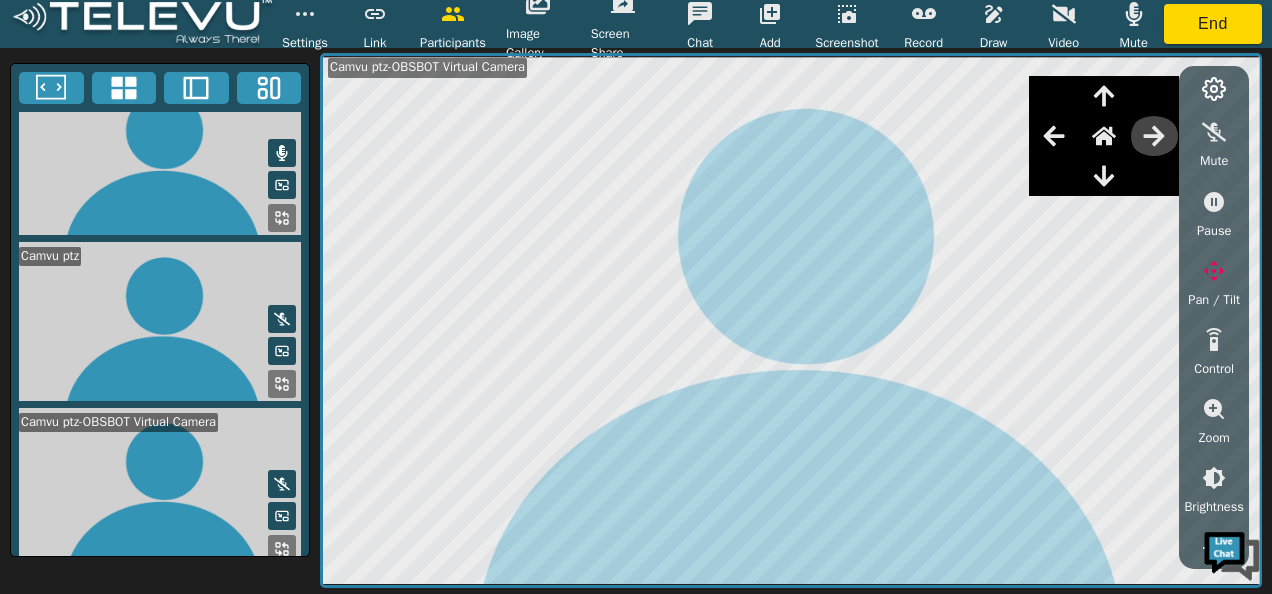 click 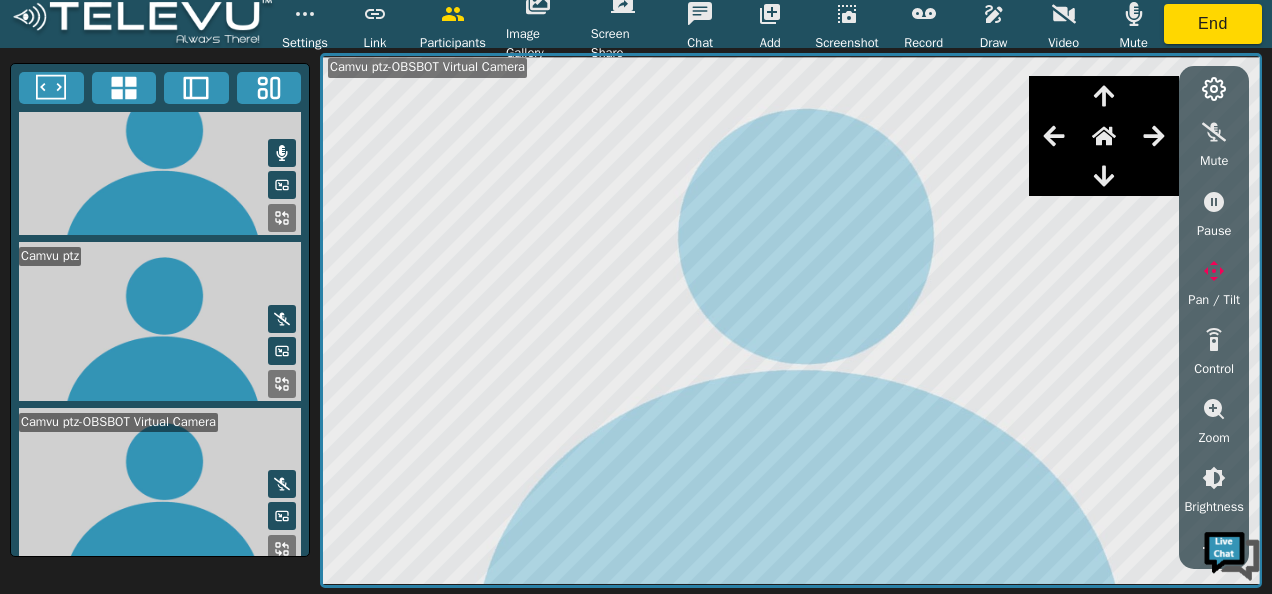 click 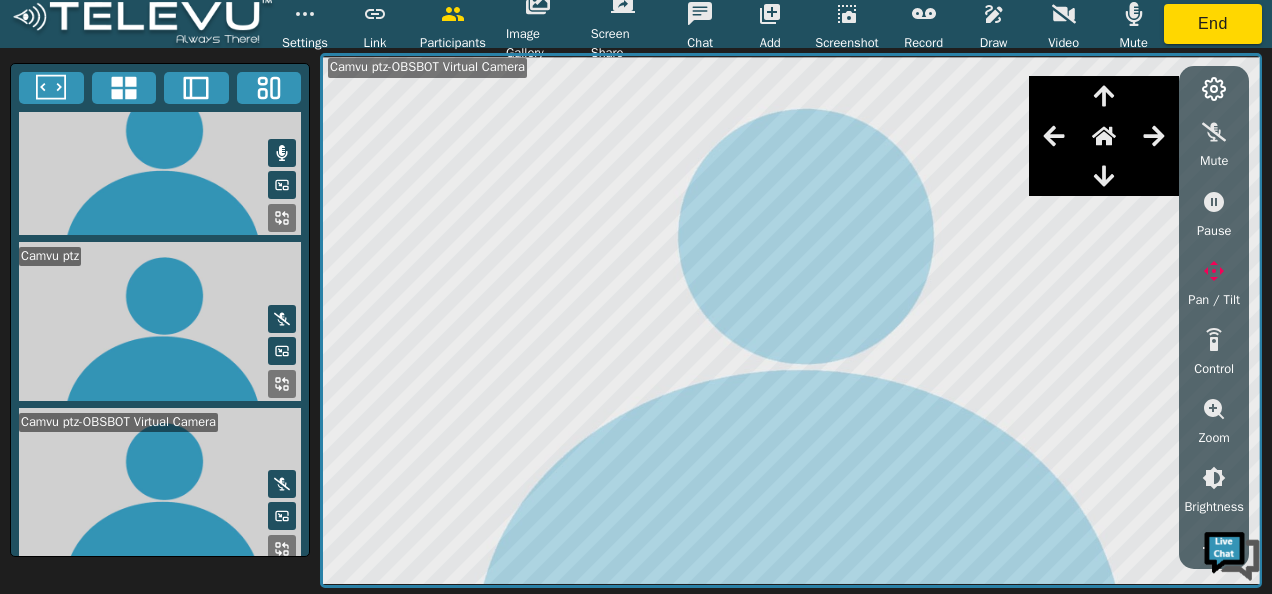 click 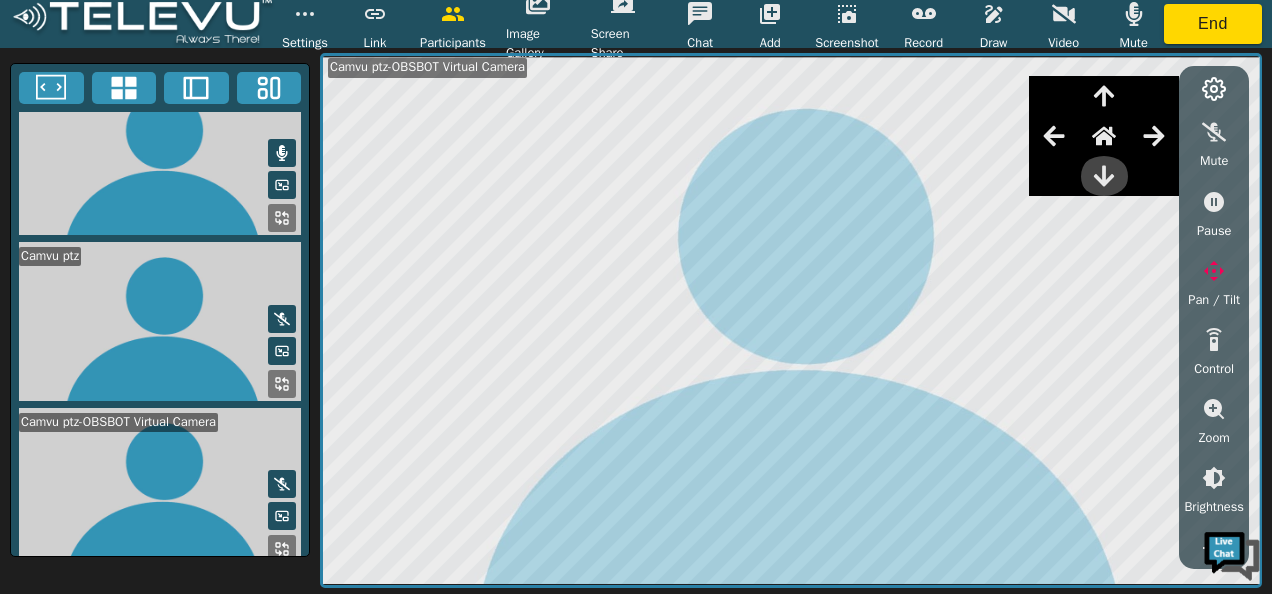 click 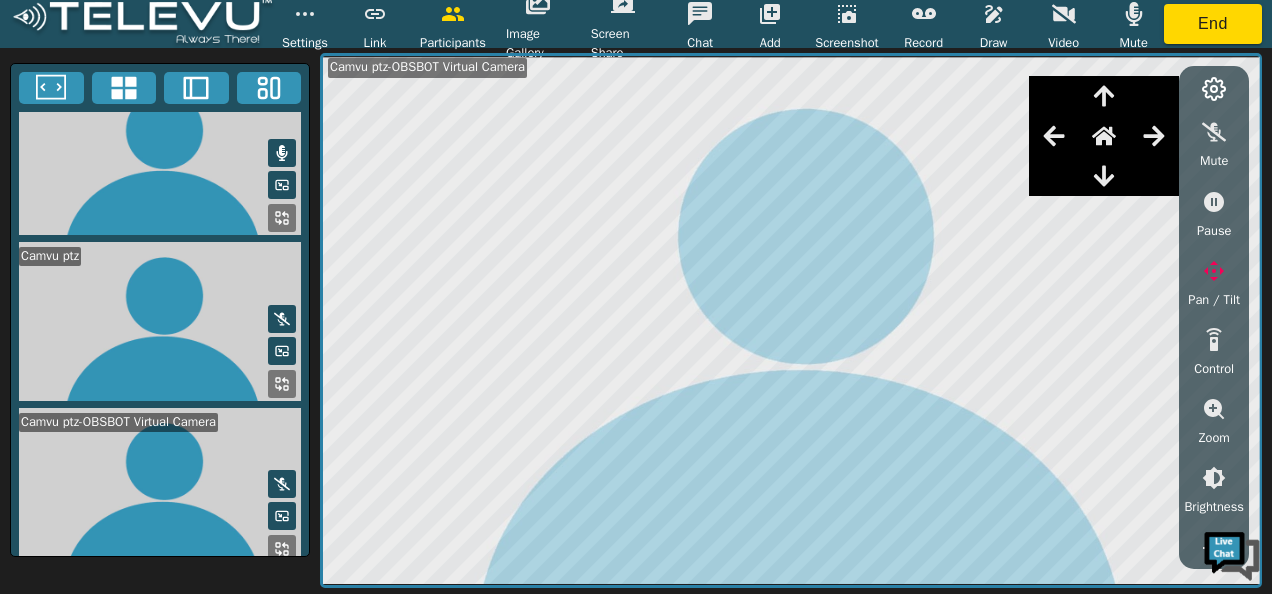 scroll, scrollTop: 38, scrollLeft: 0, axis: vertical 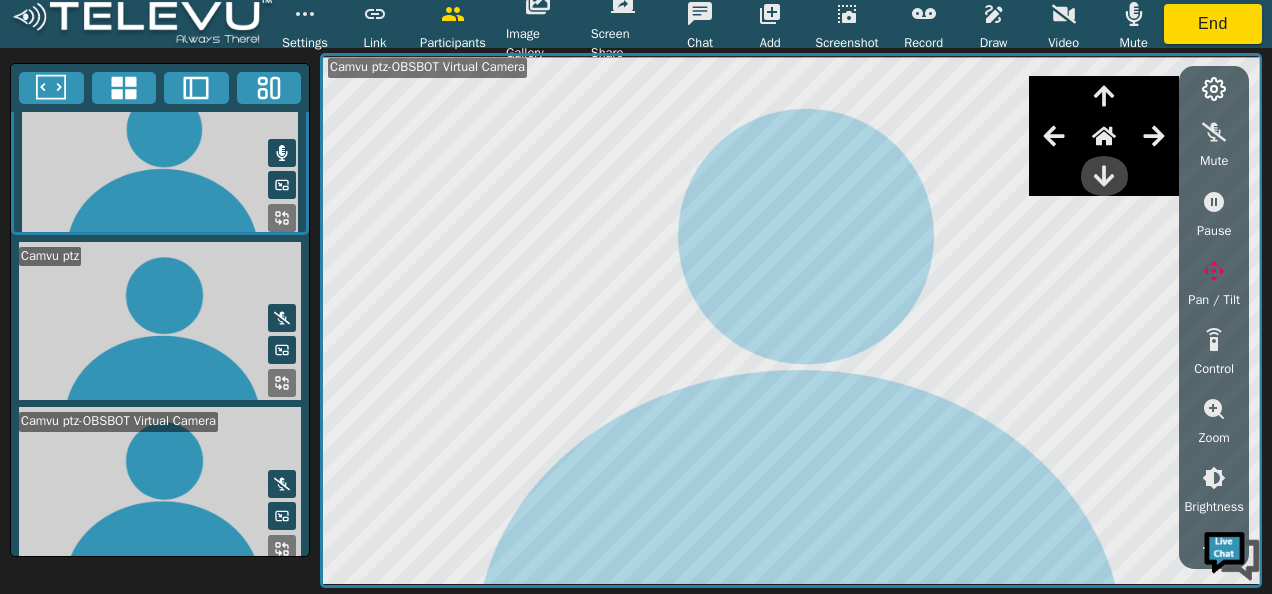click 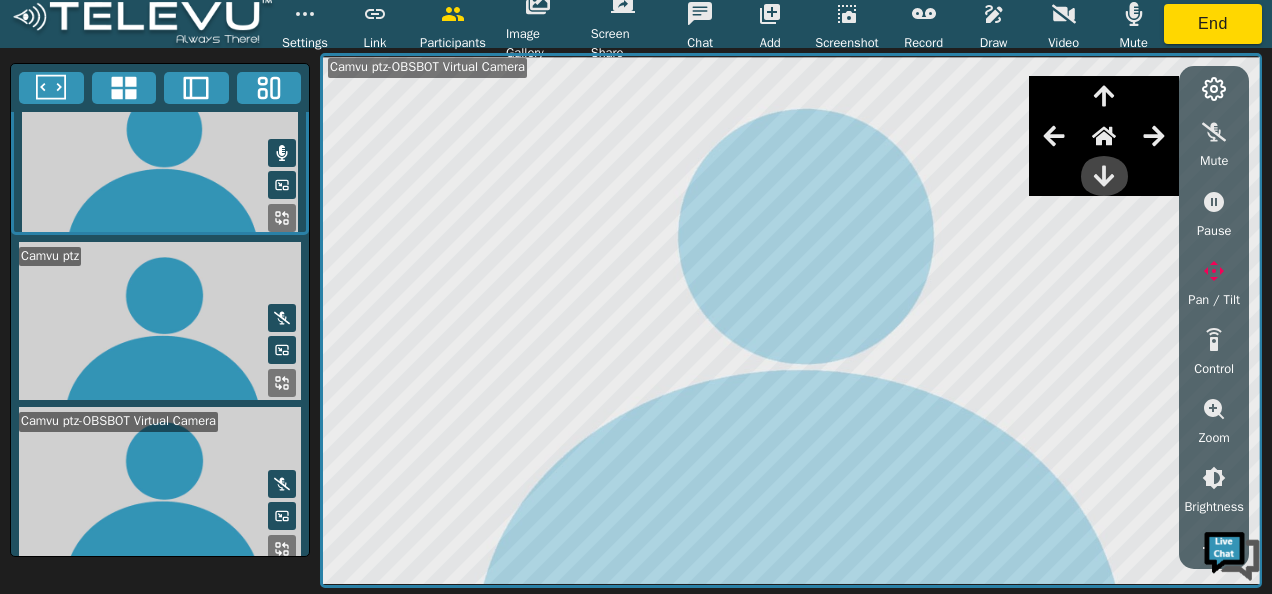 click 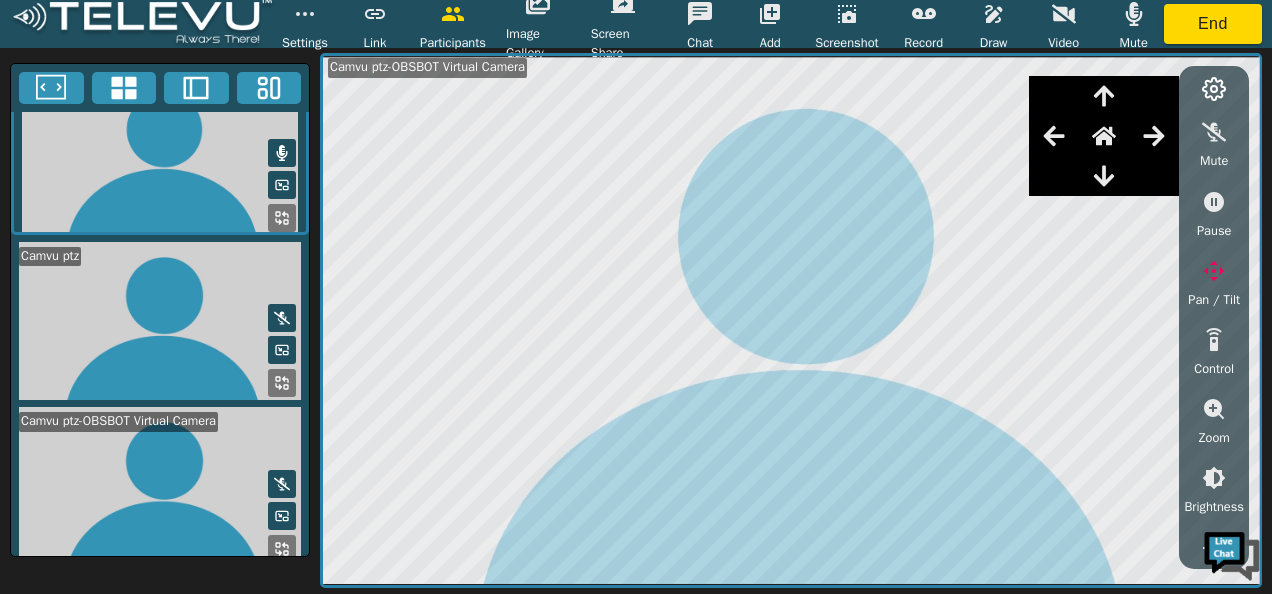 click 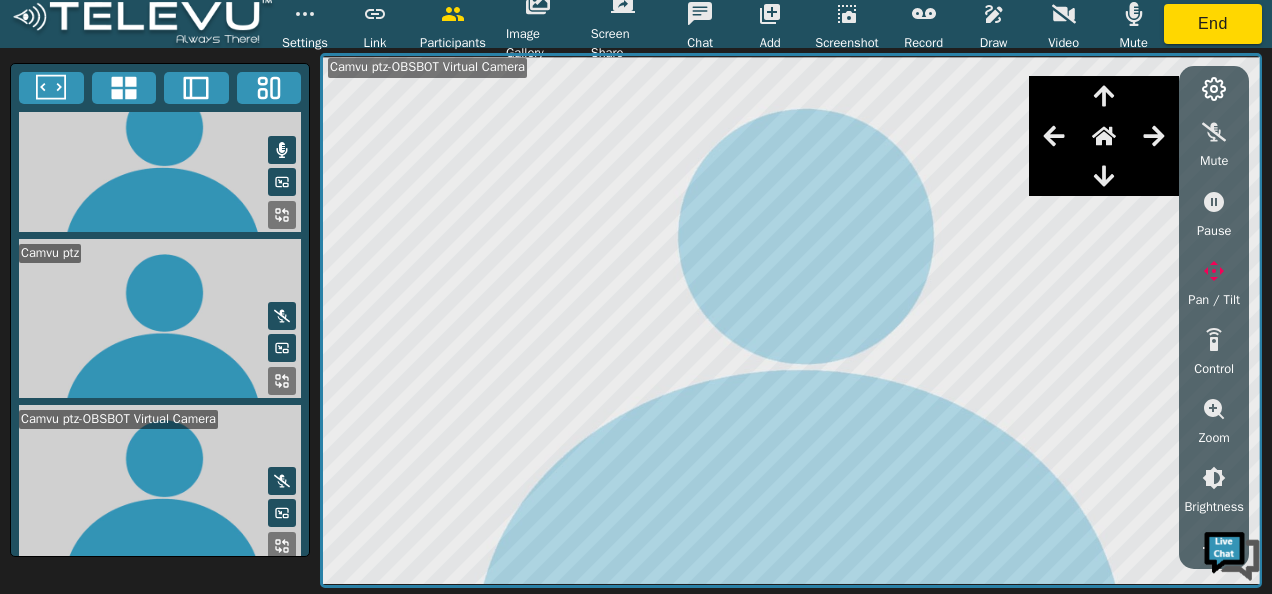 scroll, scrollTop: 35, scrollLeft: 0, axis: vertical 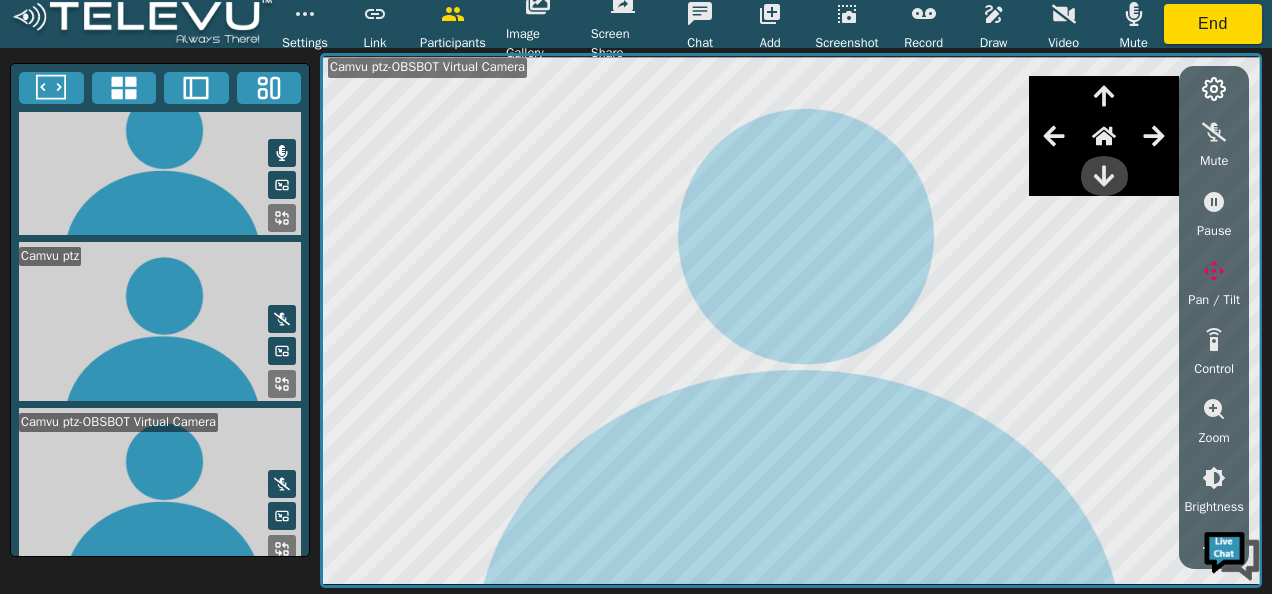 click 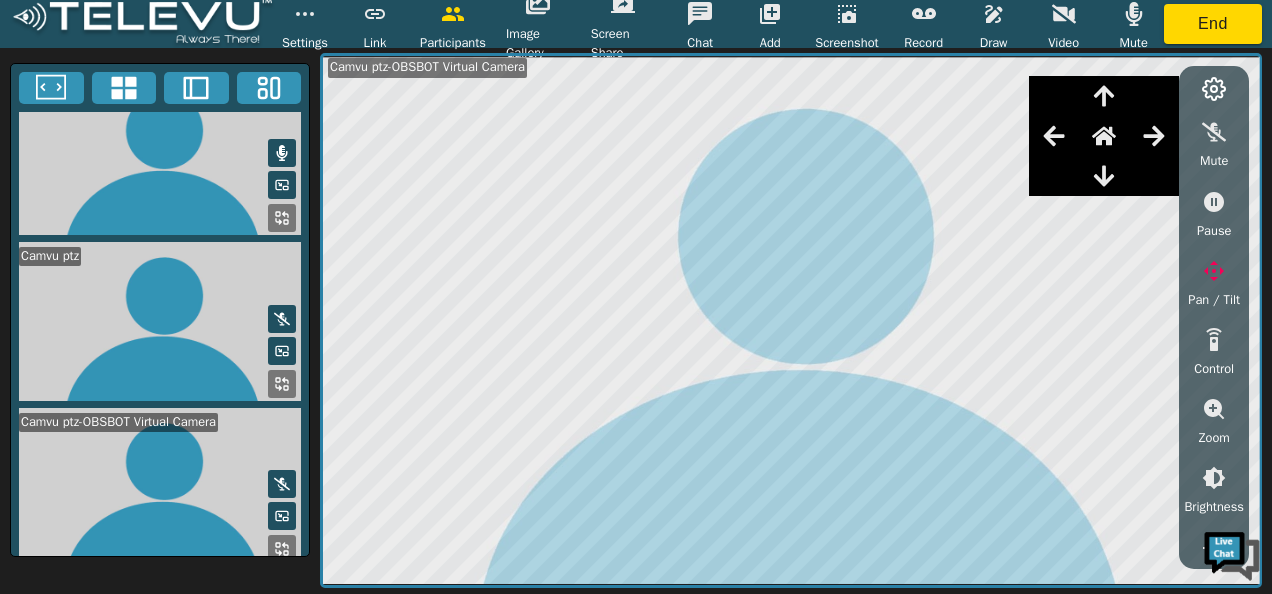 click 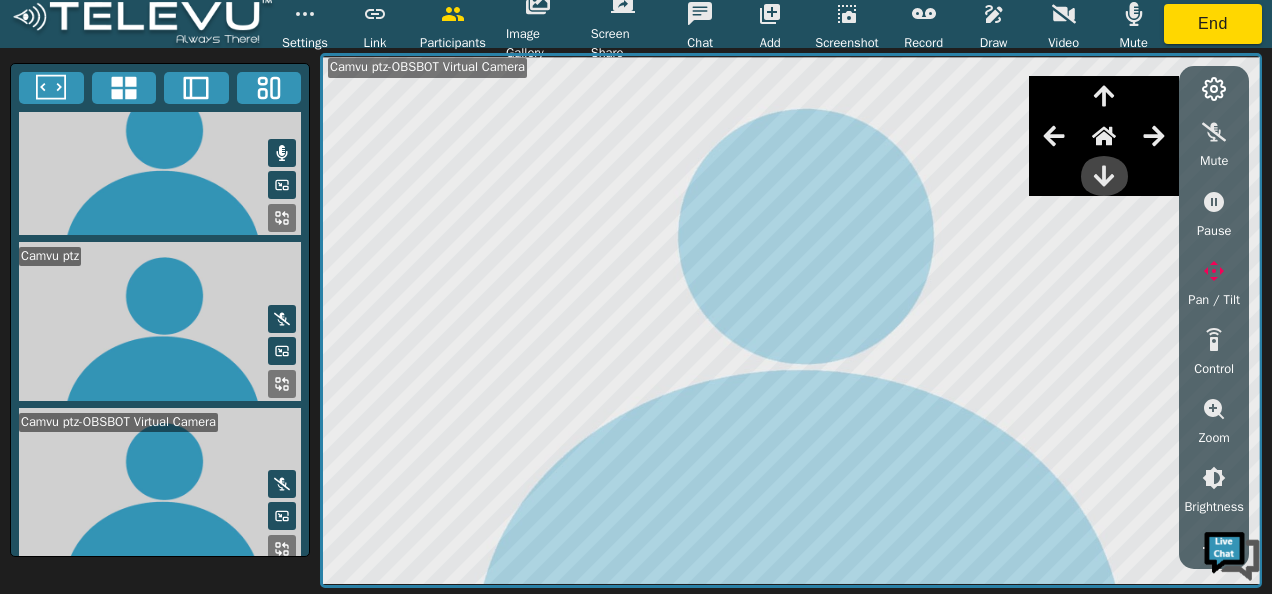 click 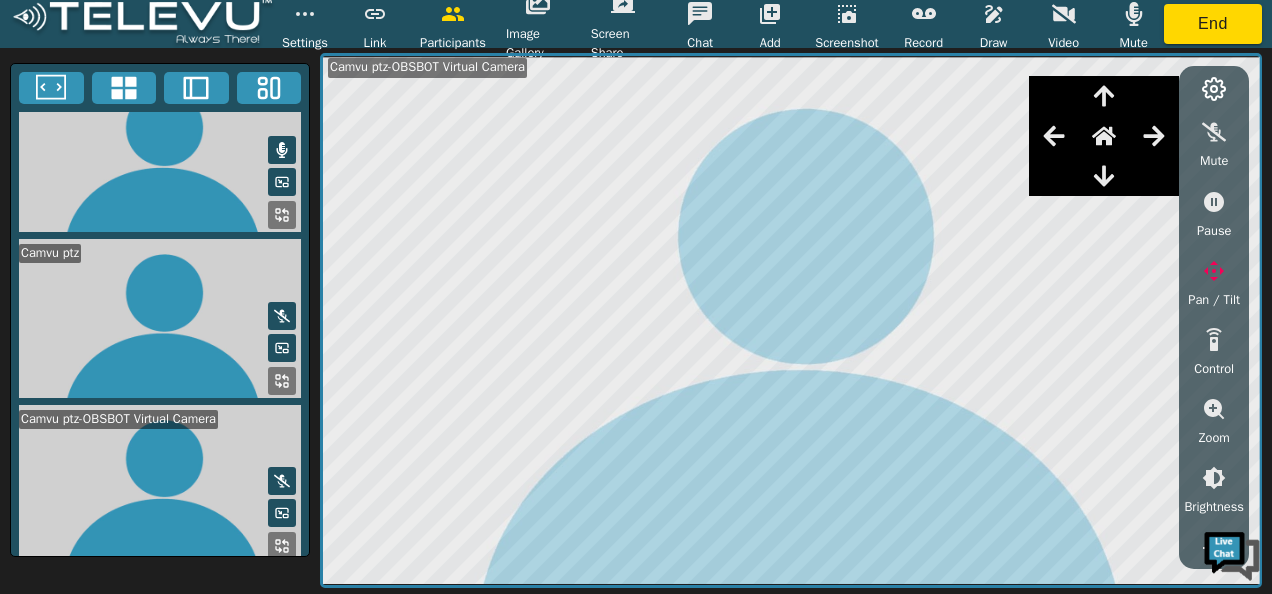 scroll, scrollTop: 35, scrollLeft: 0, axis: vertical 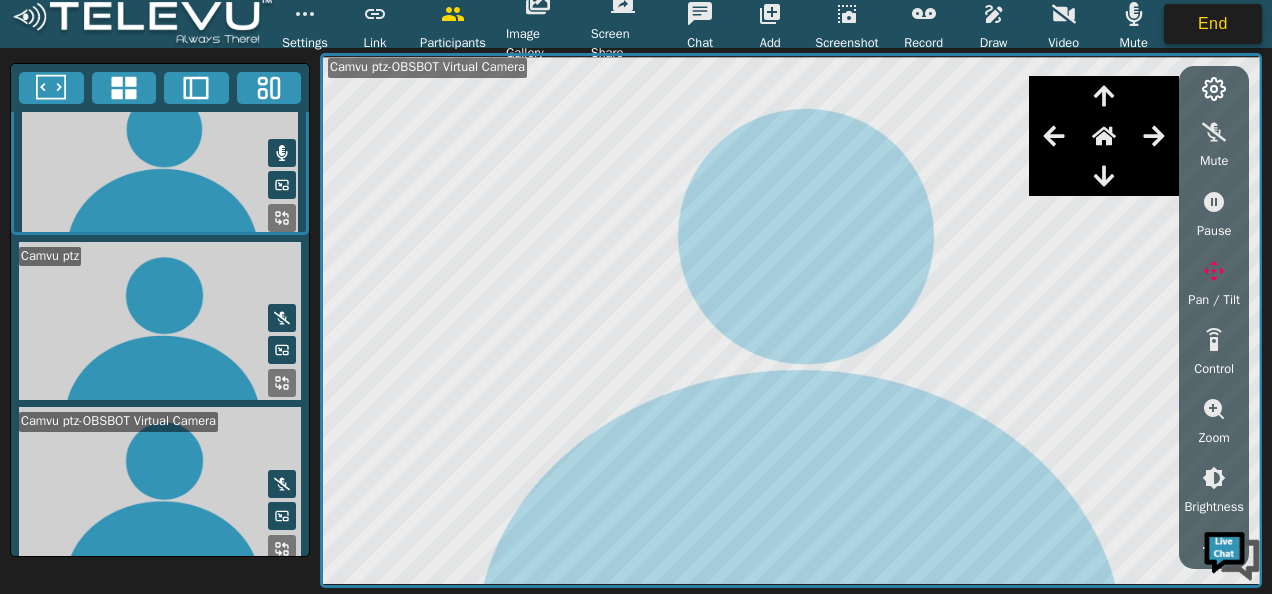 click on "End" at bounding box center [1213, 24] 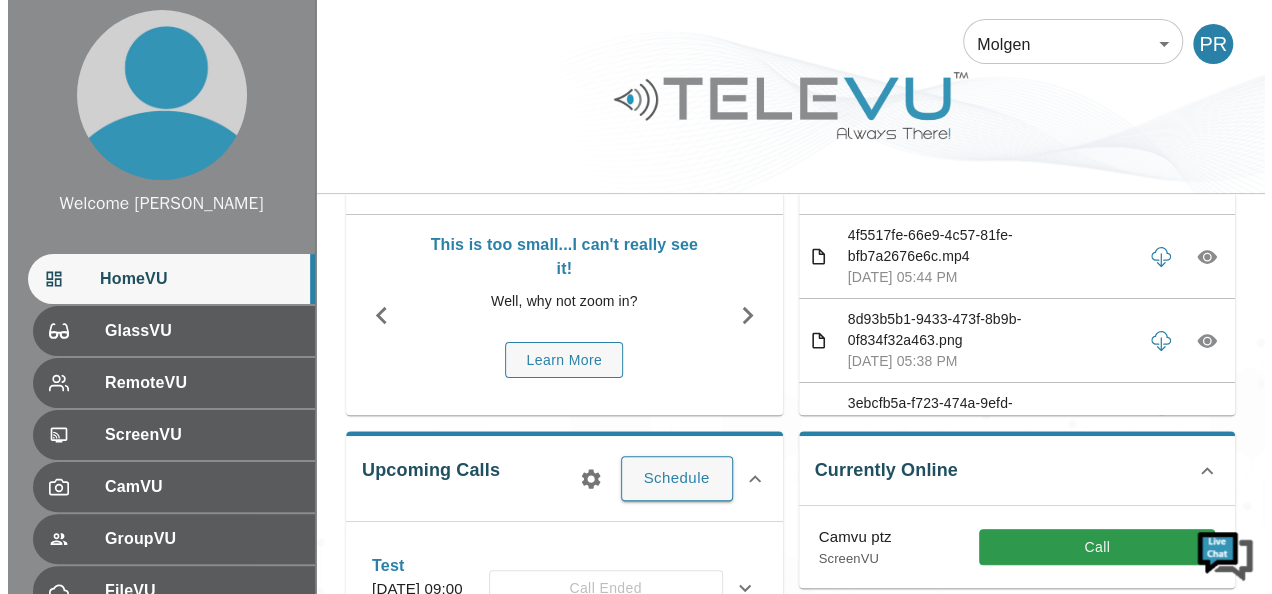 scroll, scrollTop: 300, scrollLeft: 0, axis: vertical 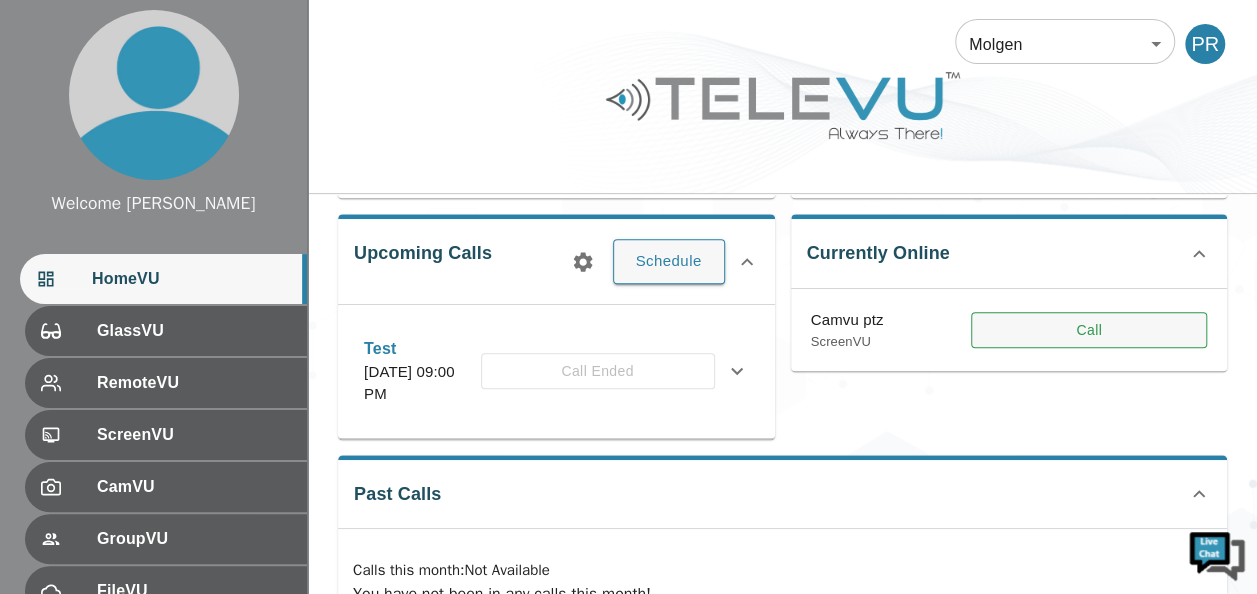 click on "Call" at bounding box center [1089, 330] 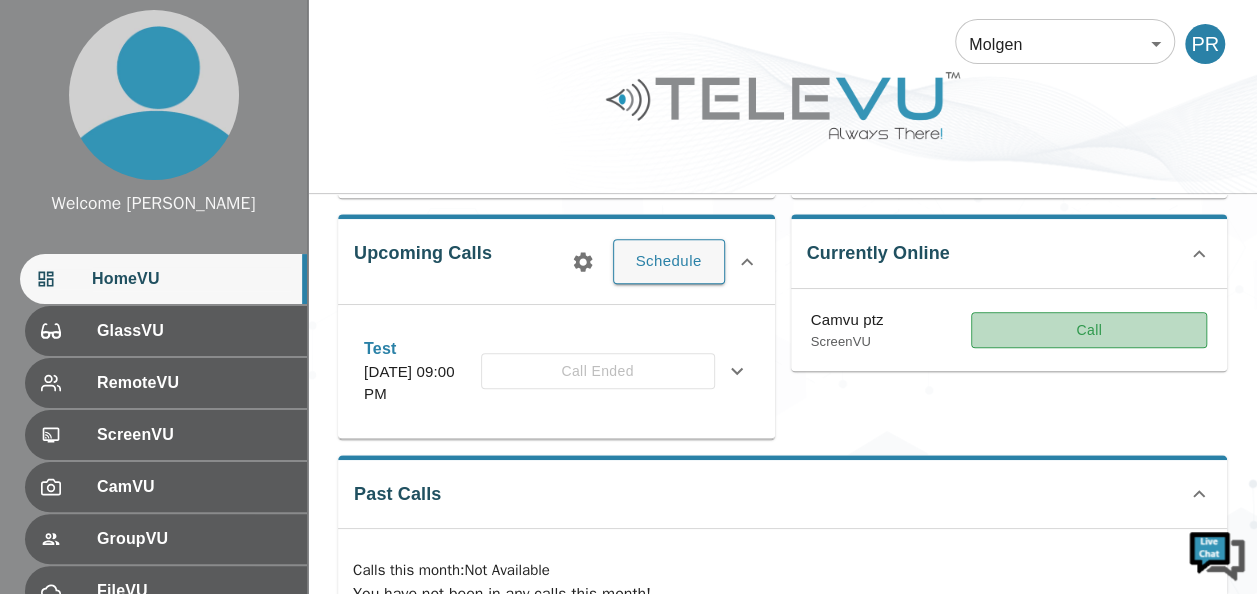 click on "Call" at bounding box center [1089, 330] 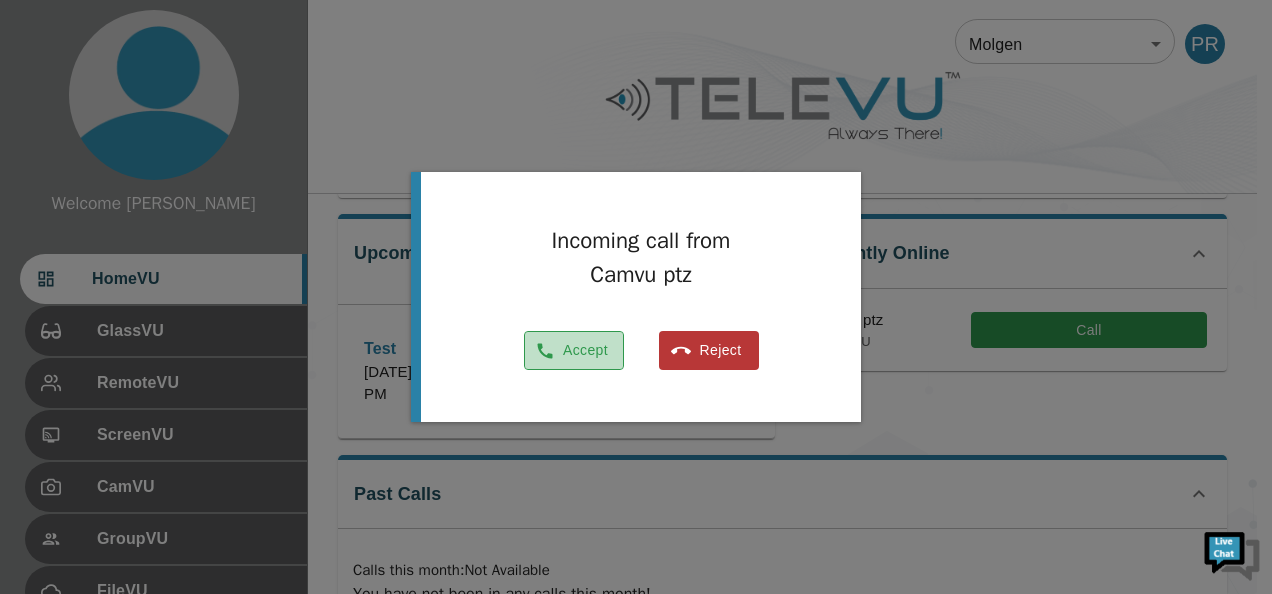 click on "Accept" at bounding box center (574, 350) 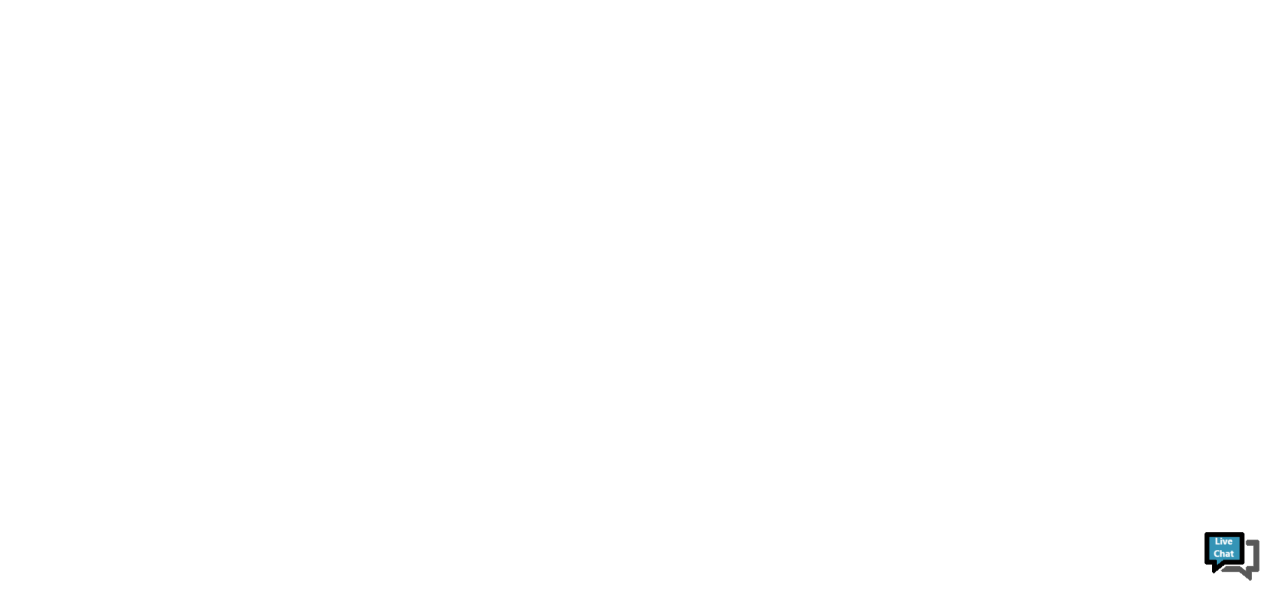 scroll, scrollTop: 0, scrollLeft: 0, axis: both 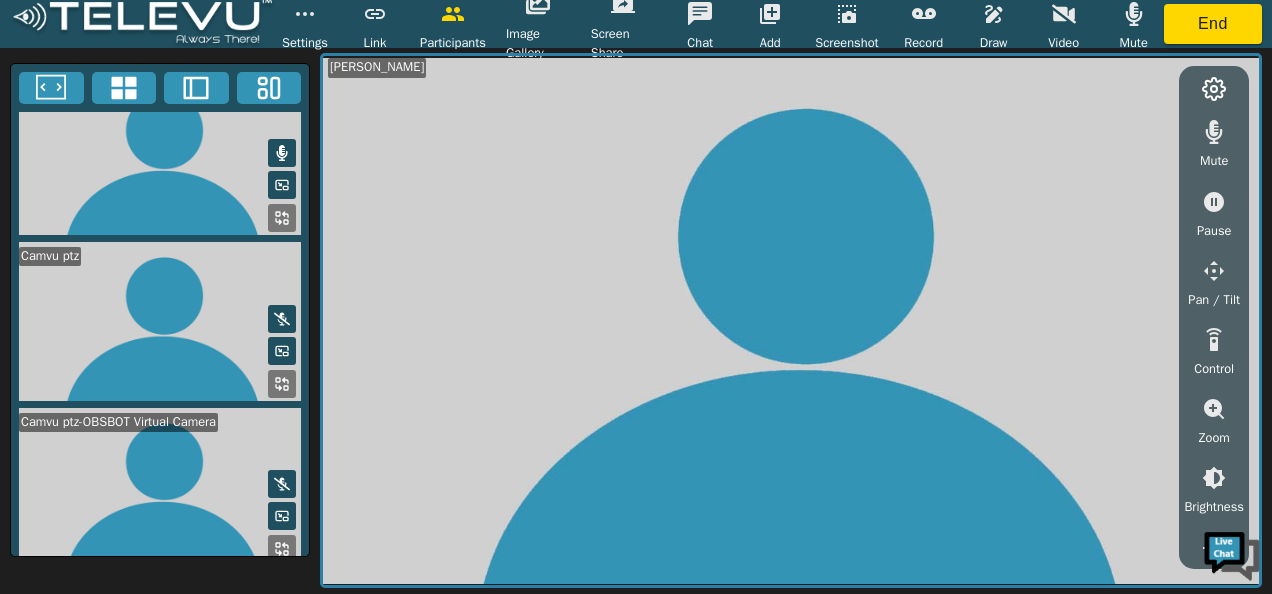 click at bounding box center [1214, 132] 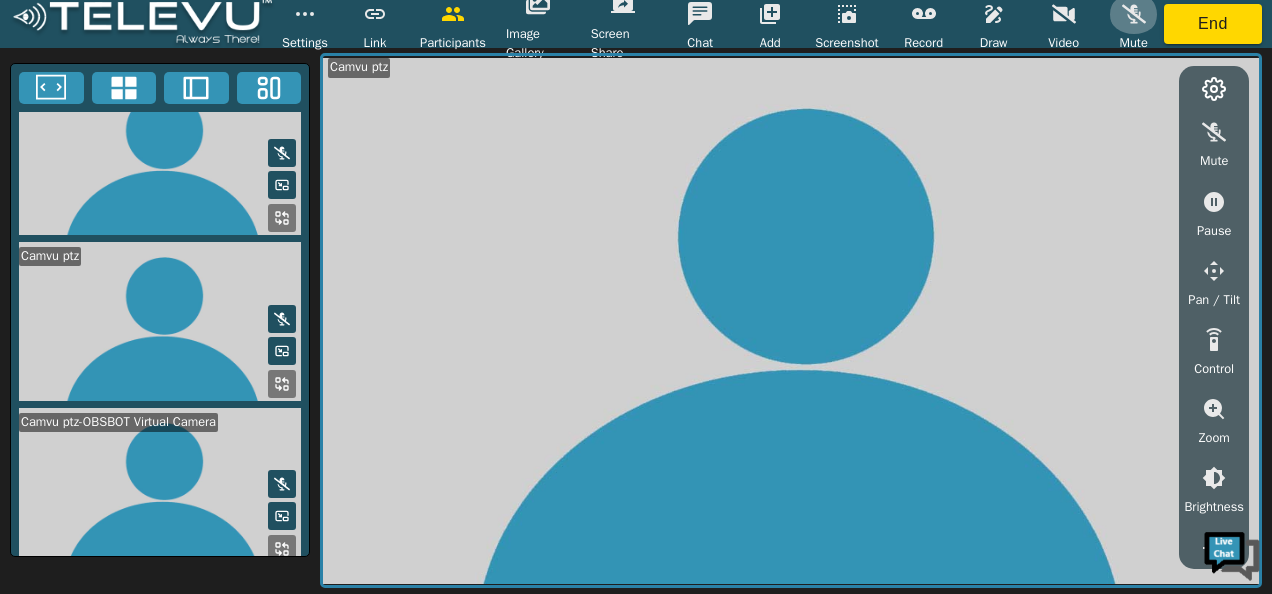 drag, startPoint x: 1135, startPoint y: 17, endPoint x: 325, endPoint y: 394, distance: 893.43665 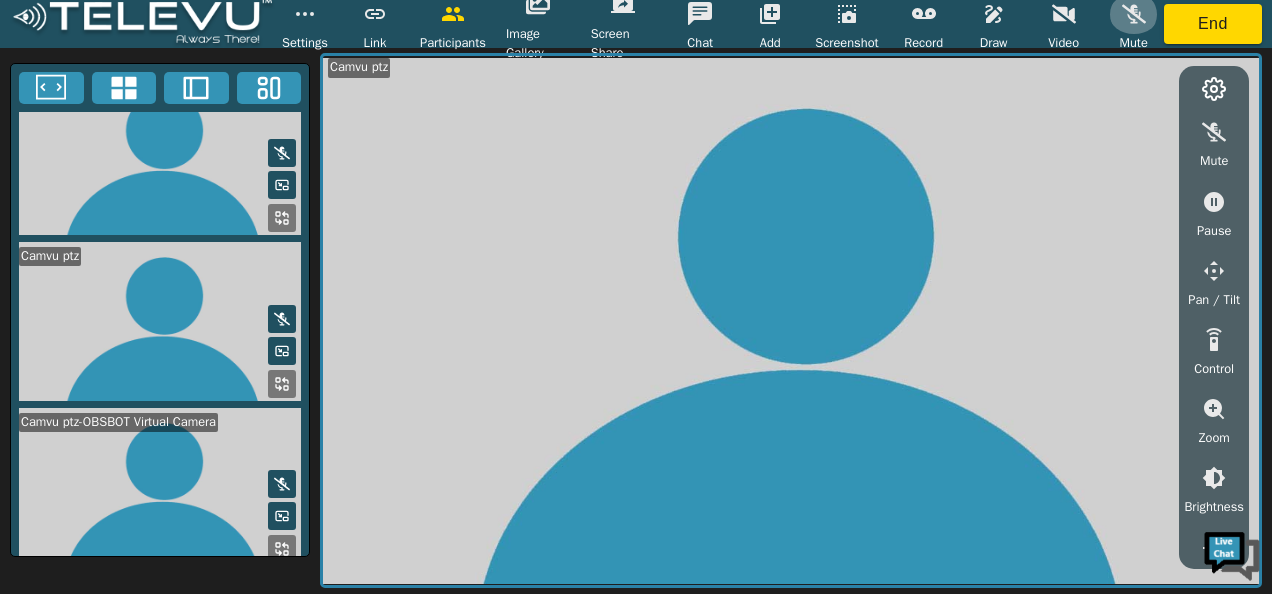 click 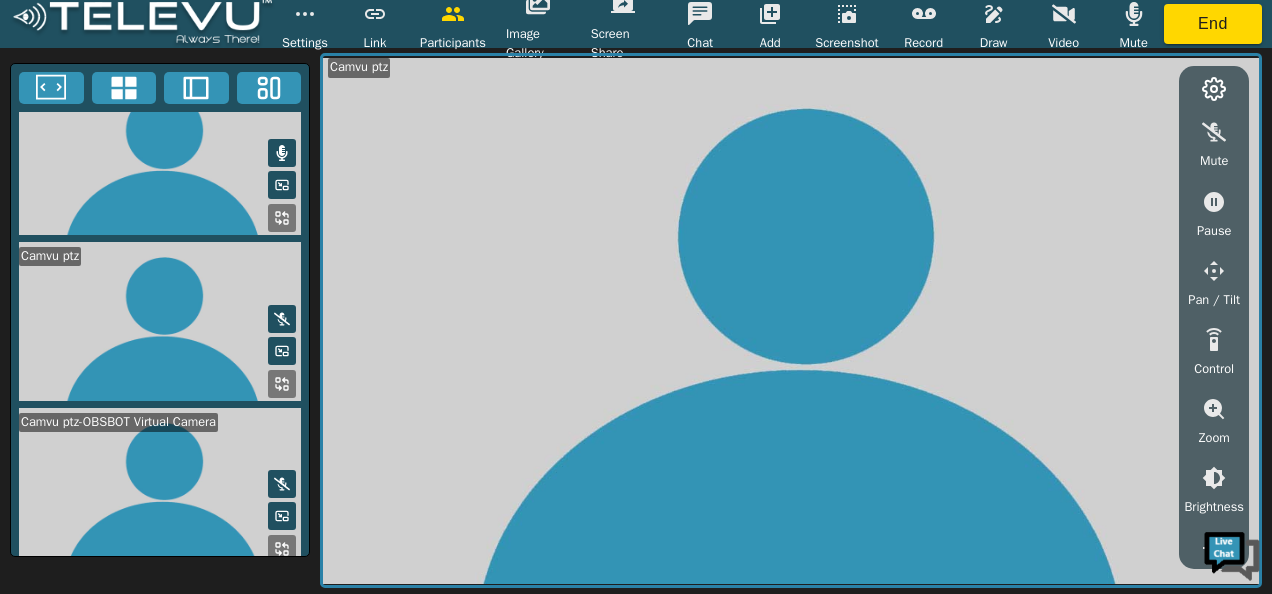 click 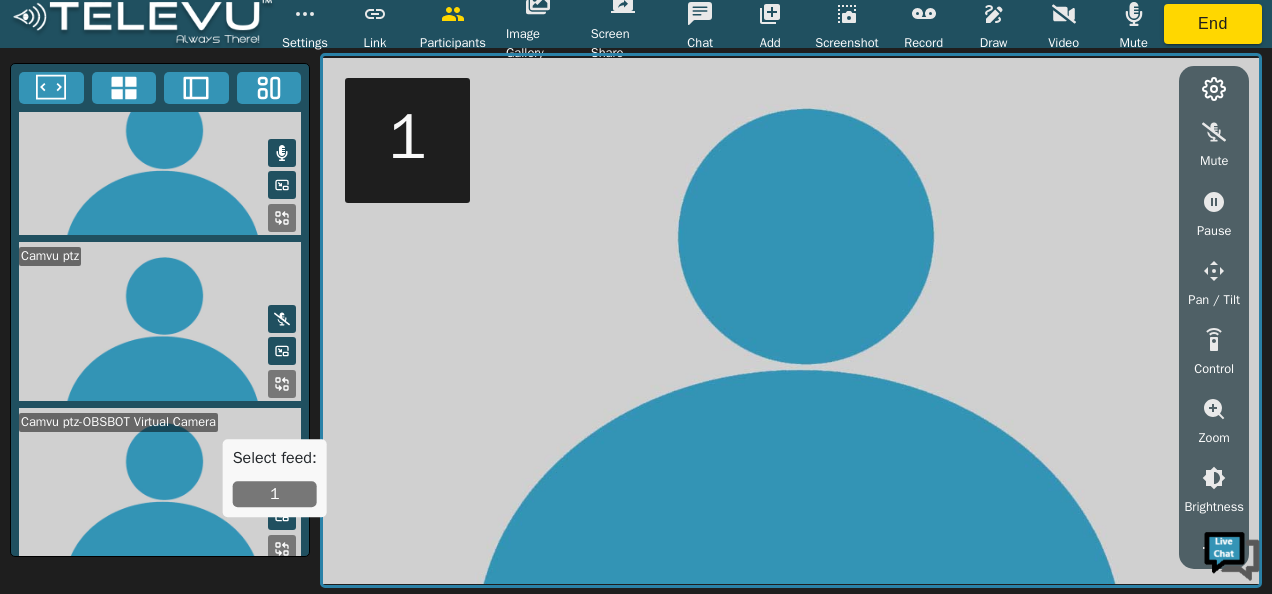 click on "1" at bounding box center [275, 494] 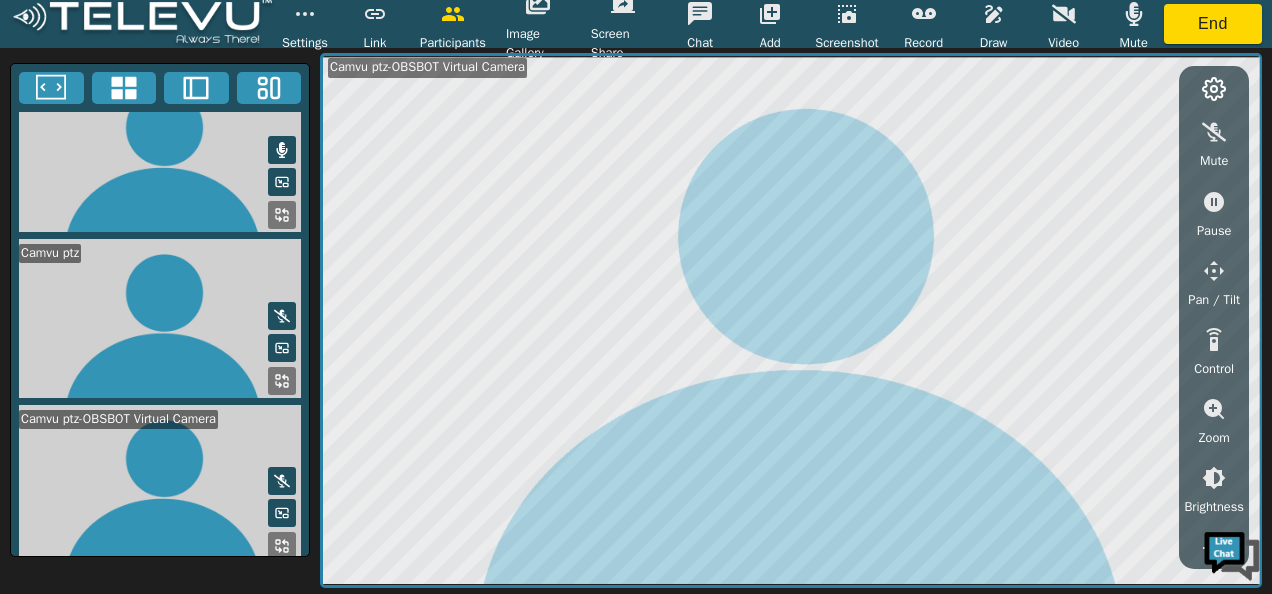 scroll, scrollTop: 35, scrollLeft: 0, axis: vertical 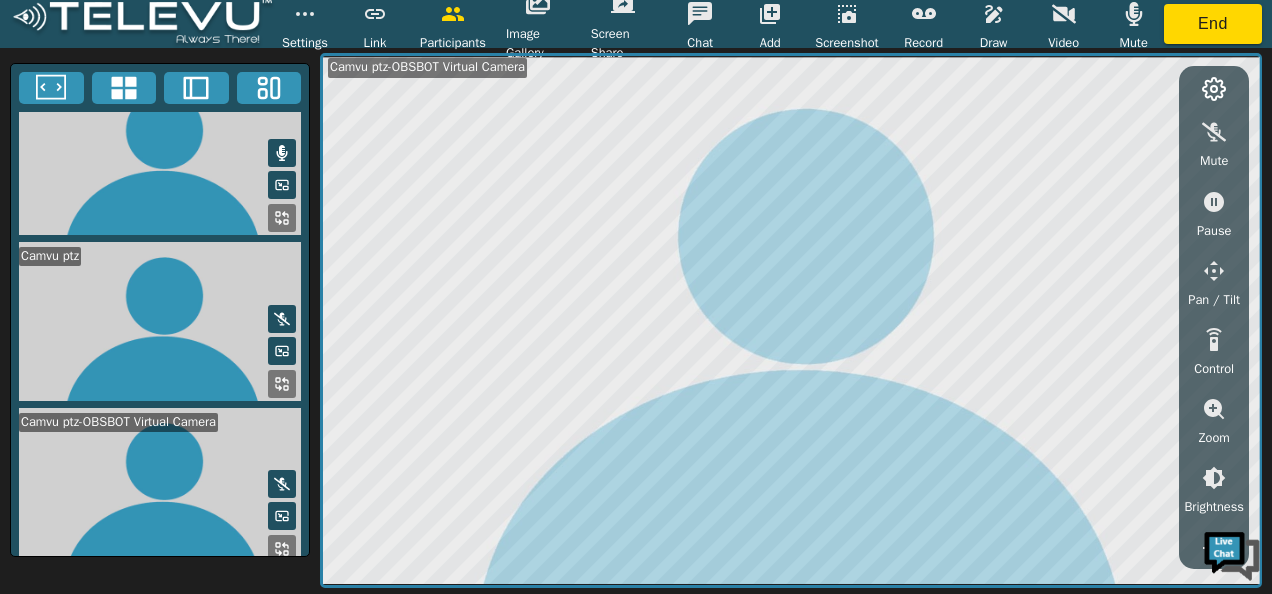 click 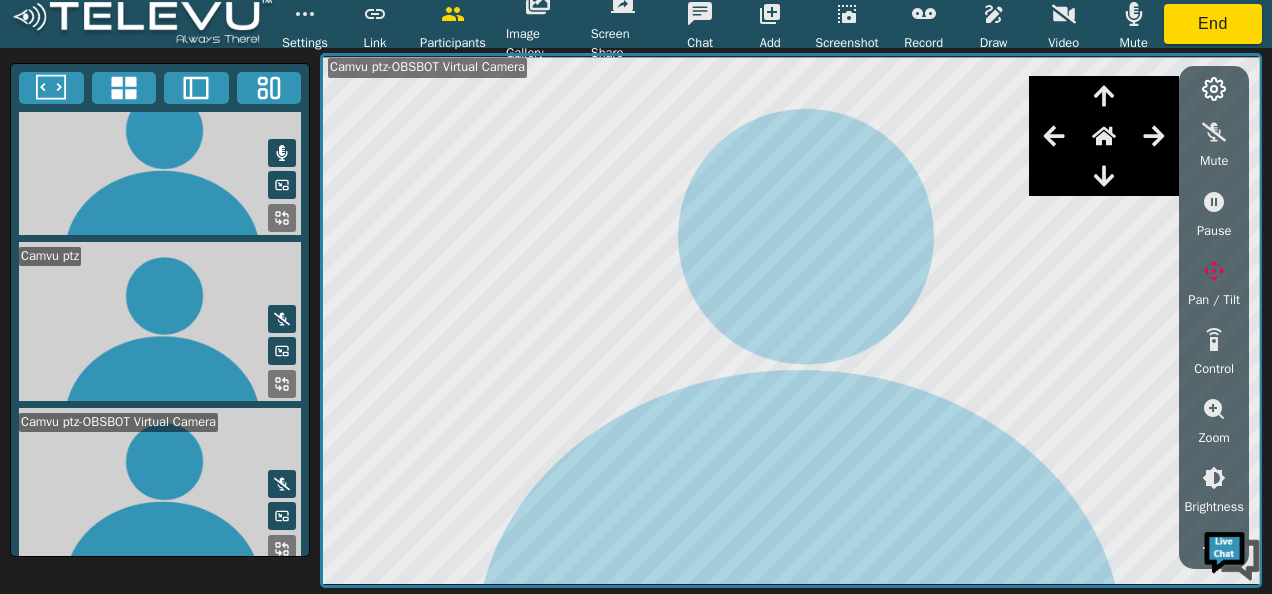 scroll, scrollTop: 38, scrollLeft: 0, axis: vertical 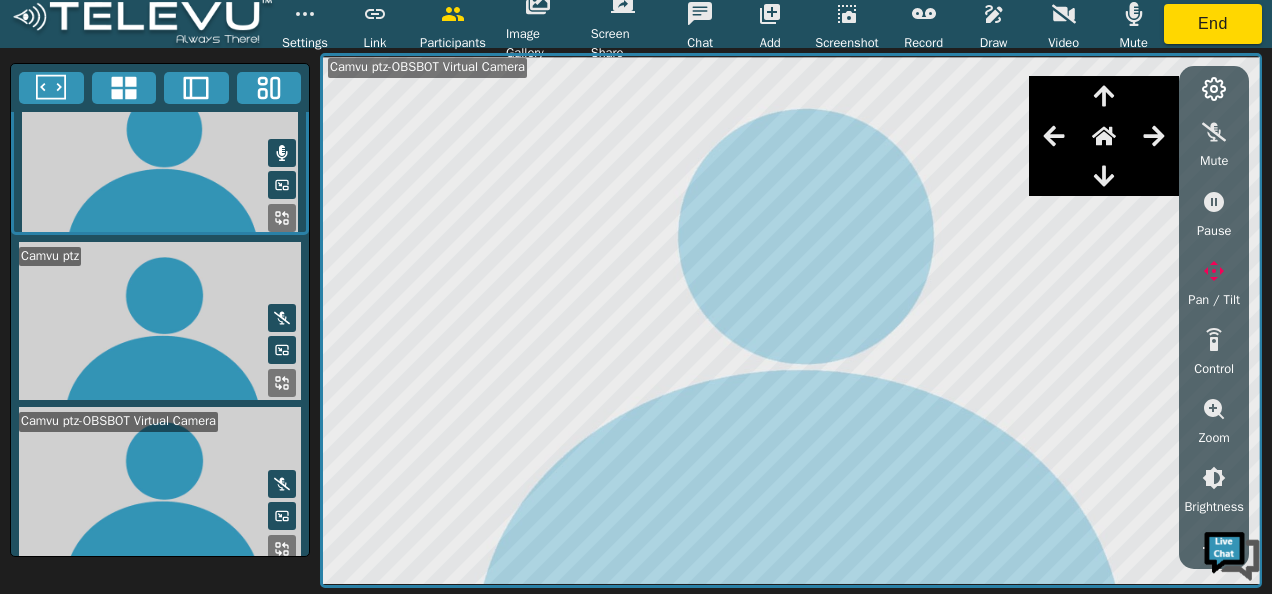 click 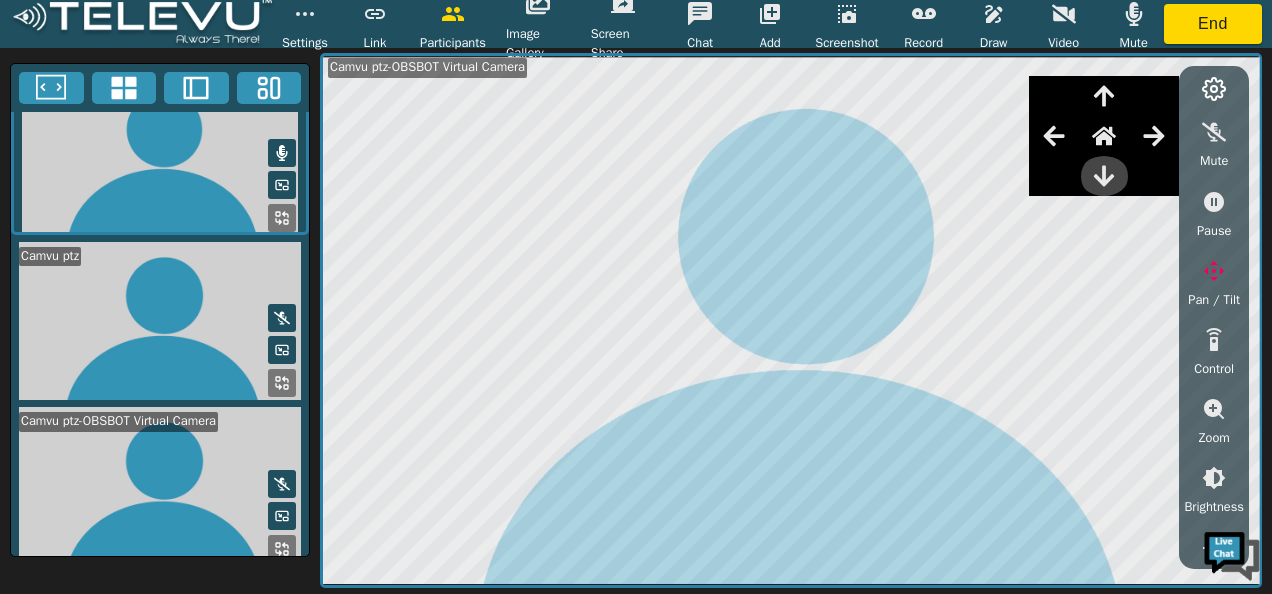 click 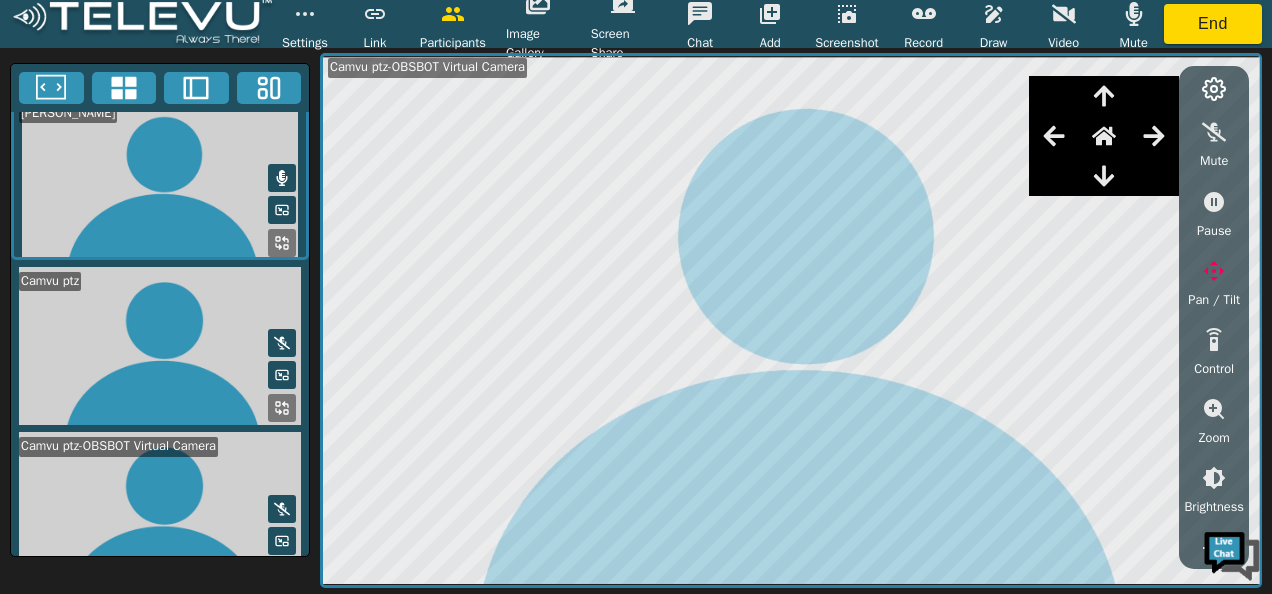 scroll, scrollTop: 0, scrollLeft: 0, axis: both 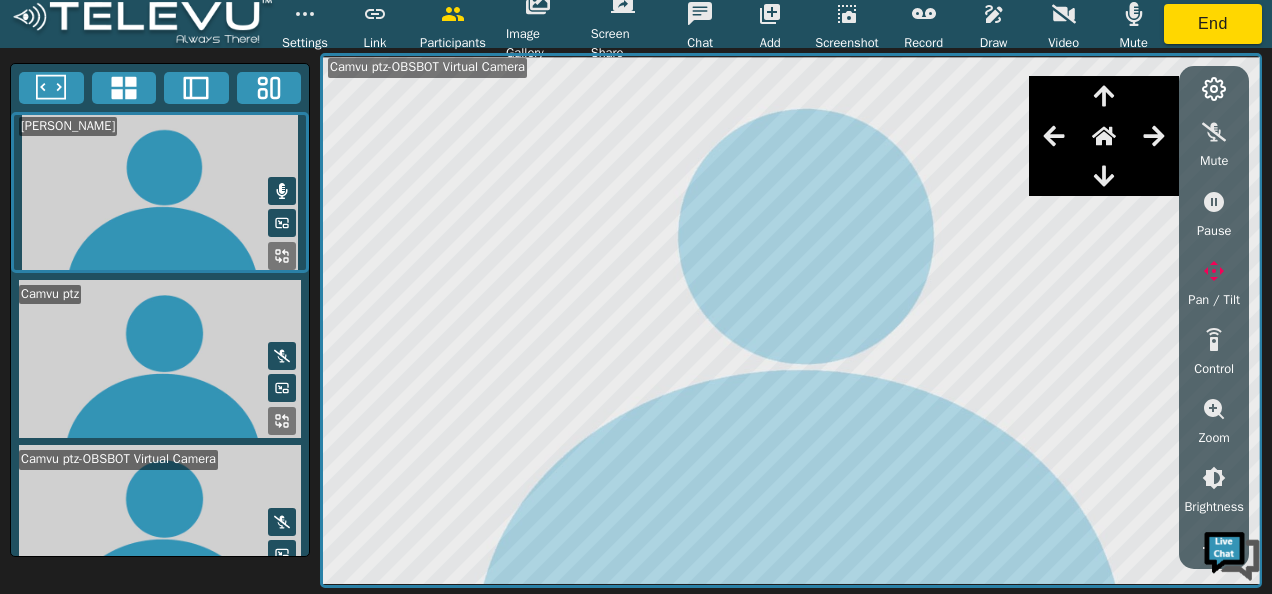 click 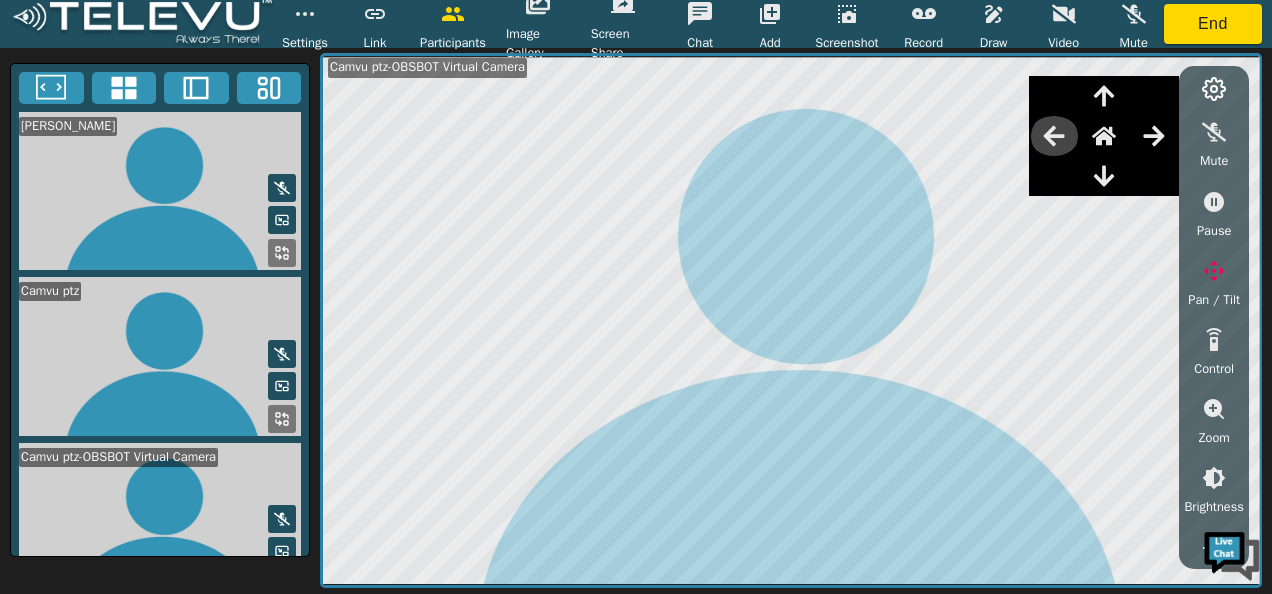 click 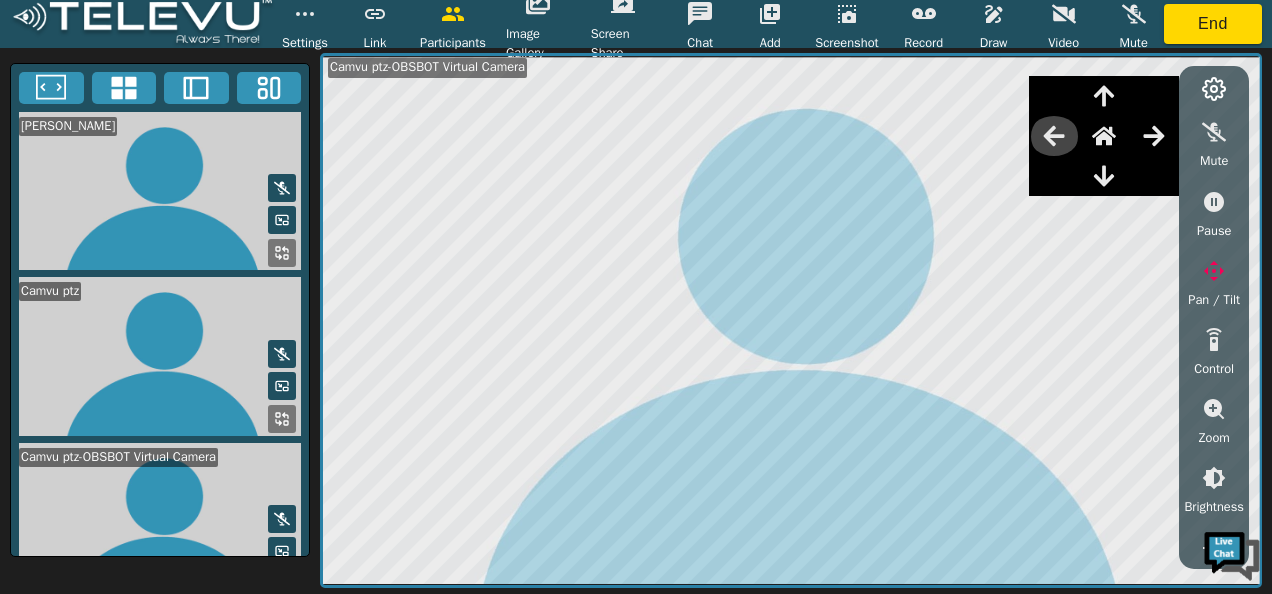 click 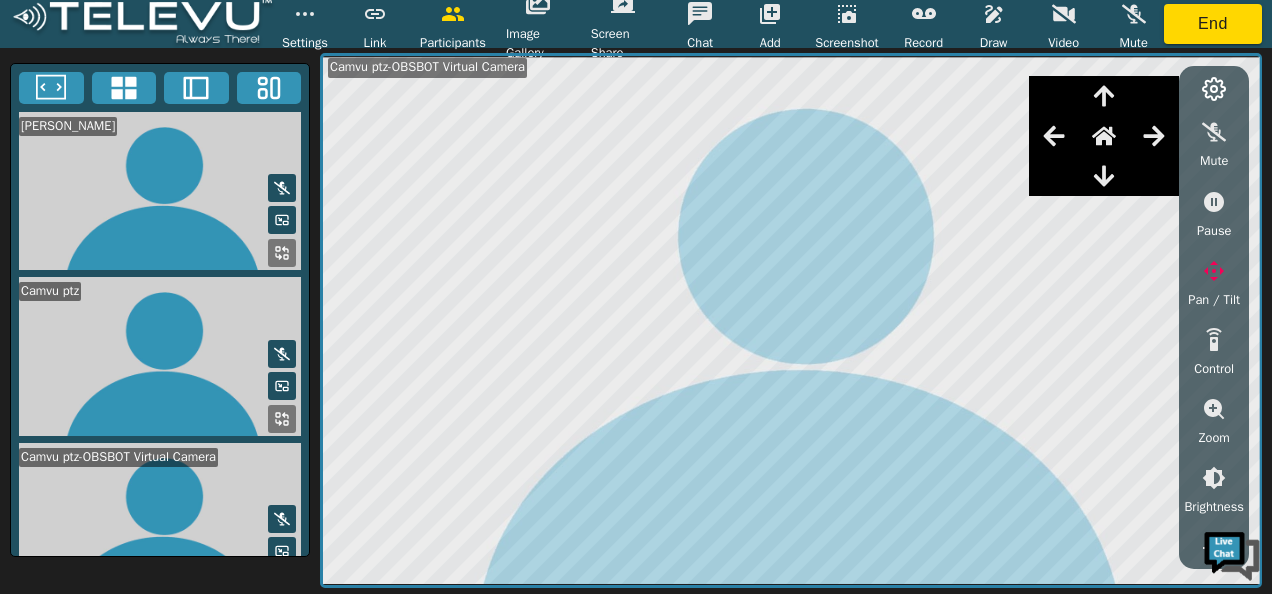 click 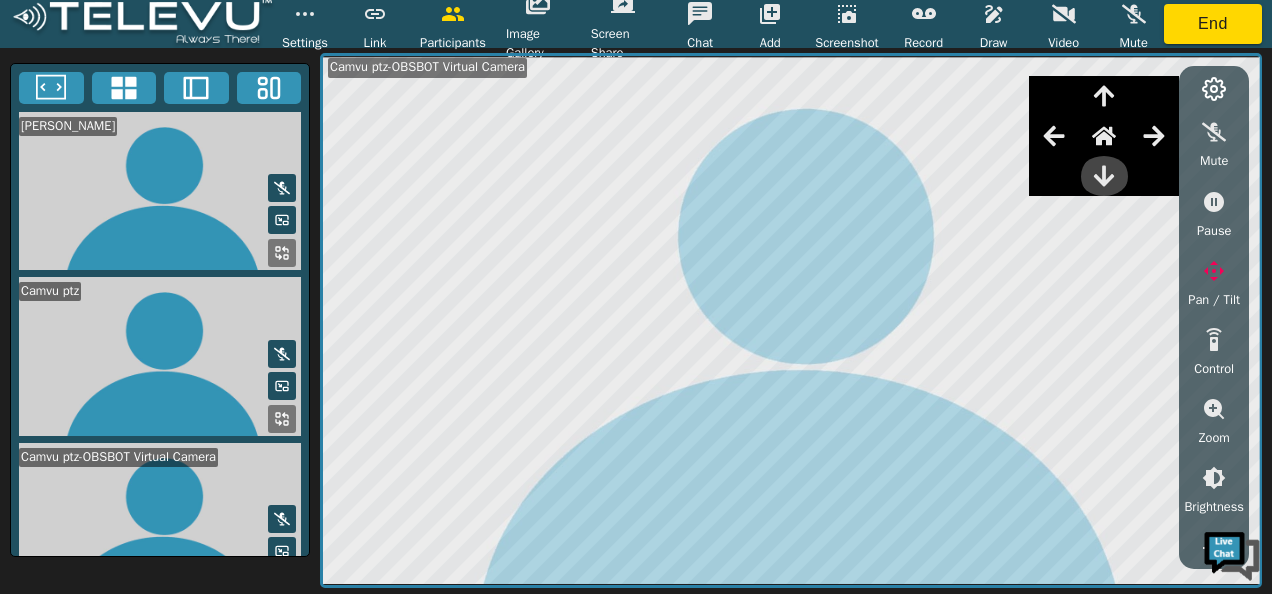 click 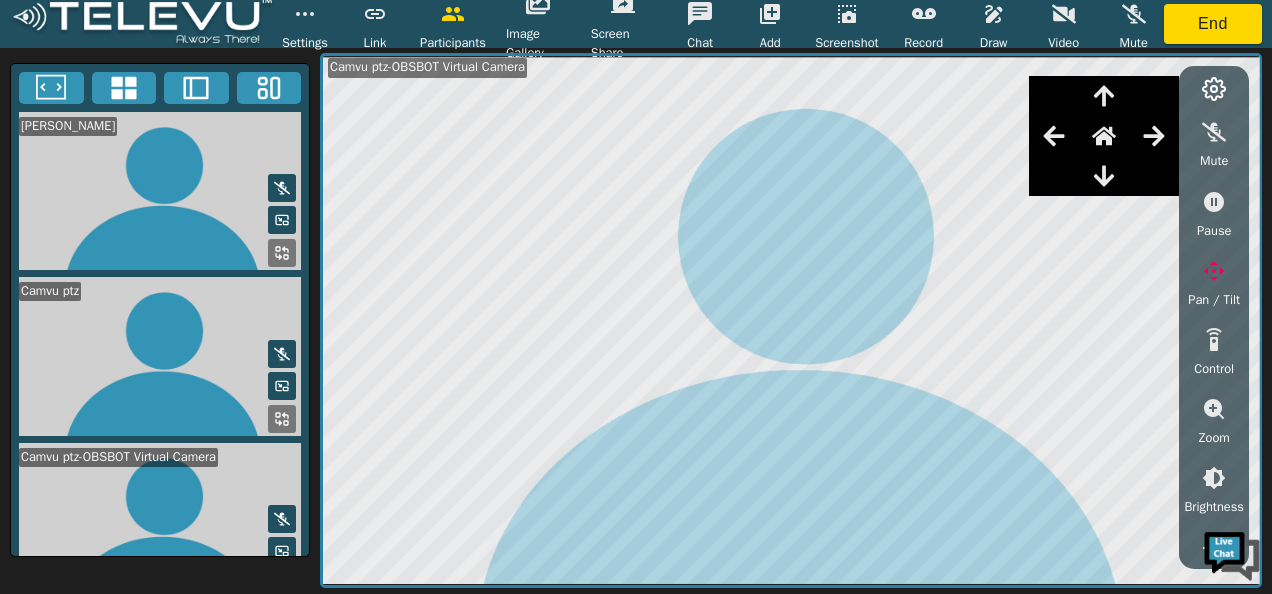 click 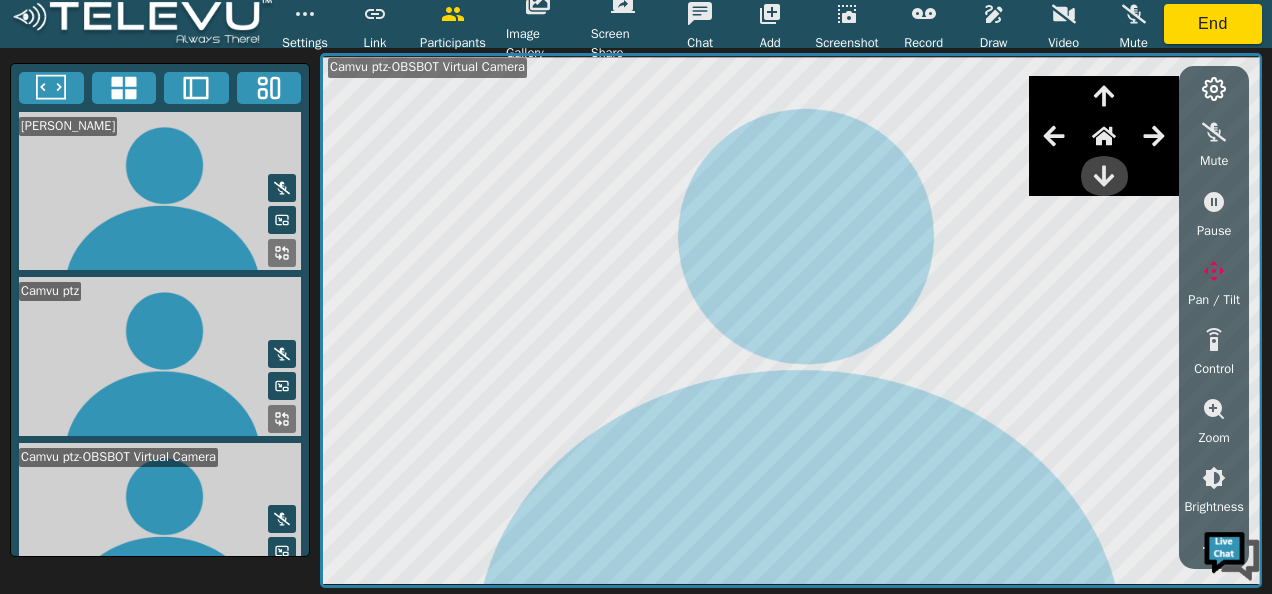 click 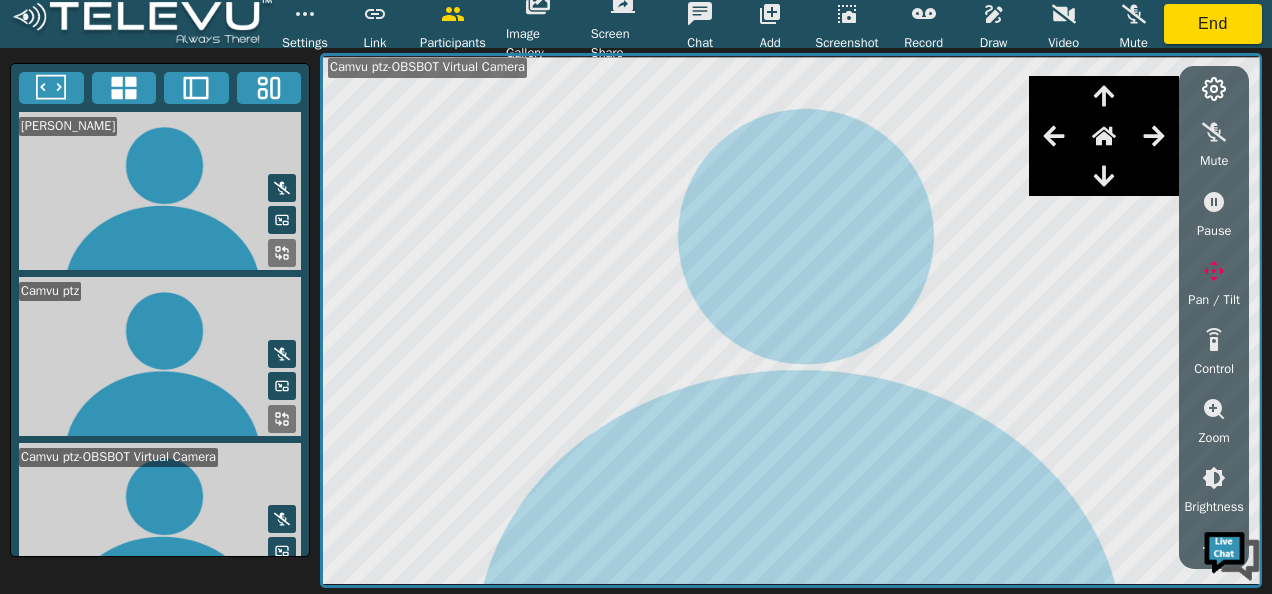 click 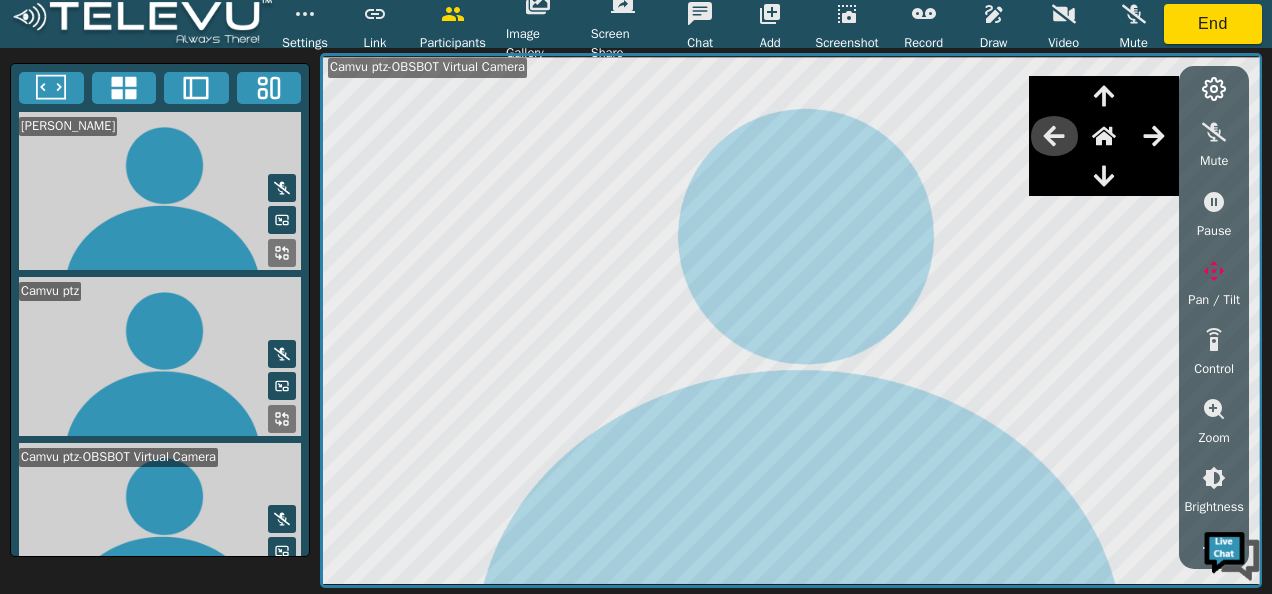 click 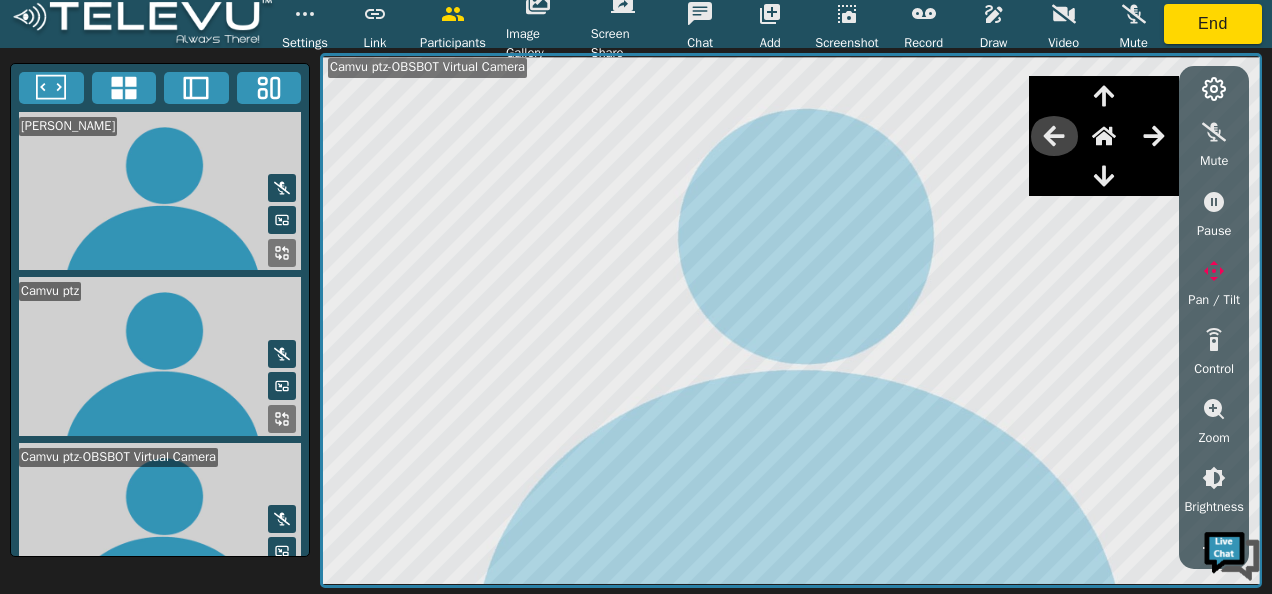 click 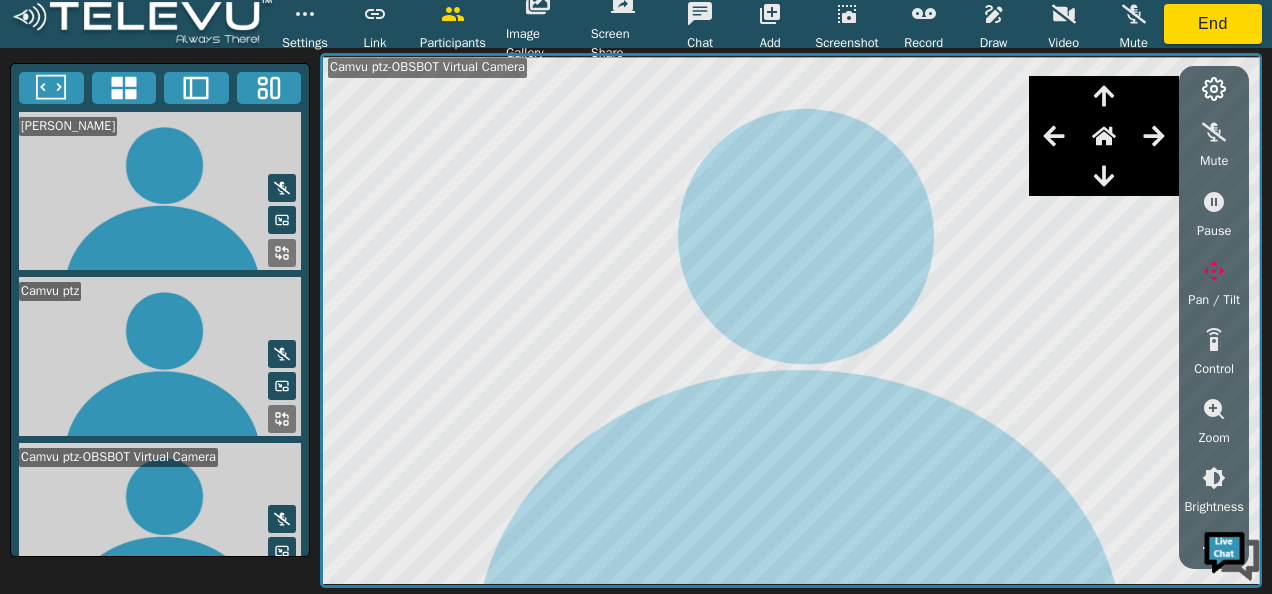 click 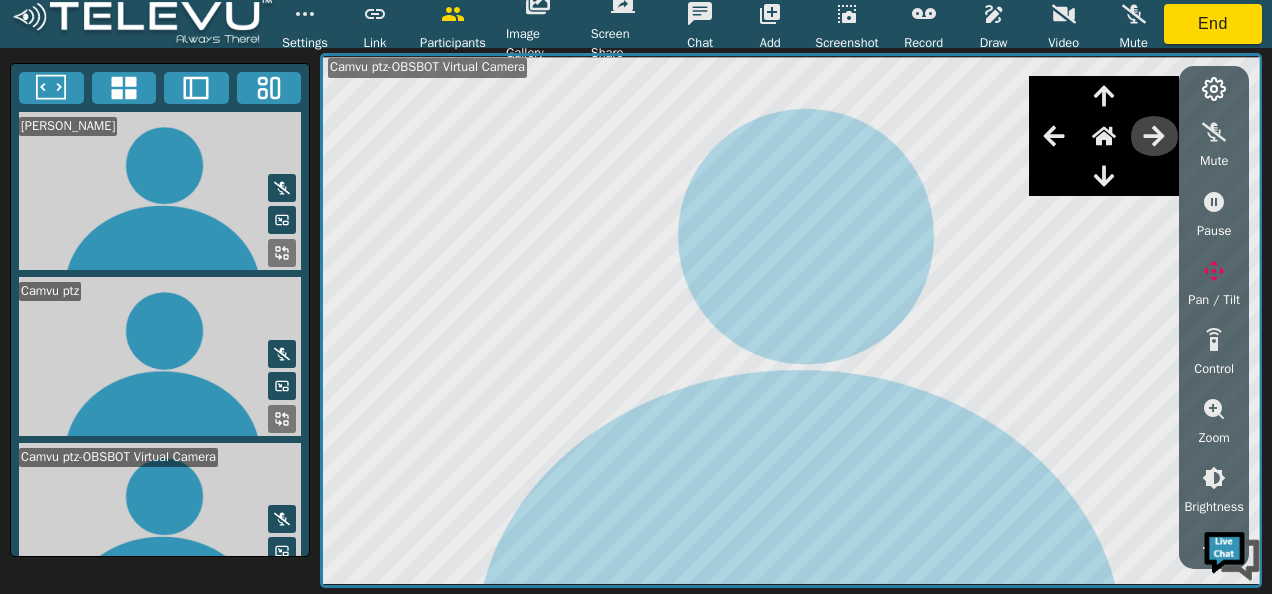click 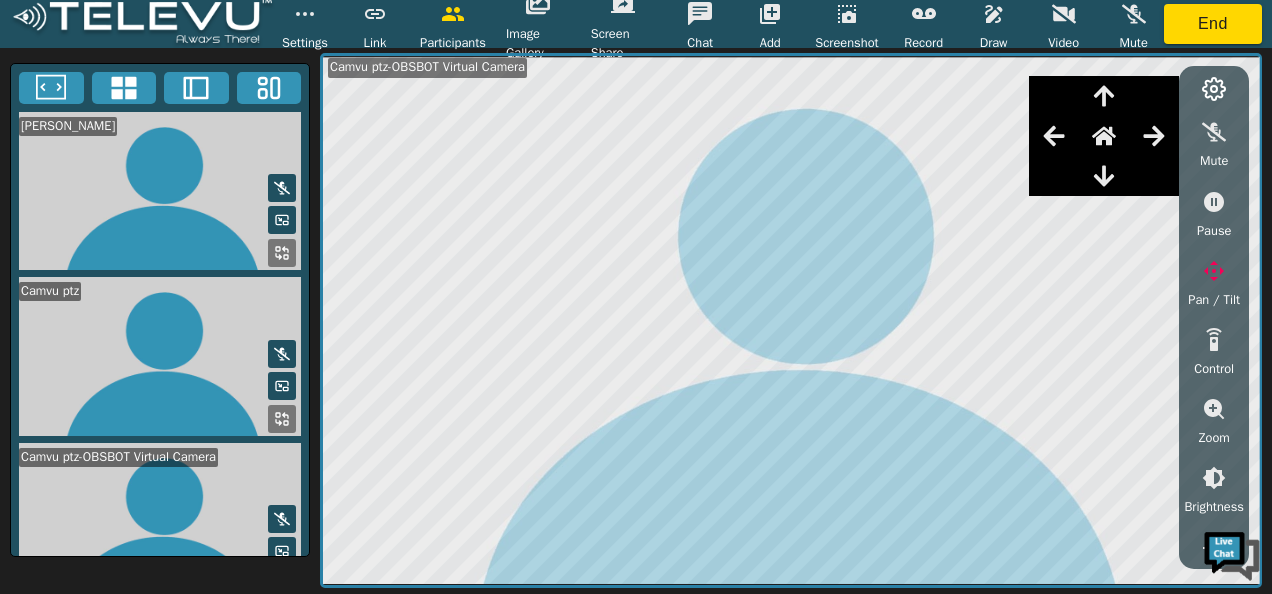 click 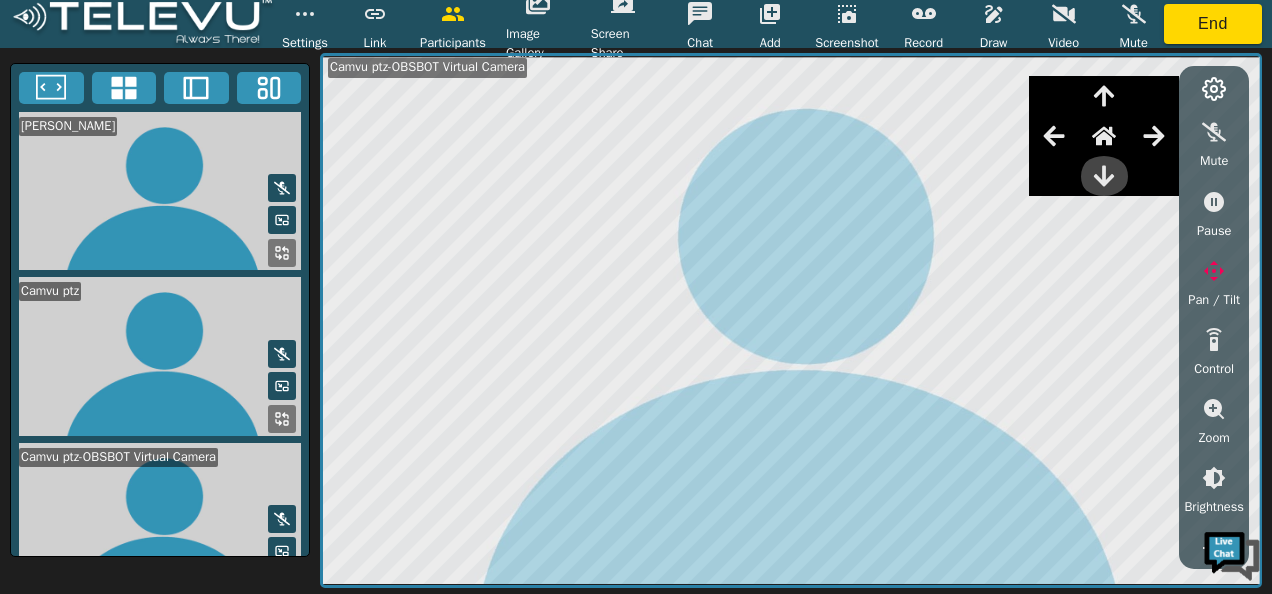 click 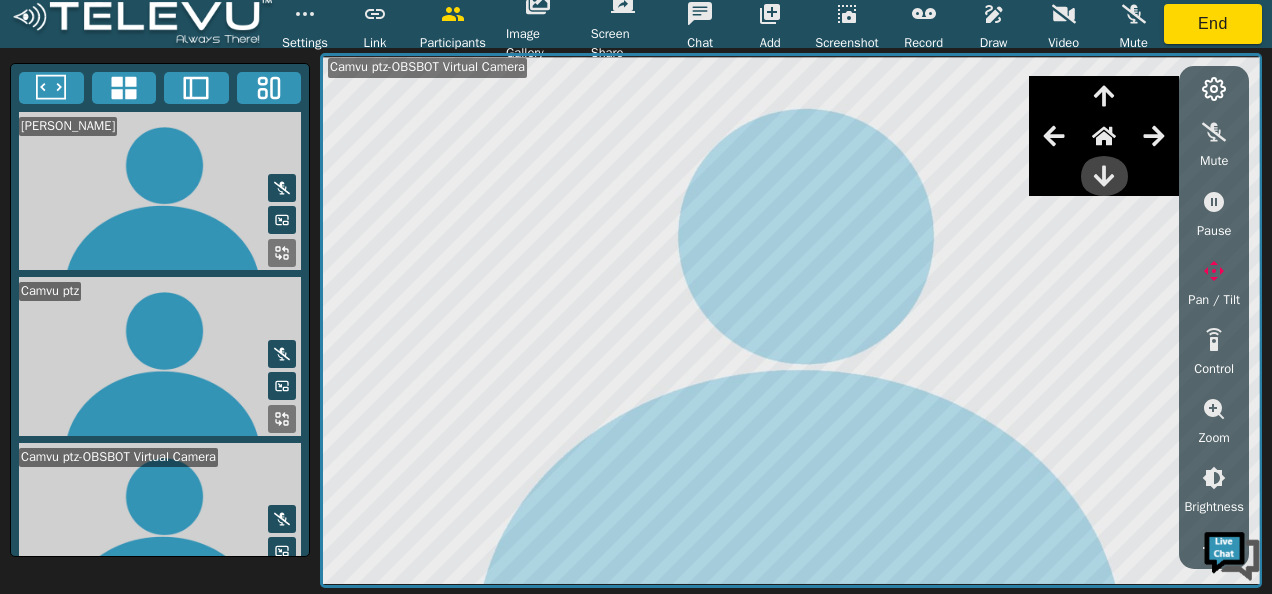 click 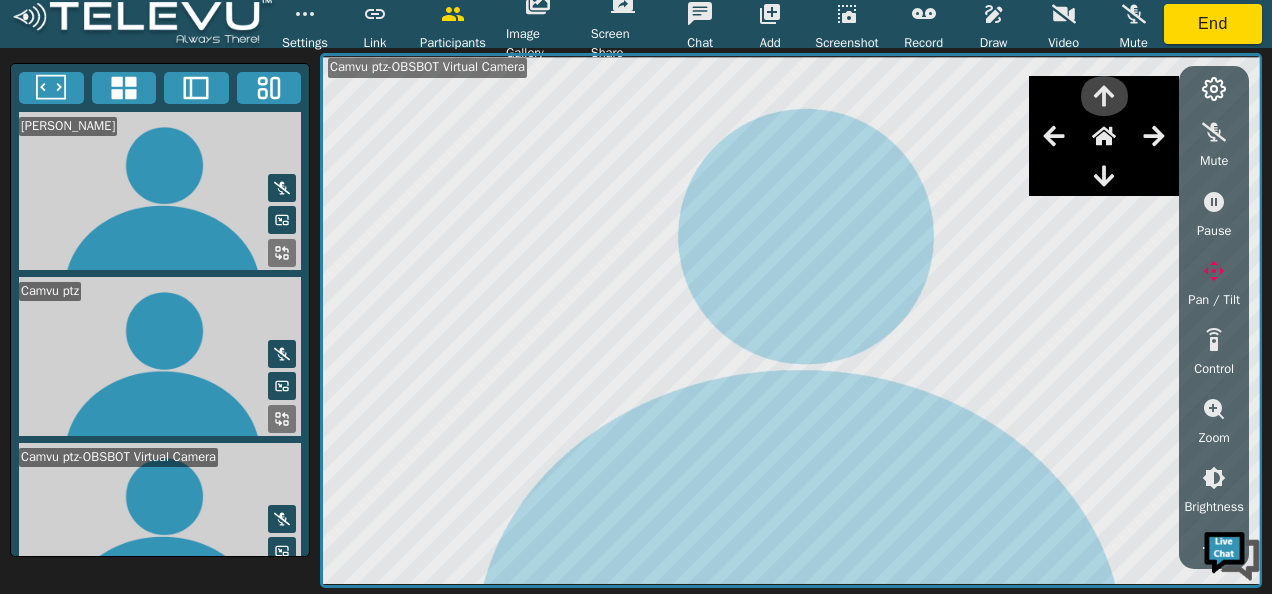 click 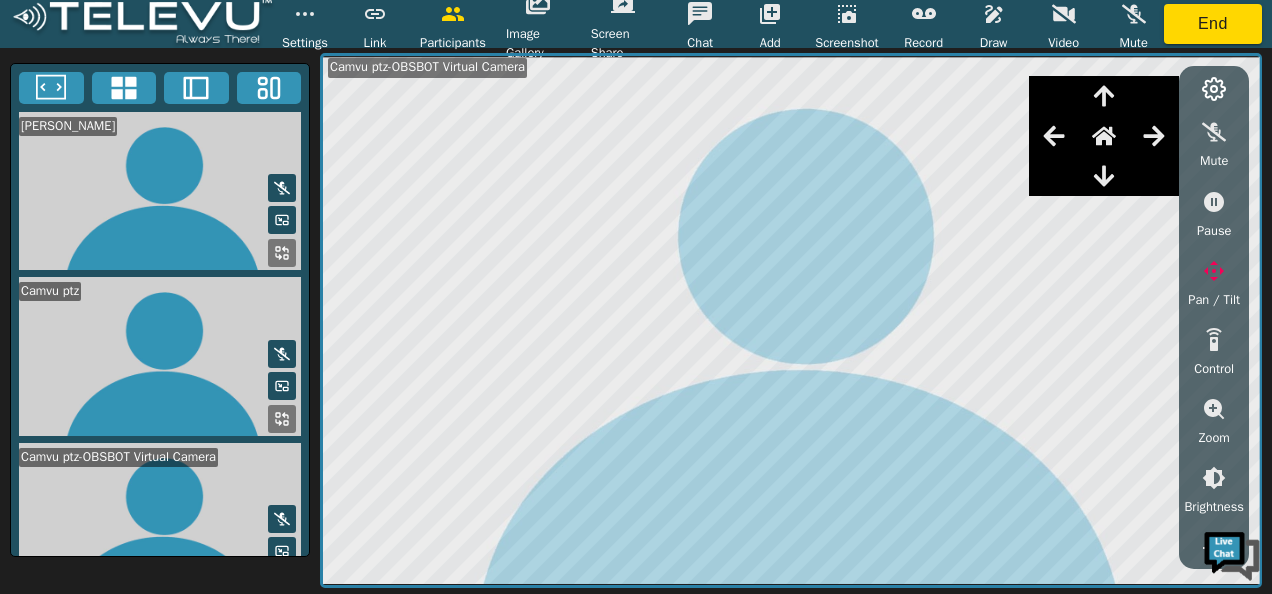 click 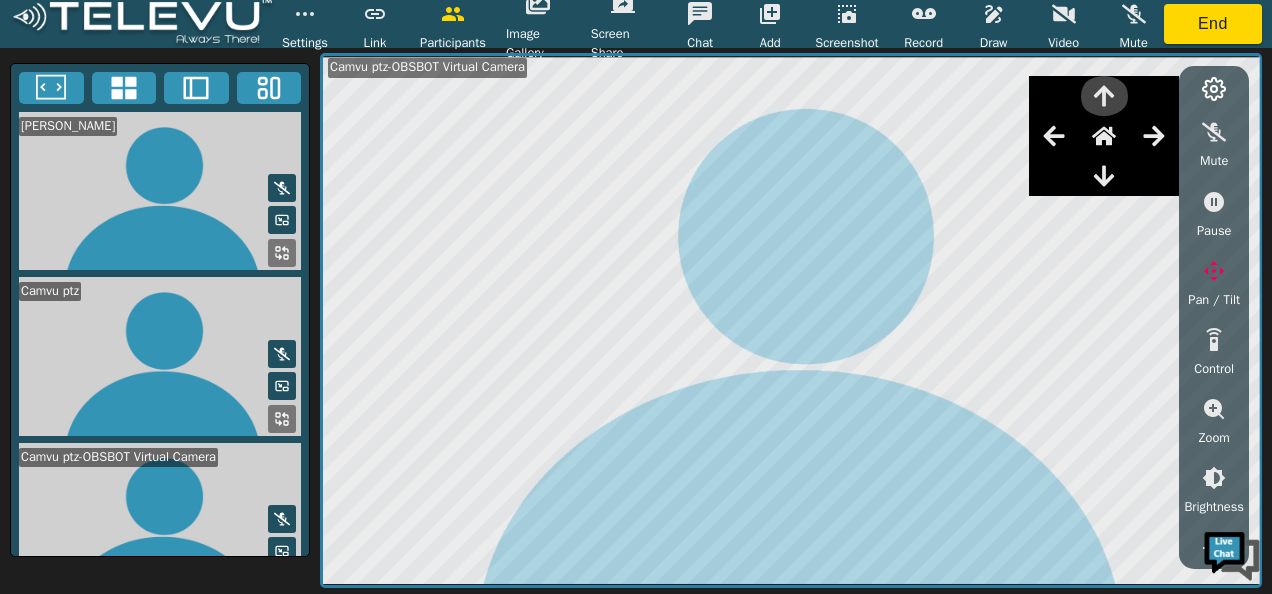 click 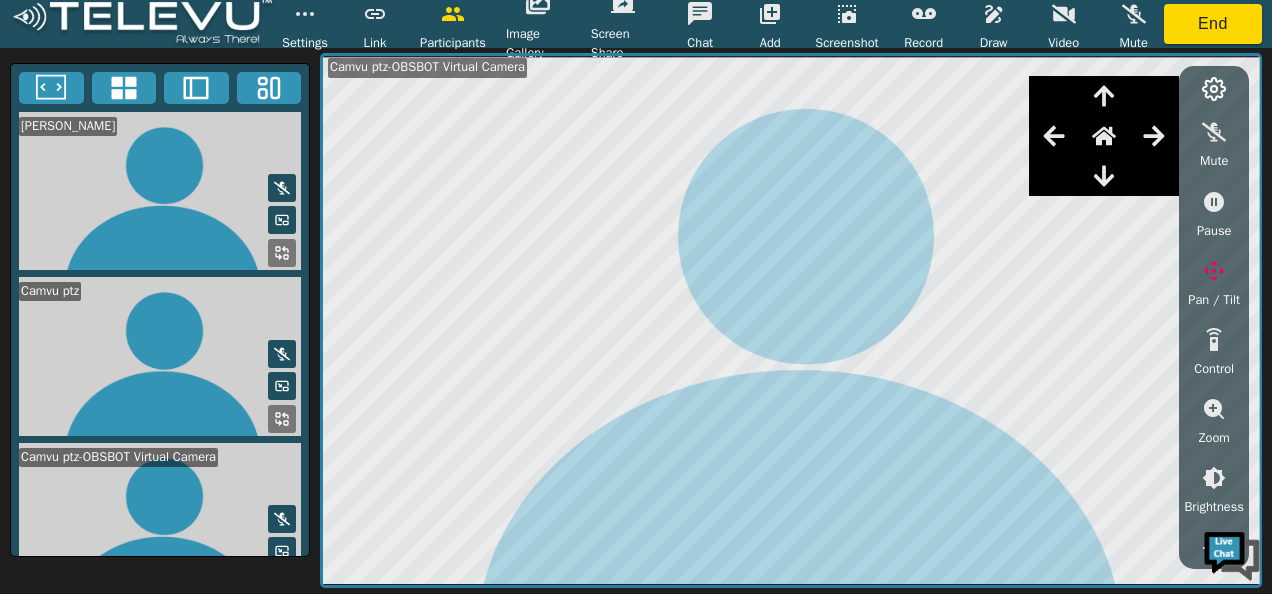 click 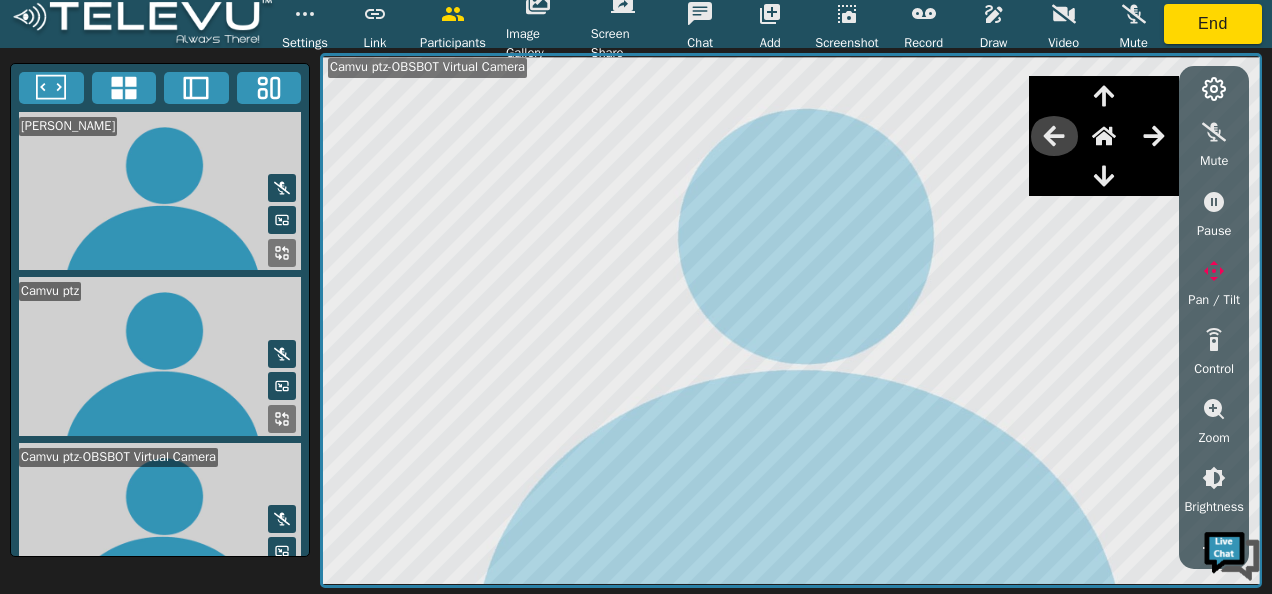 click 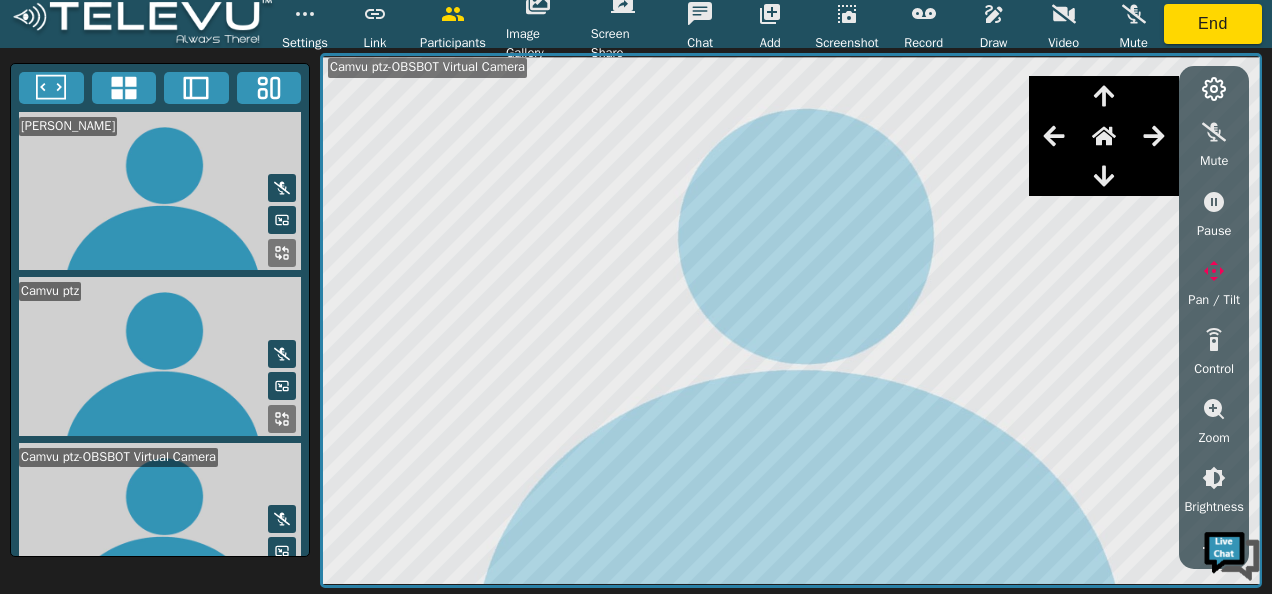 click 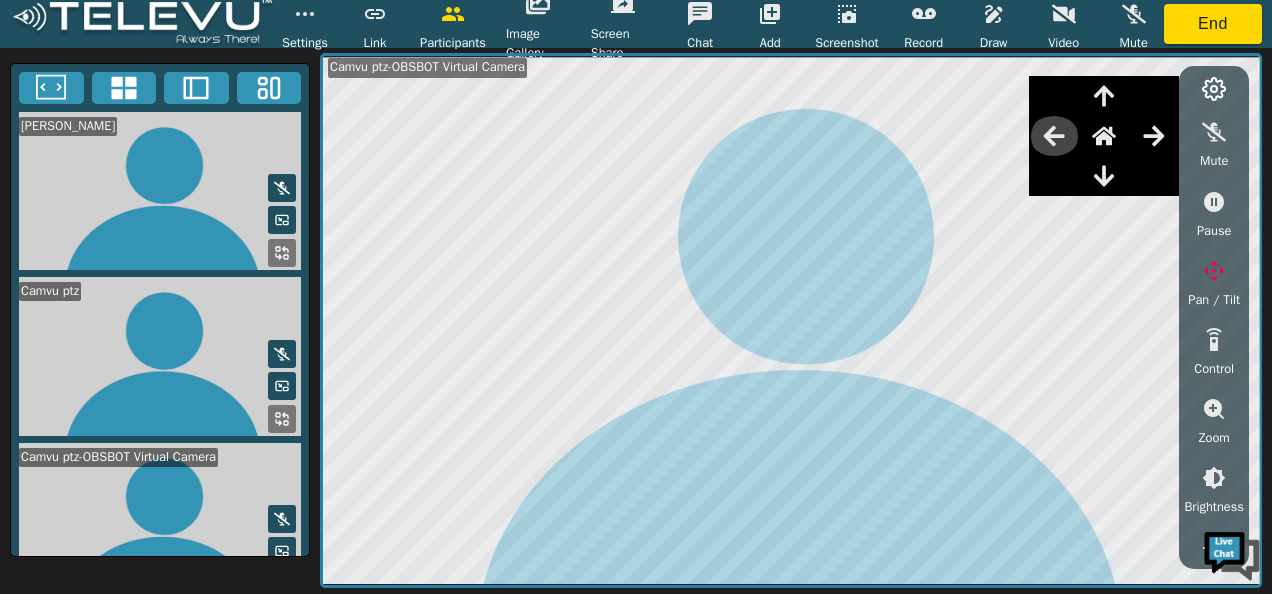 click 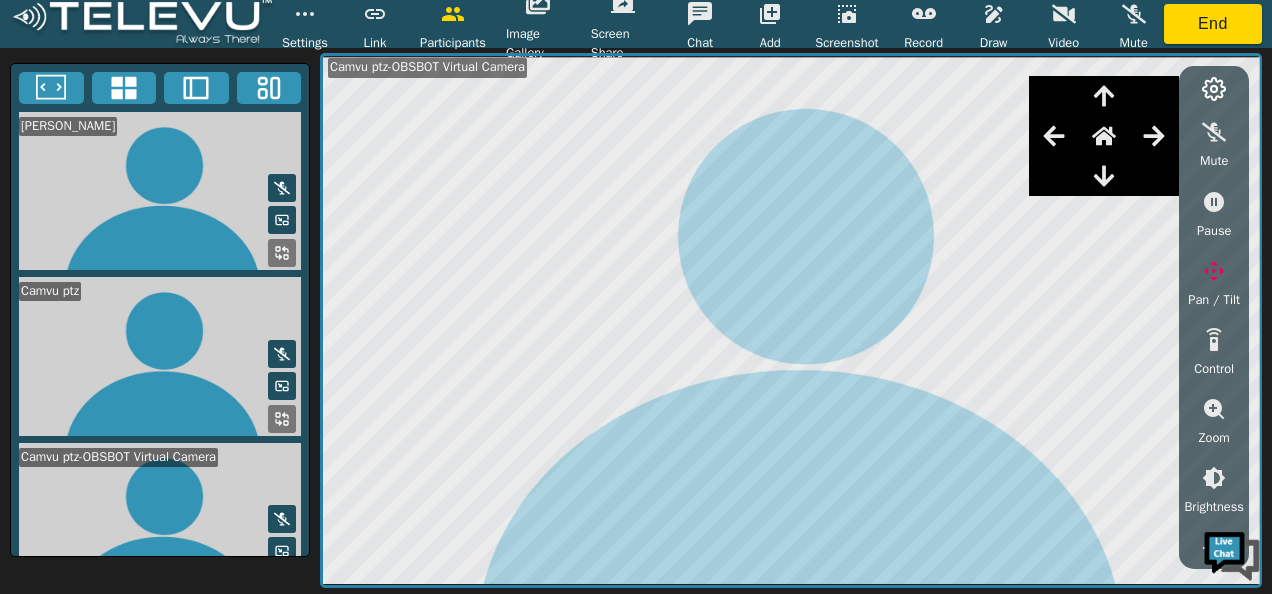 click 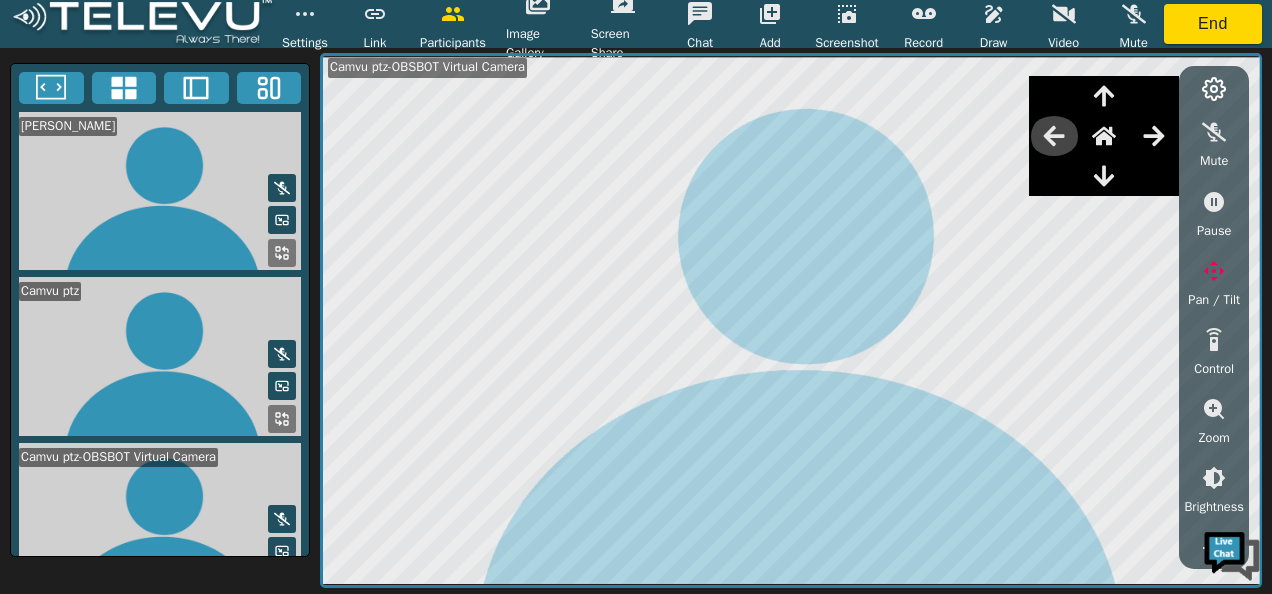 click 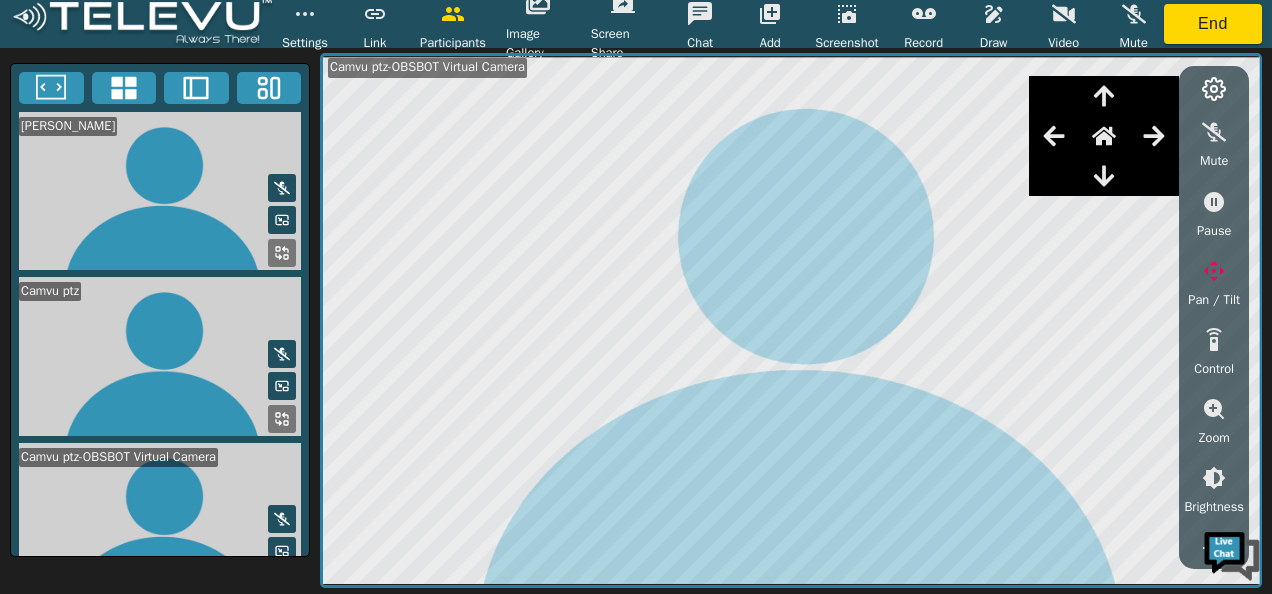 click 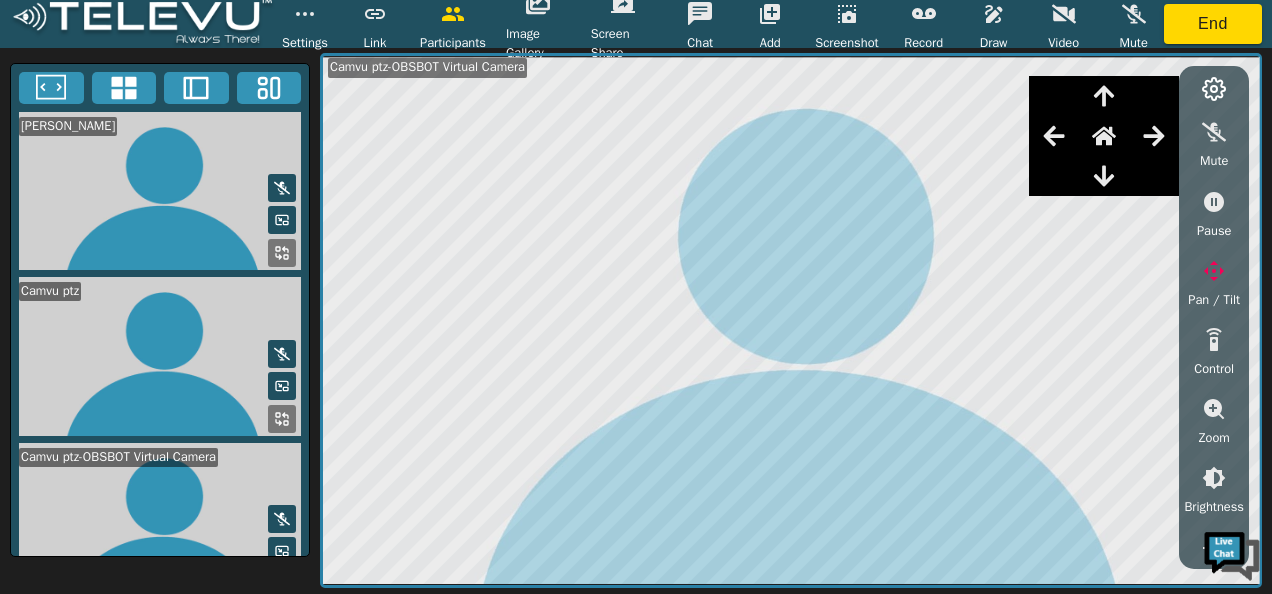 click 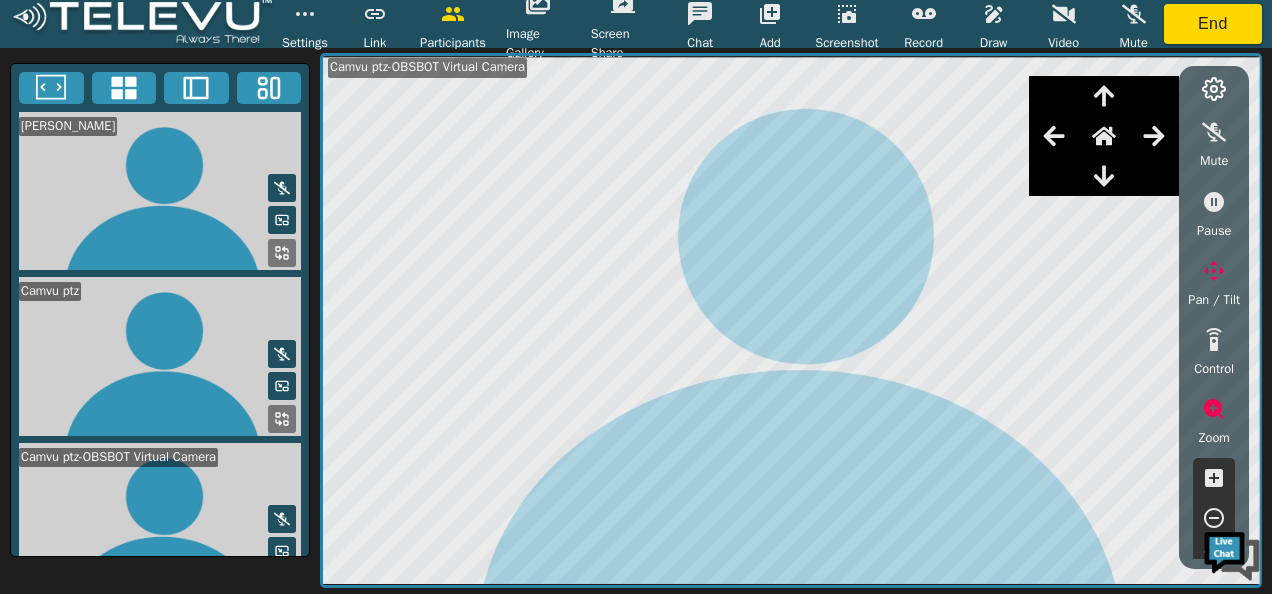 click 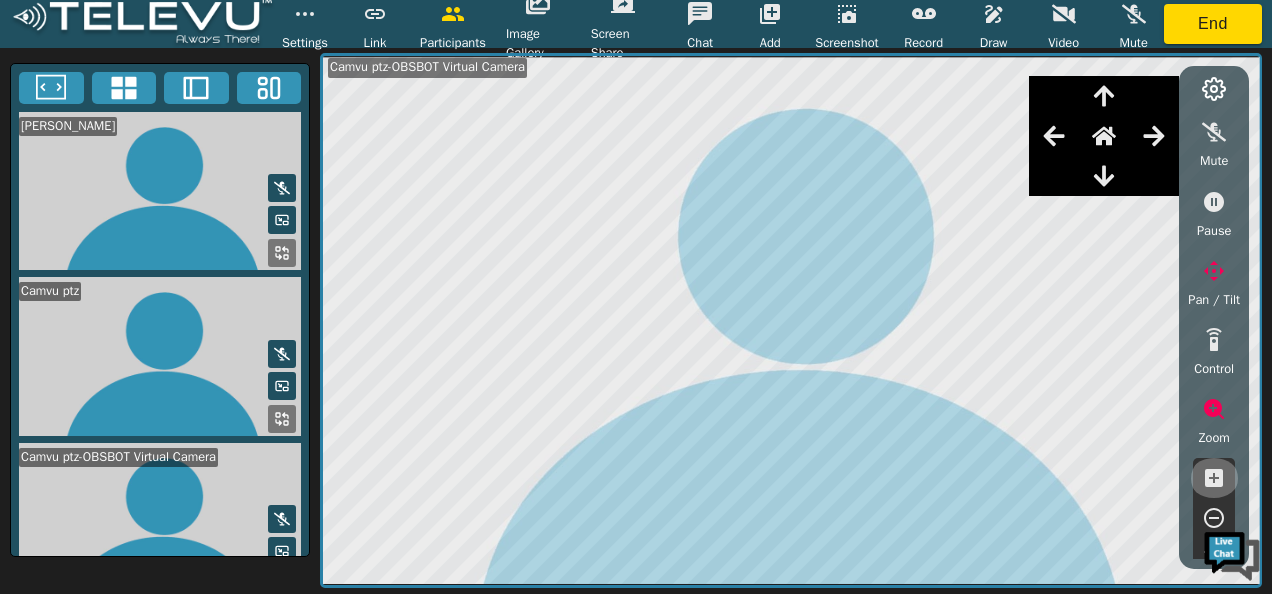 click 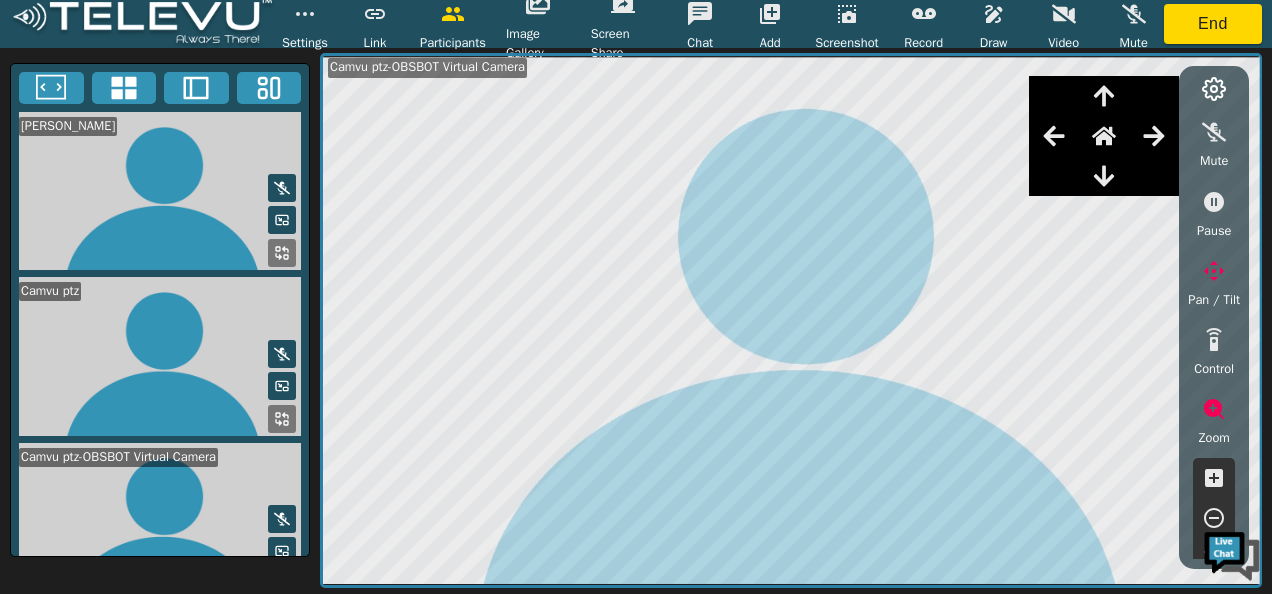 click 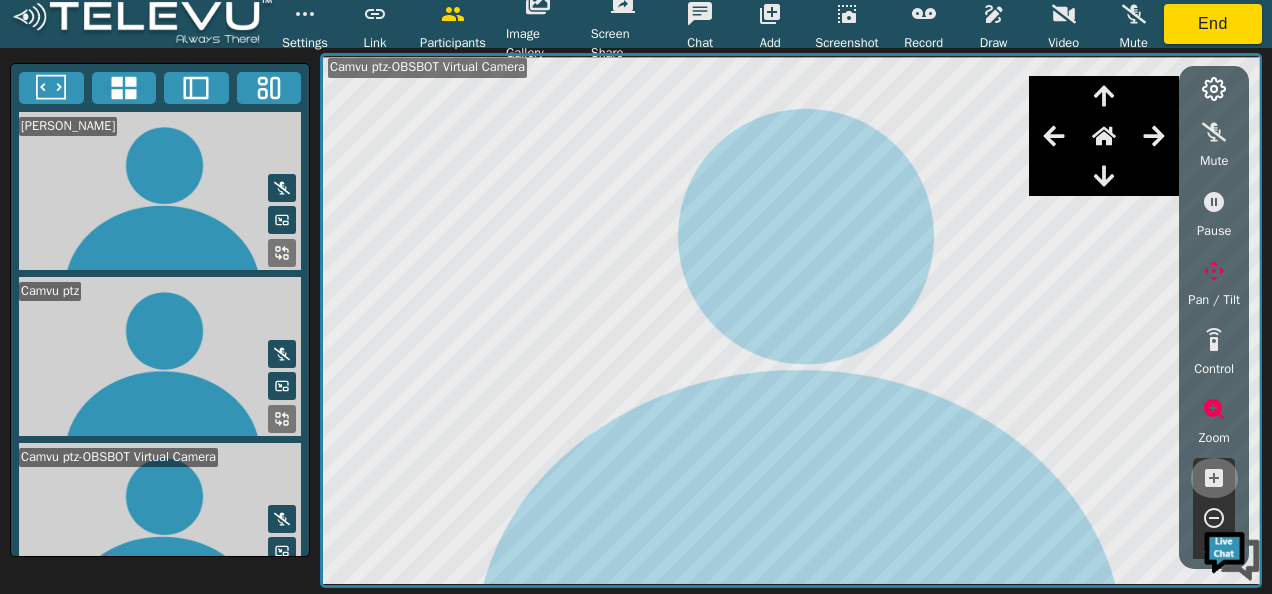 click 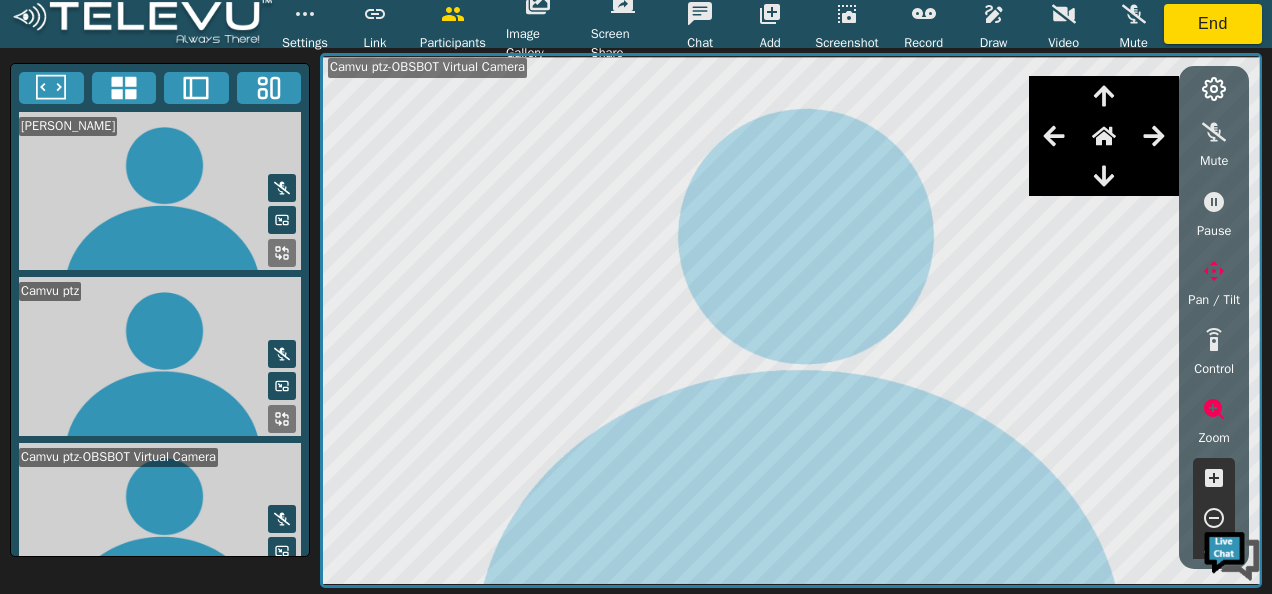 click 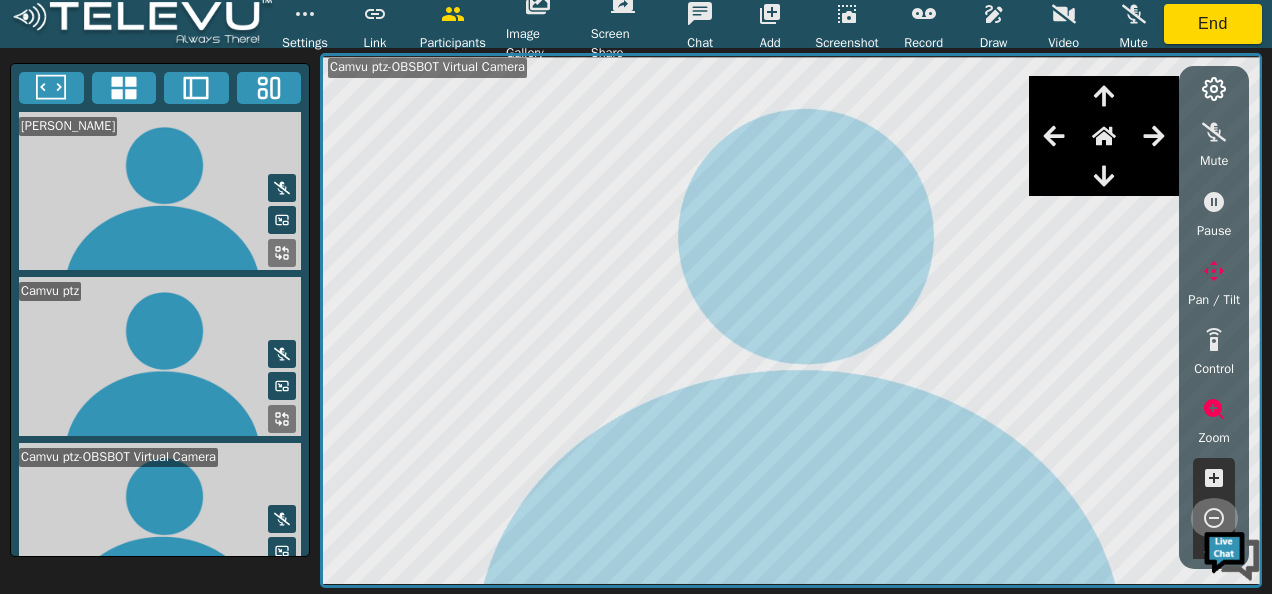 click 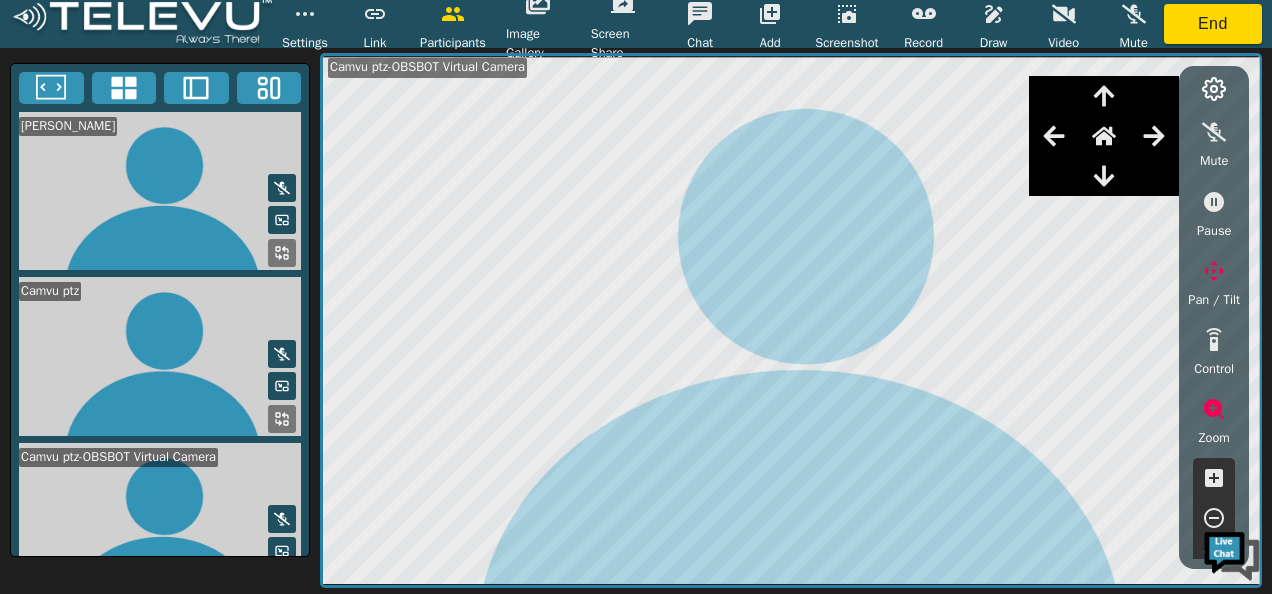 click 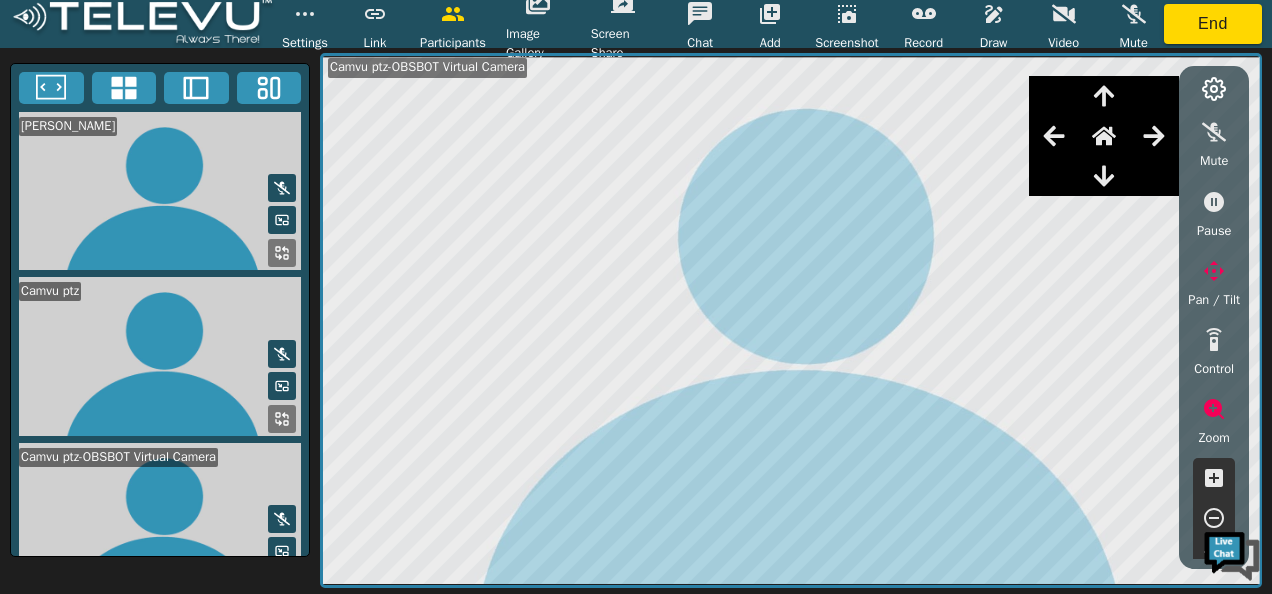 click 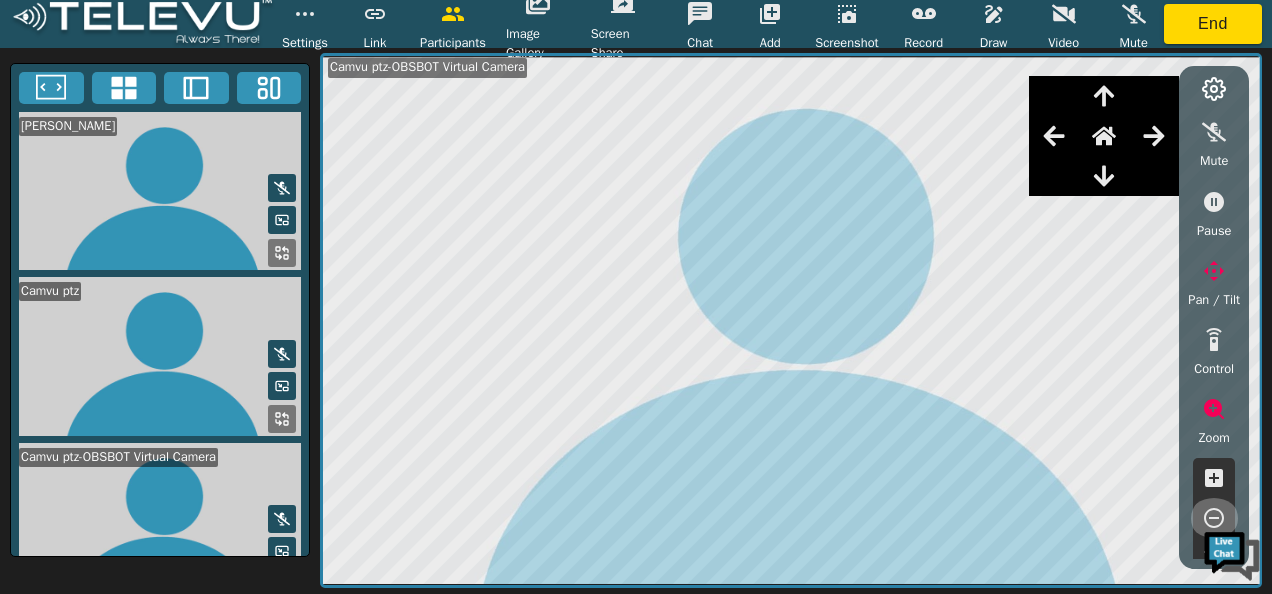click 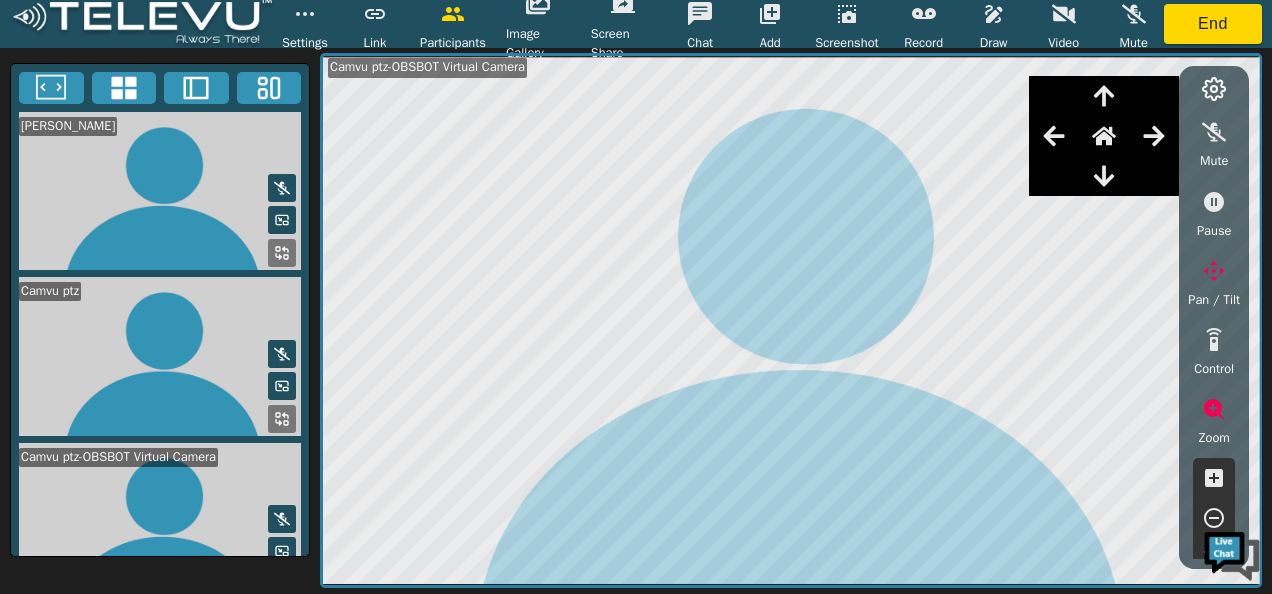click 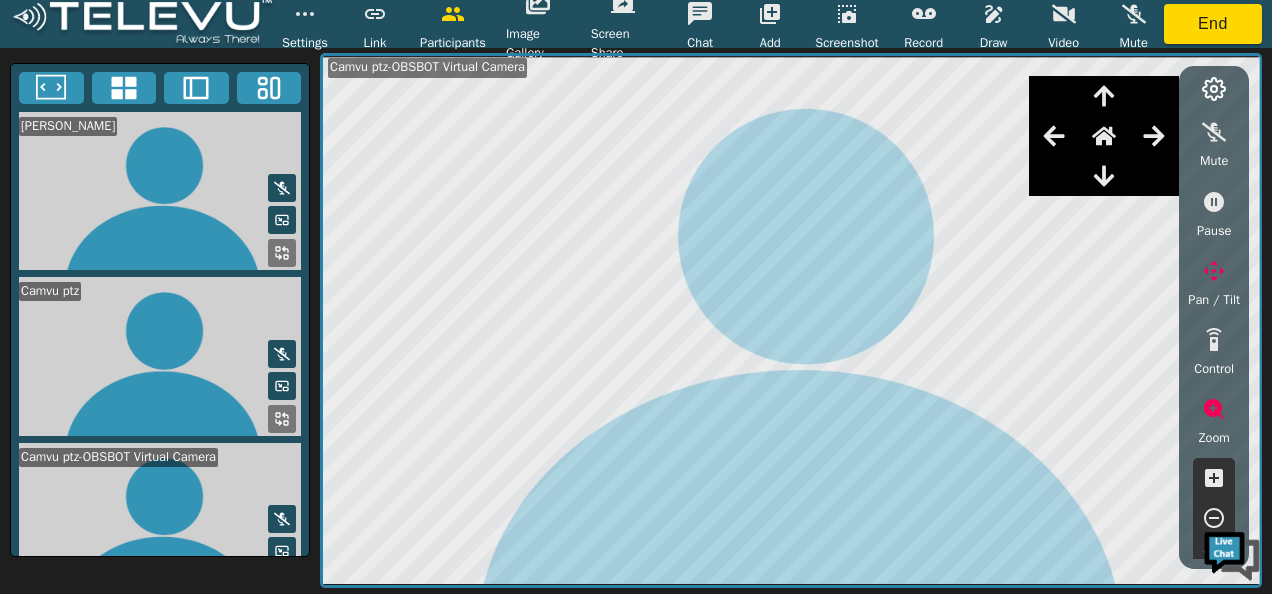 click 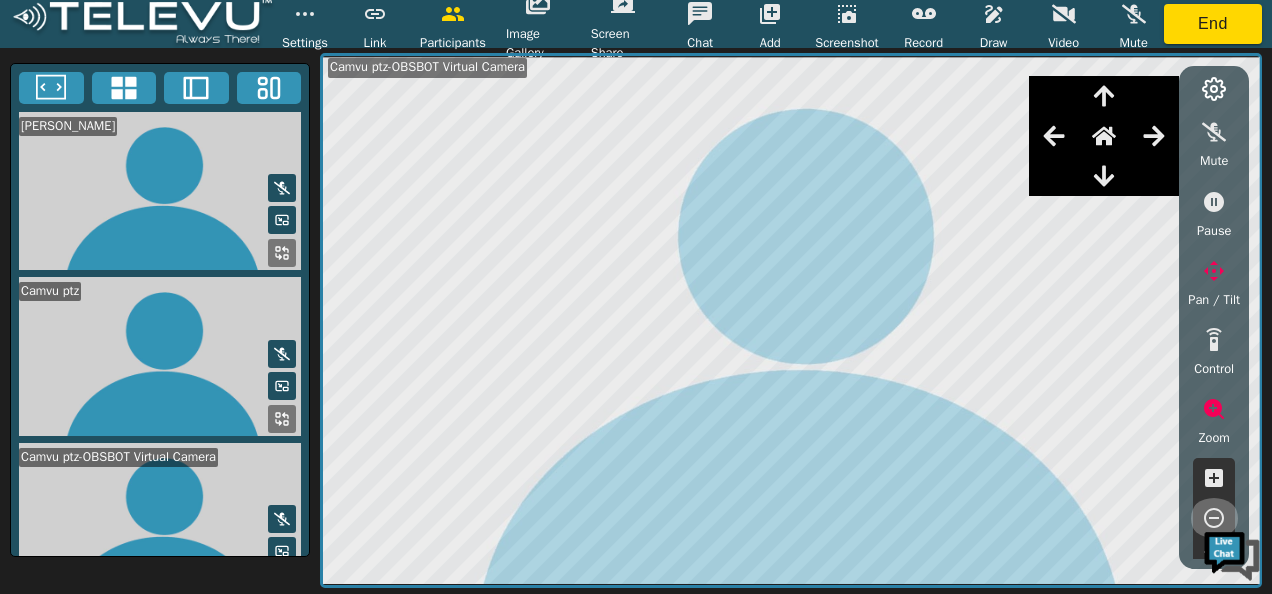 click 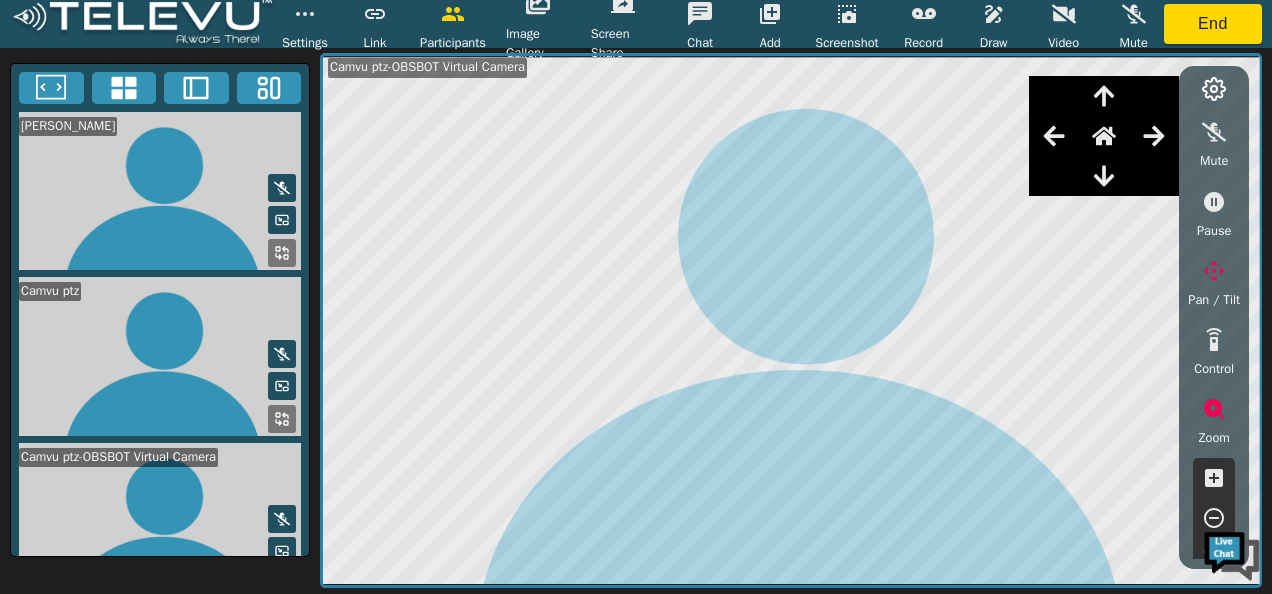 click 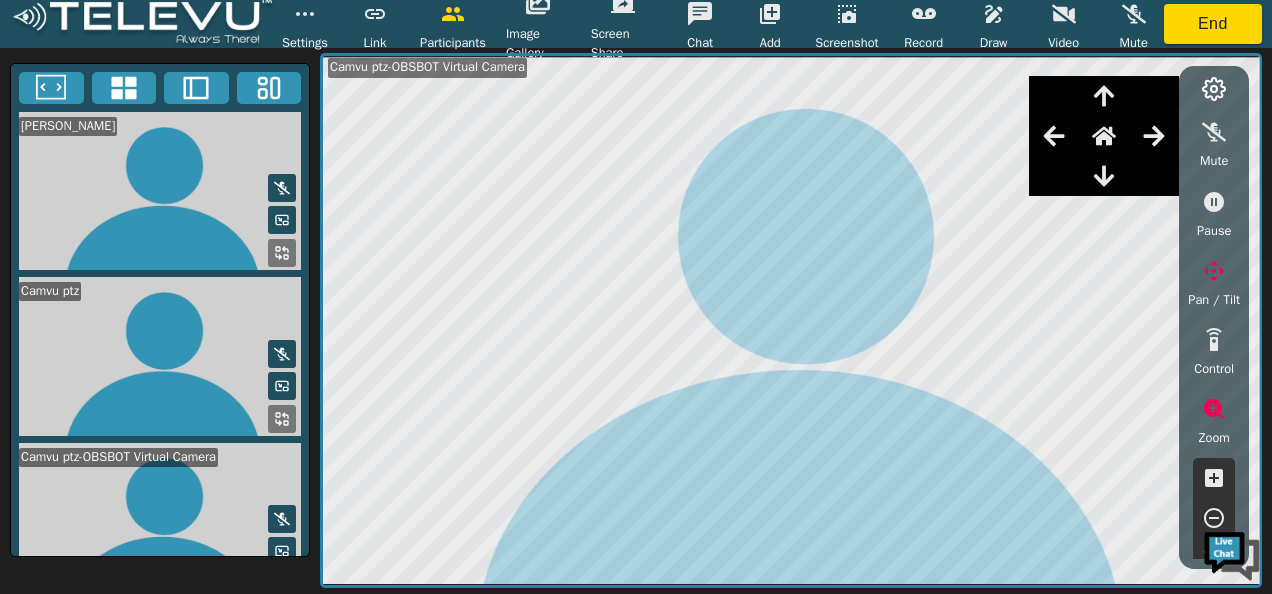 click 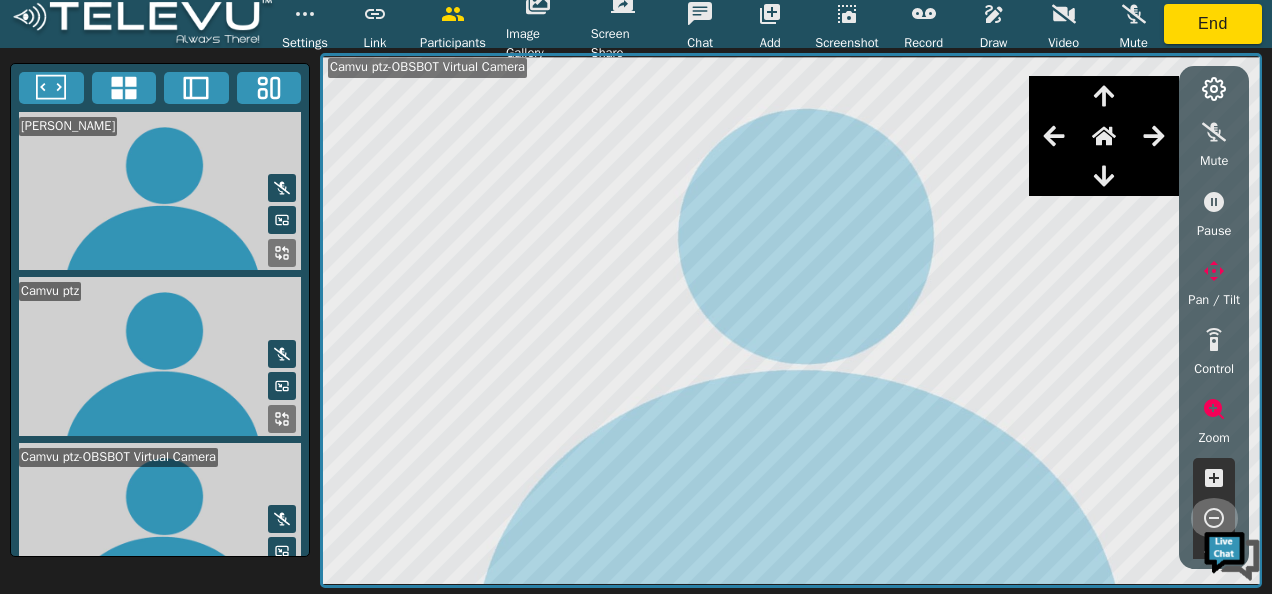 click 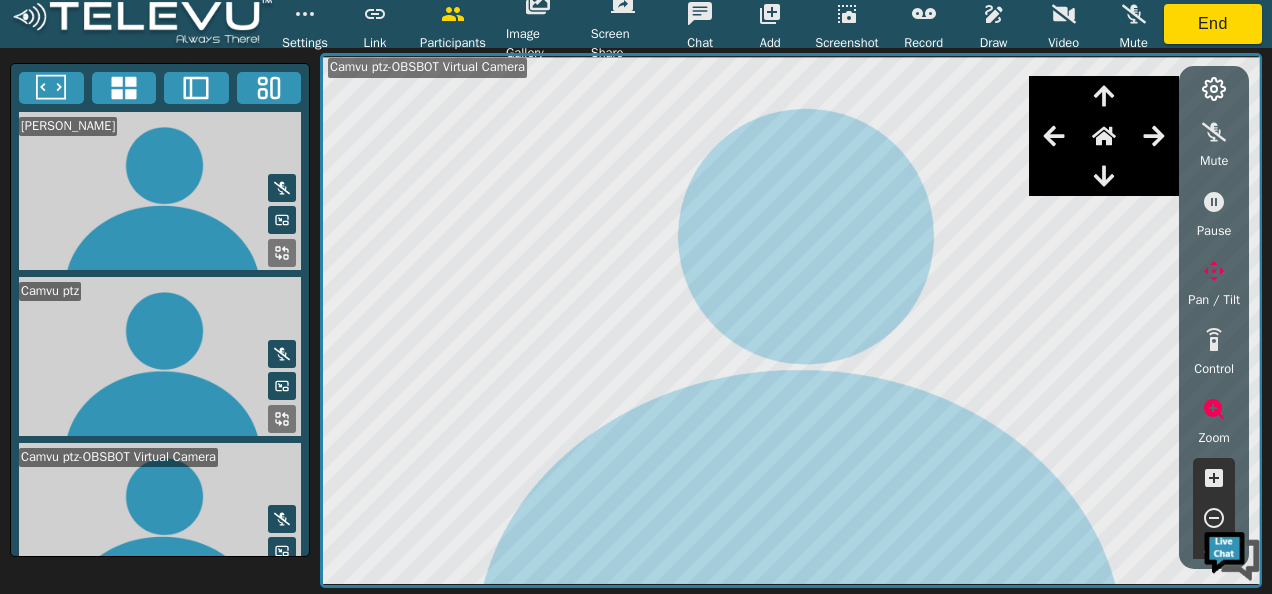 click 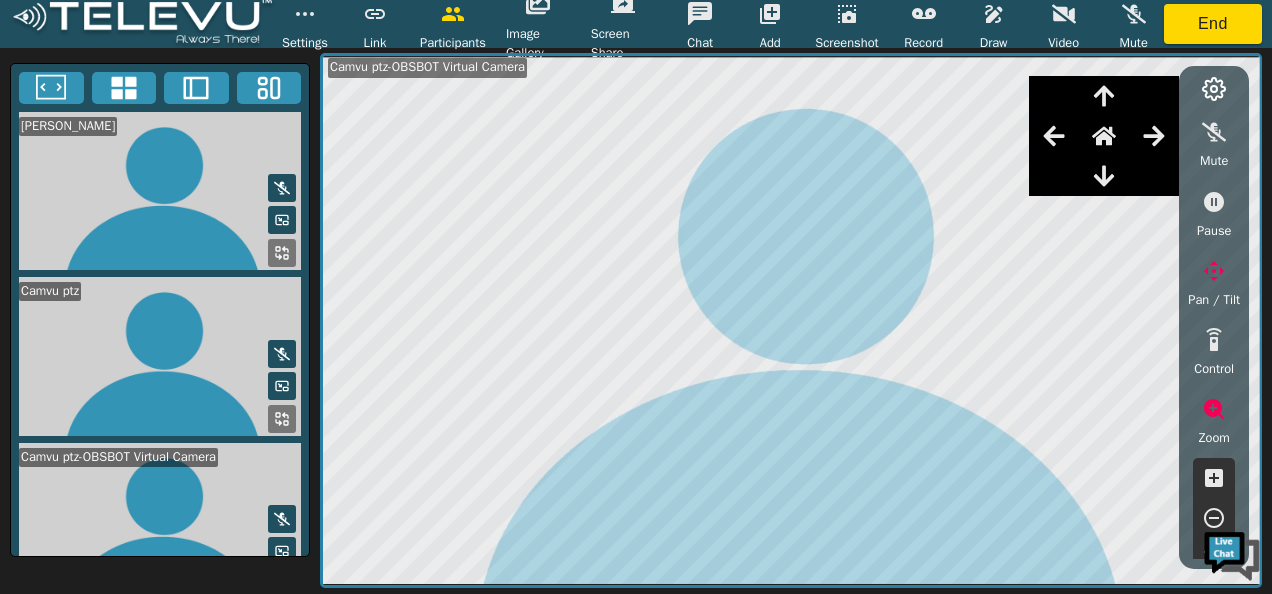 click 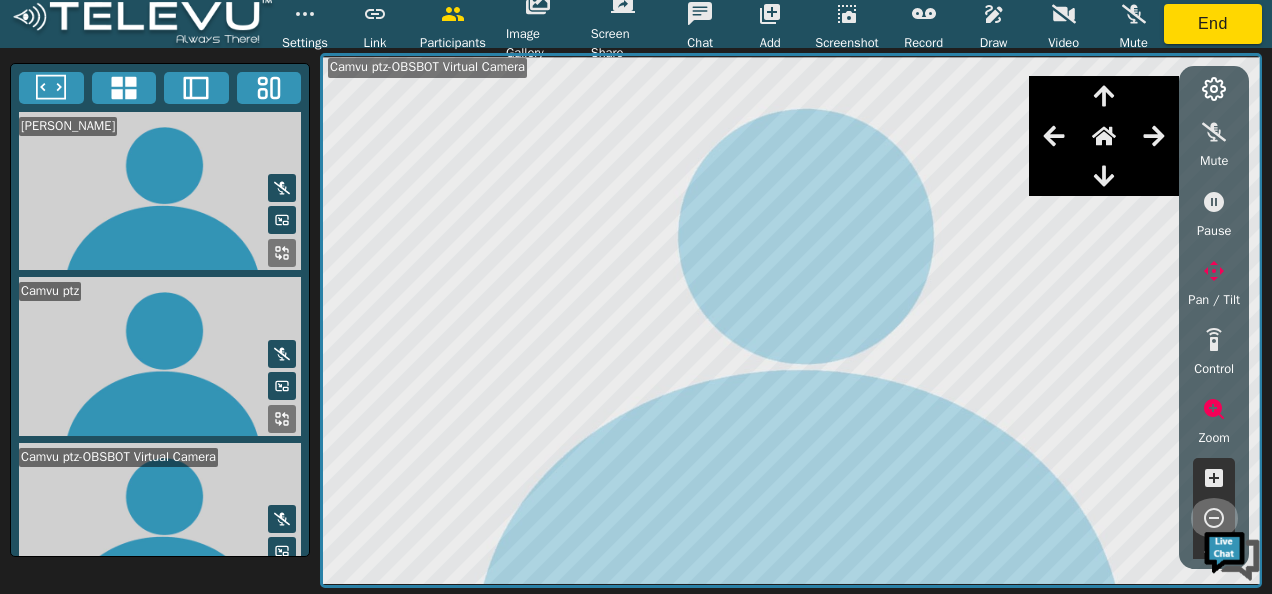 click 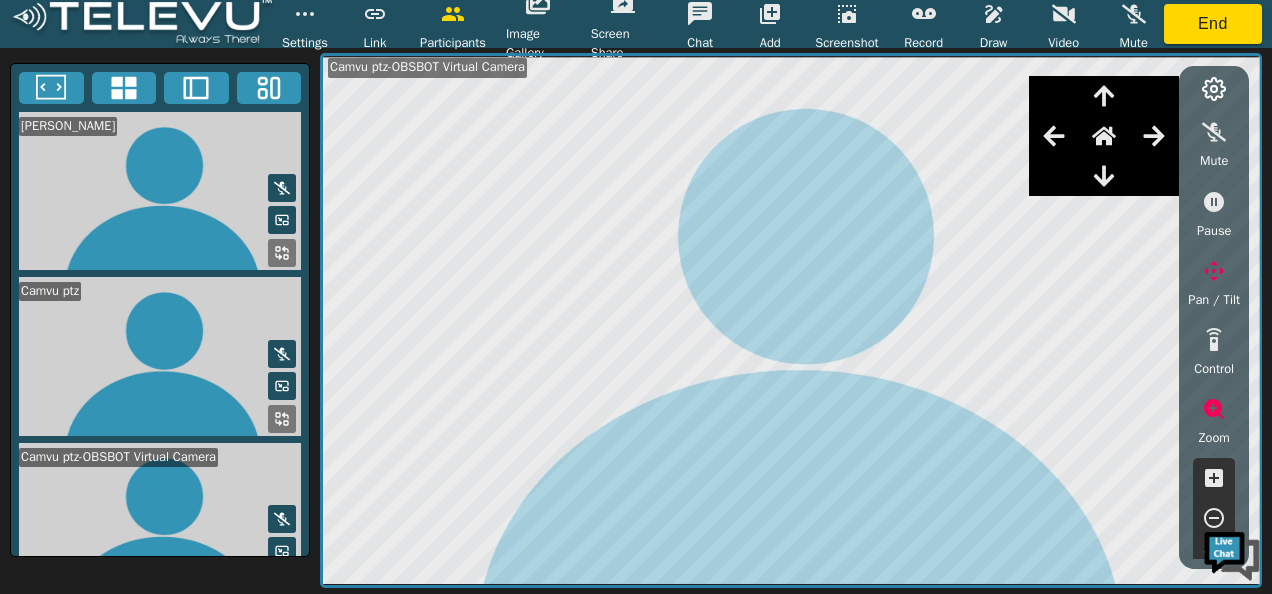 click 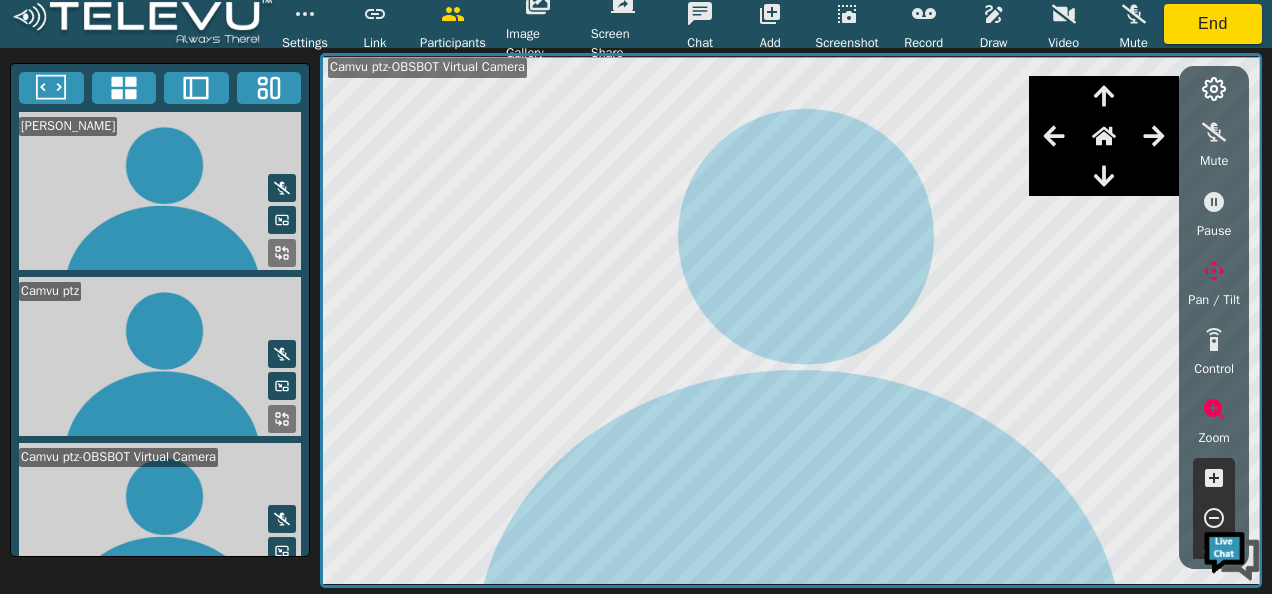 click 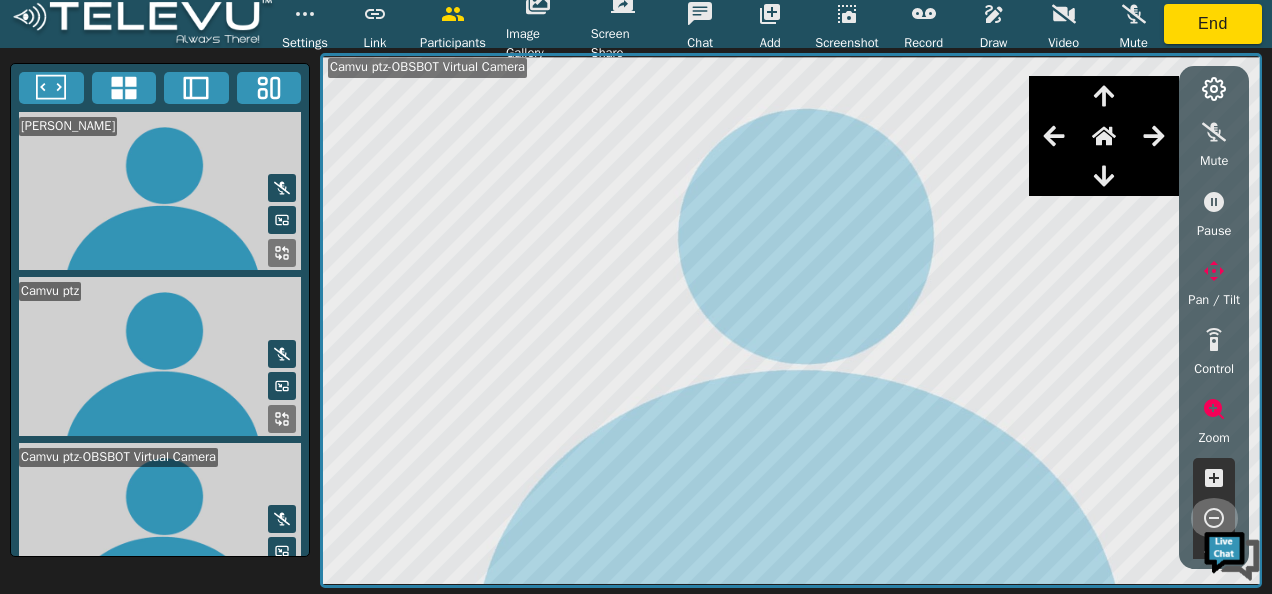 click 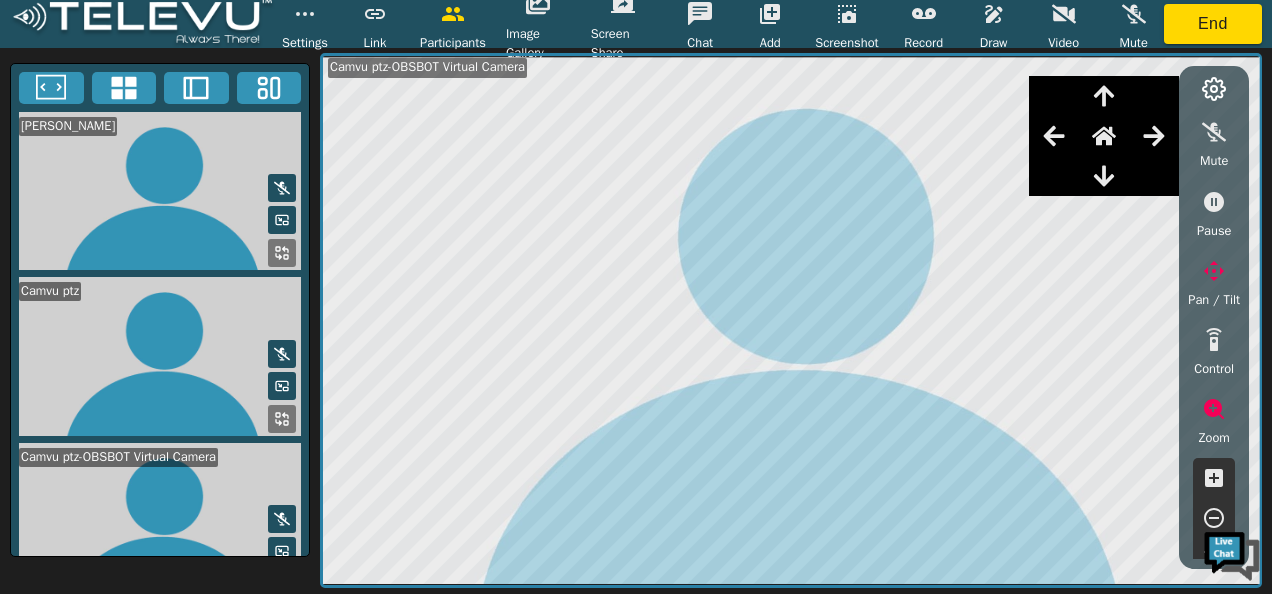 click 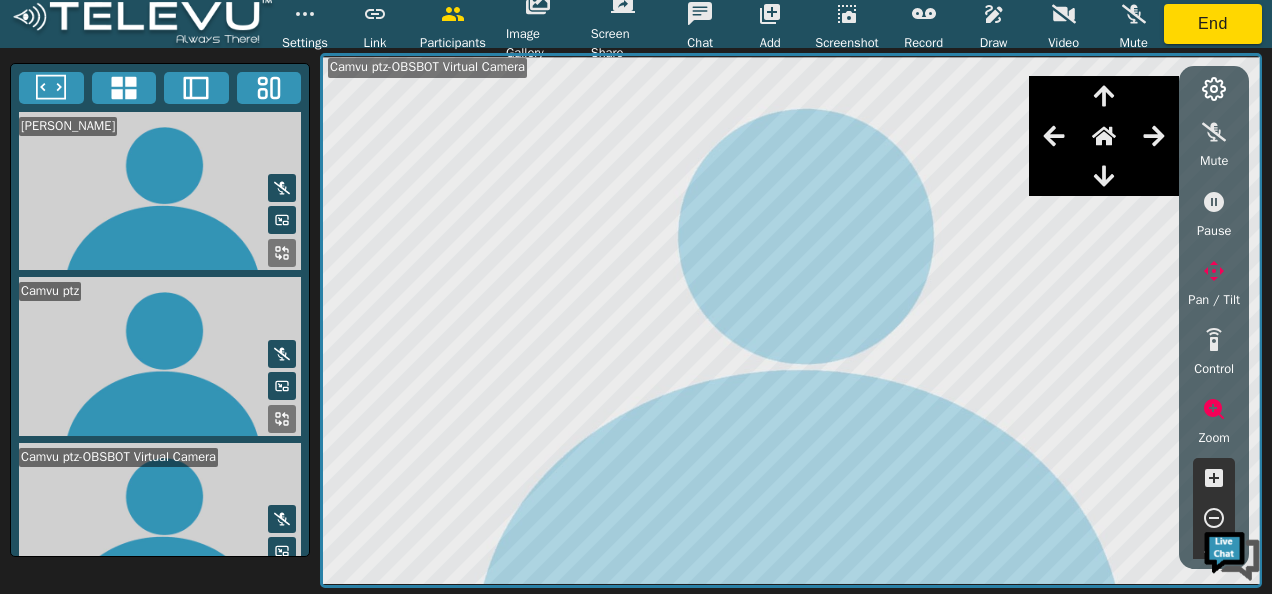 click 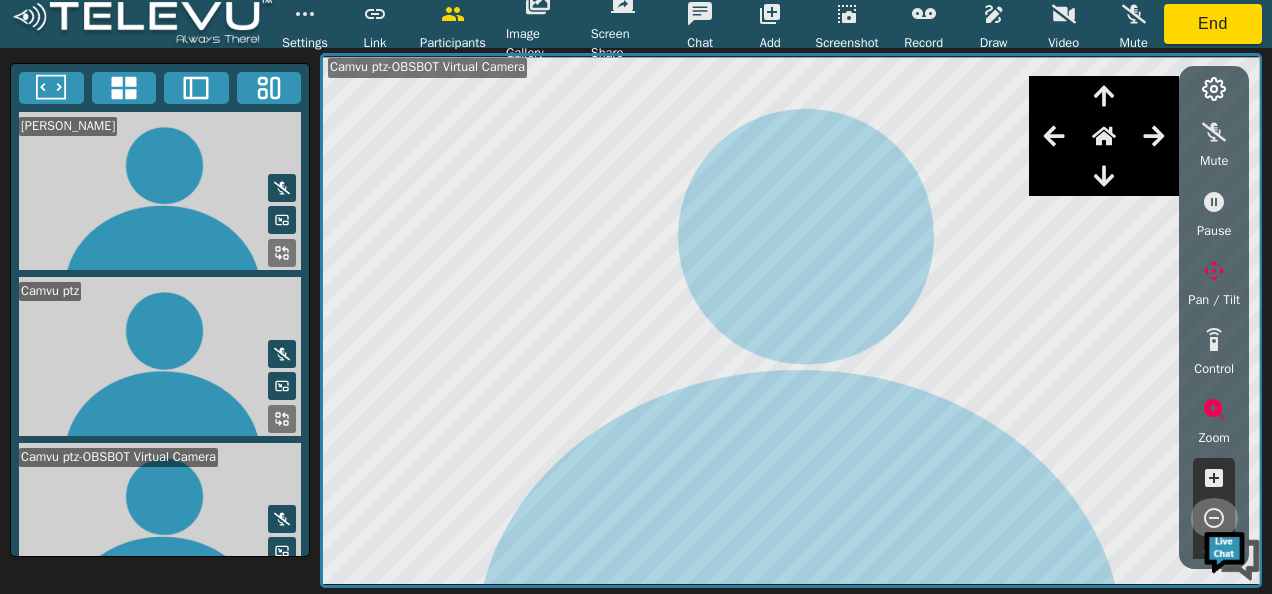 click 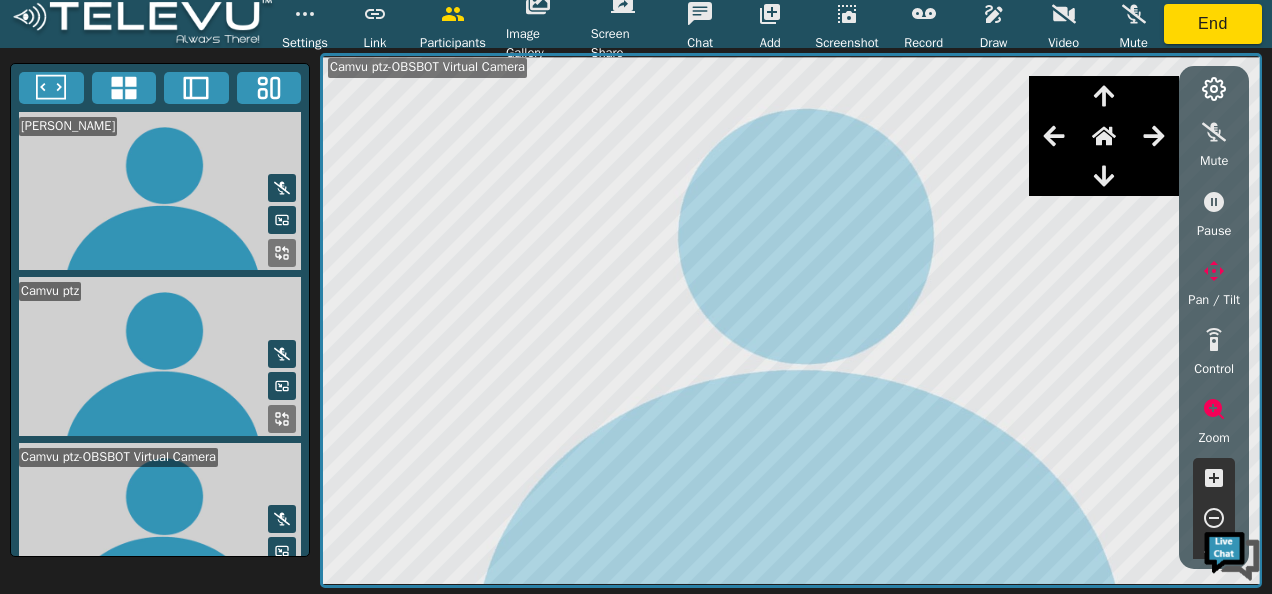 click 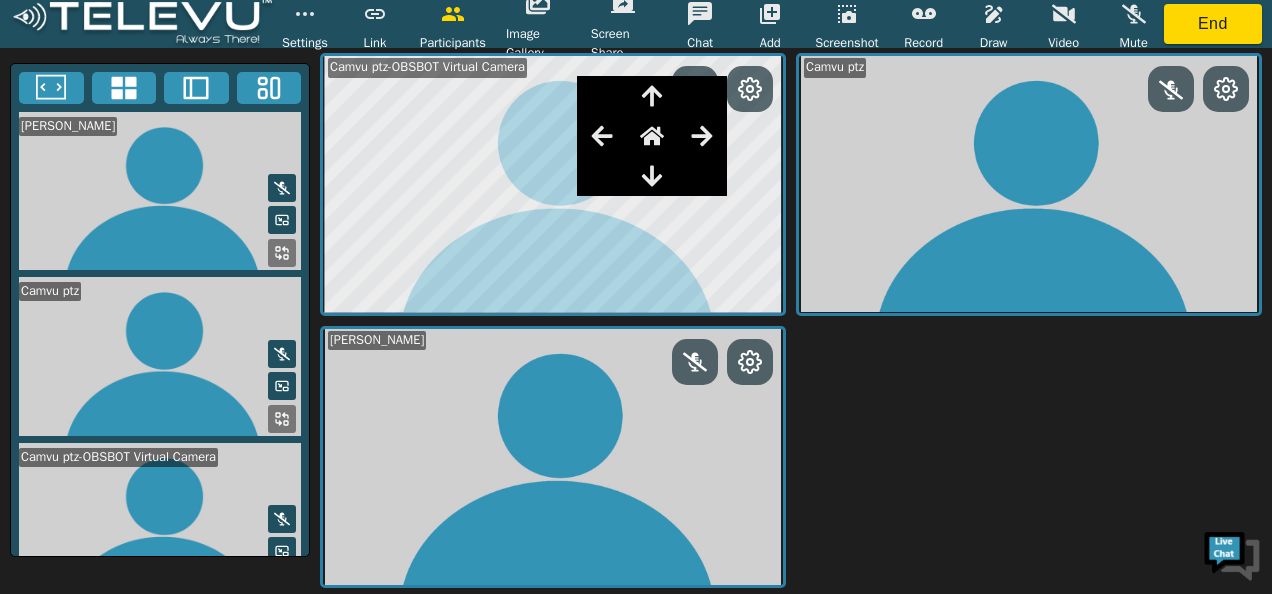 click 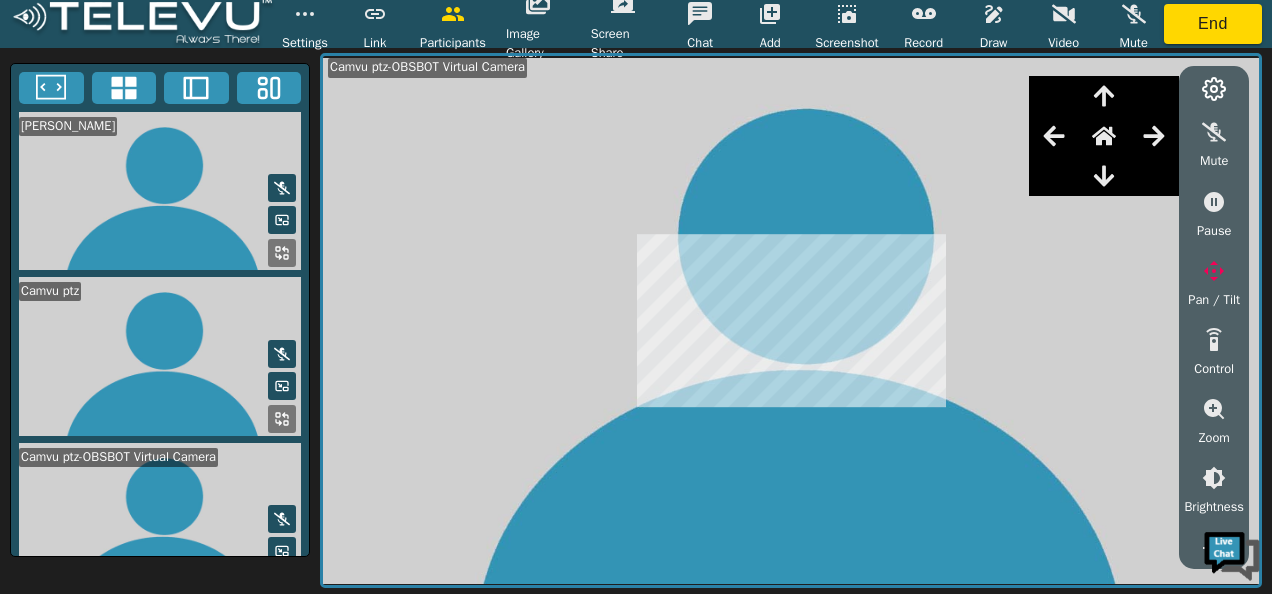 scroll, scrollTop: 35, scrollLeft: 0, axis: vertical 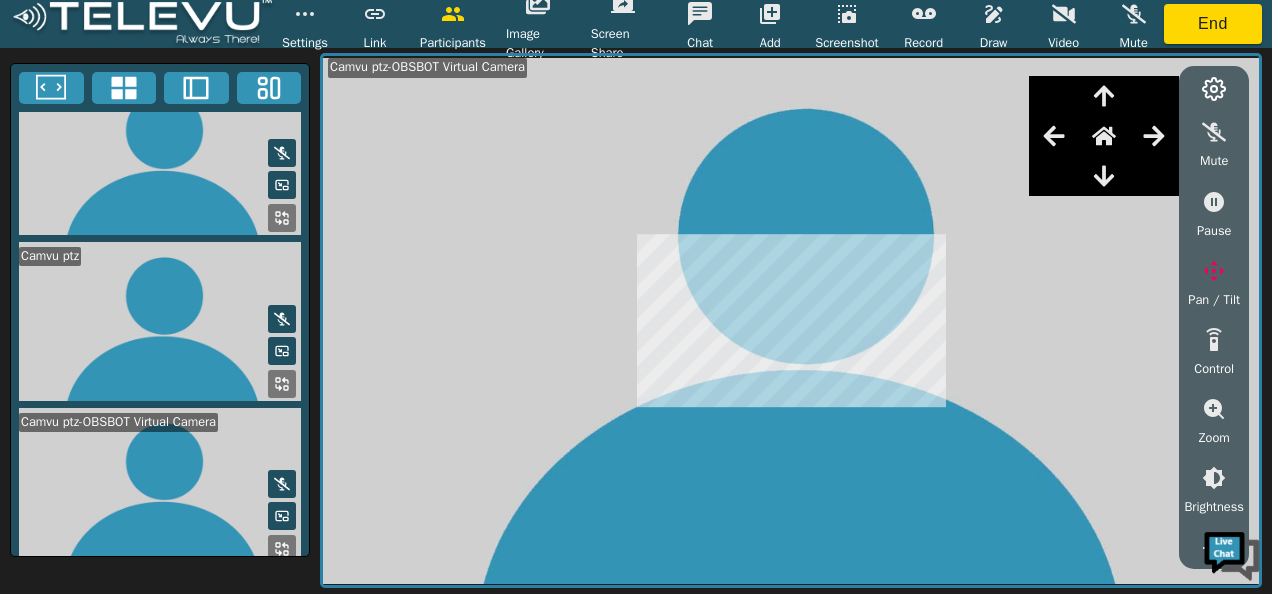 click 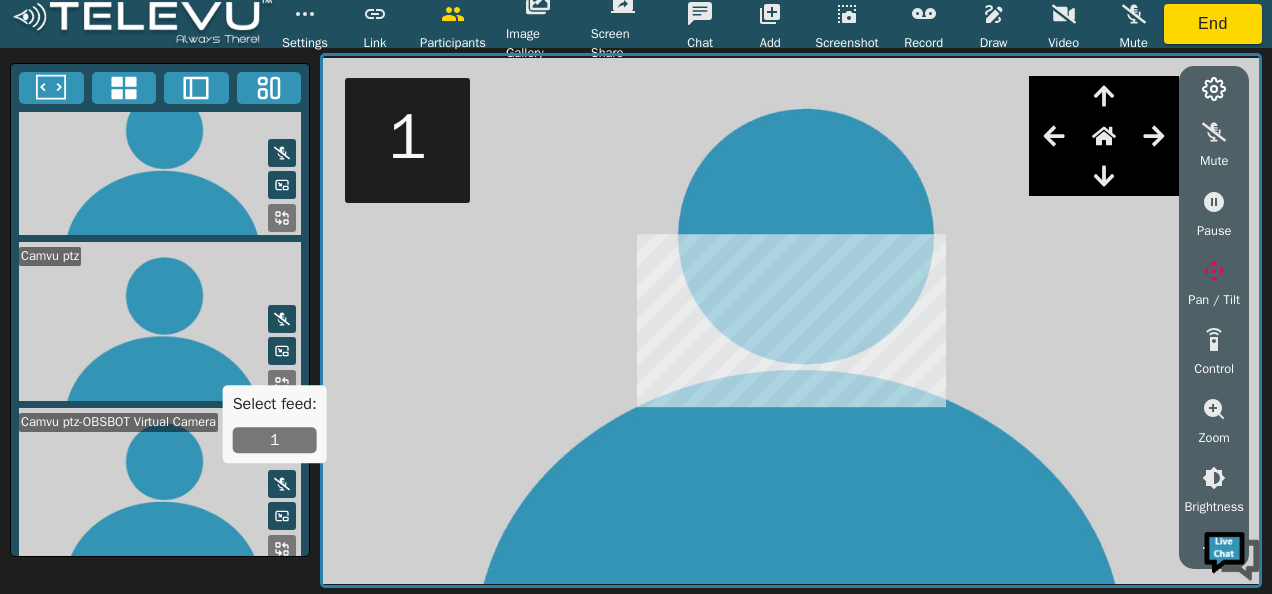 click on "1" at bounding box center (275, 441) 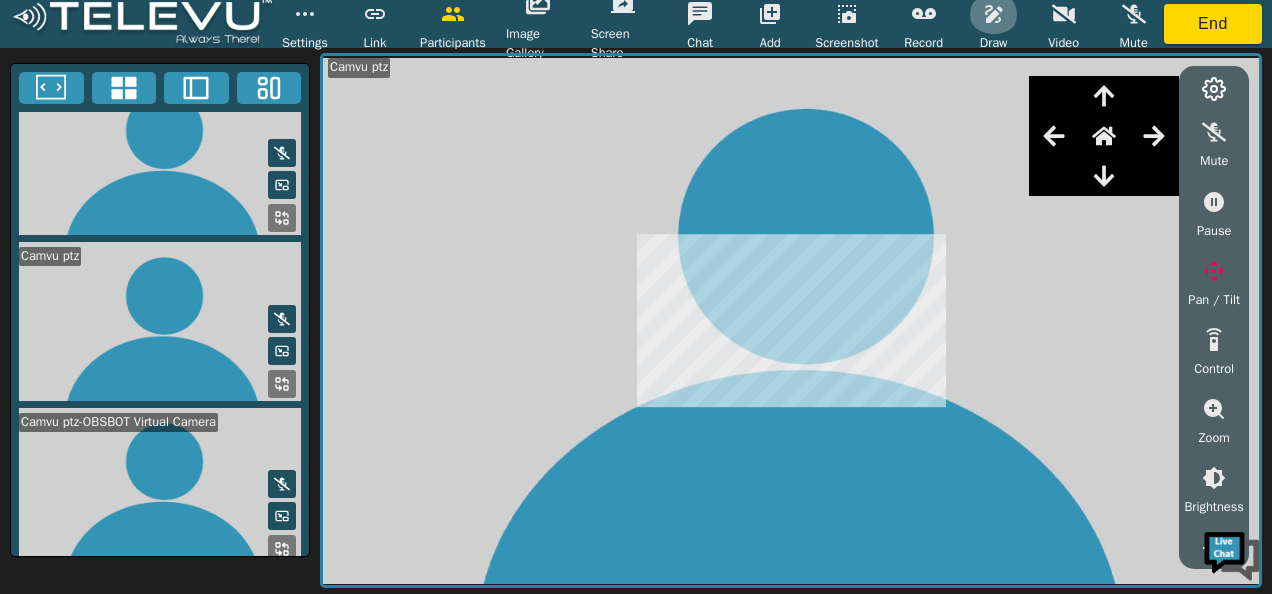 click at bounding box center [994, 14] 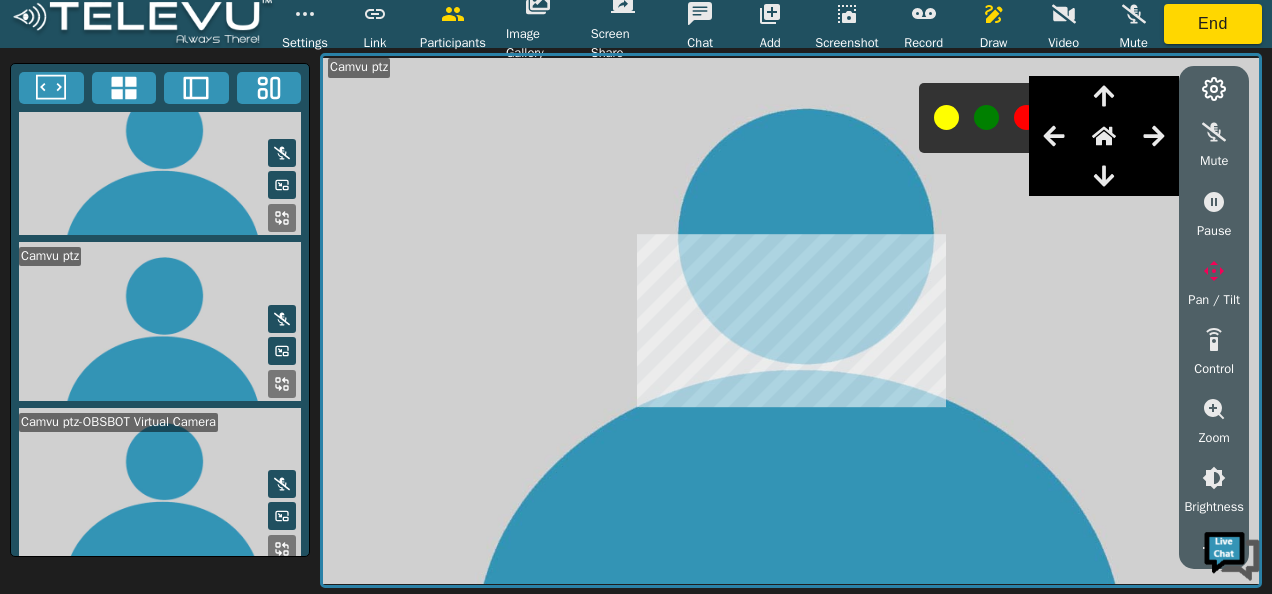 click at bounding box center (1026, 117) 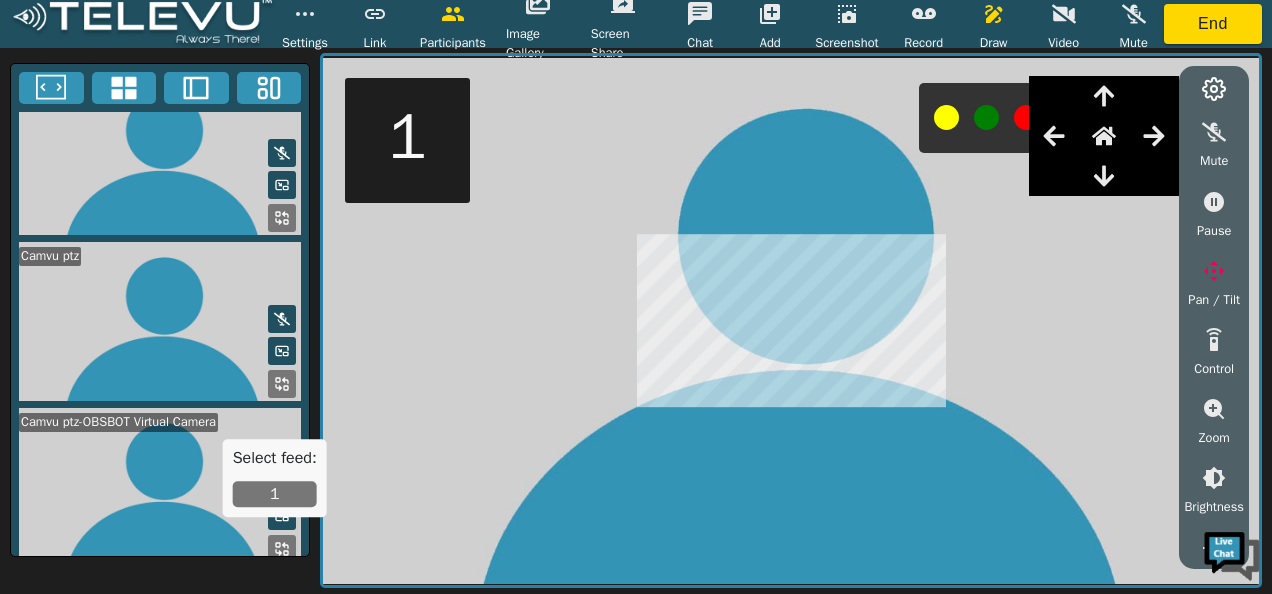 click on "1" at bounding box center (275, 494) 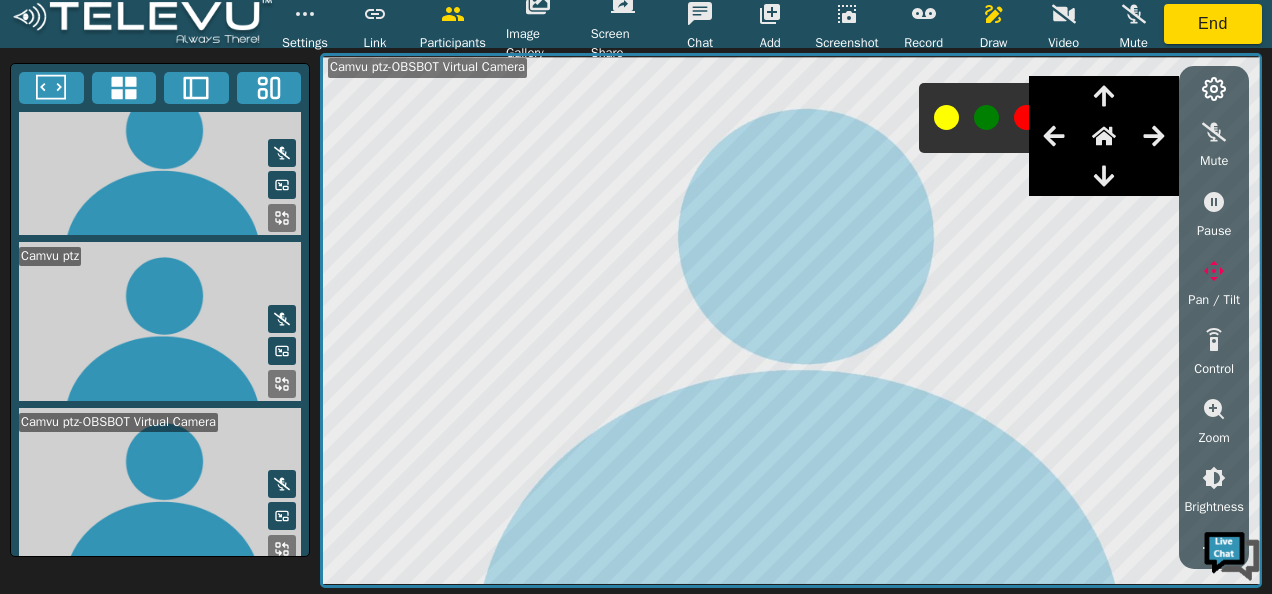 click 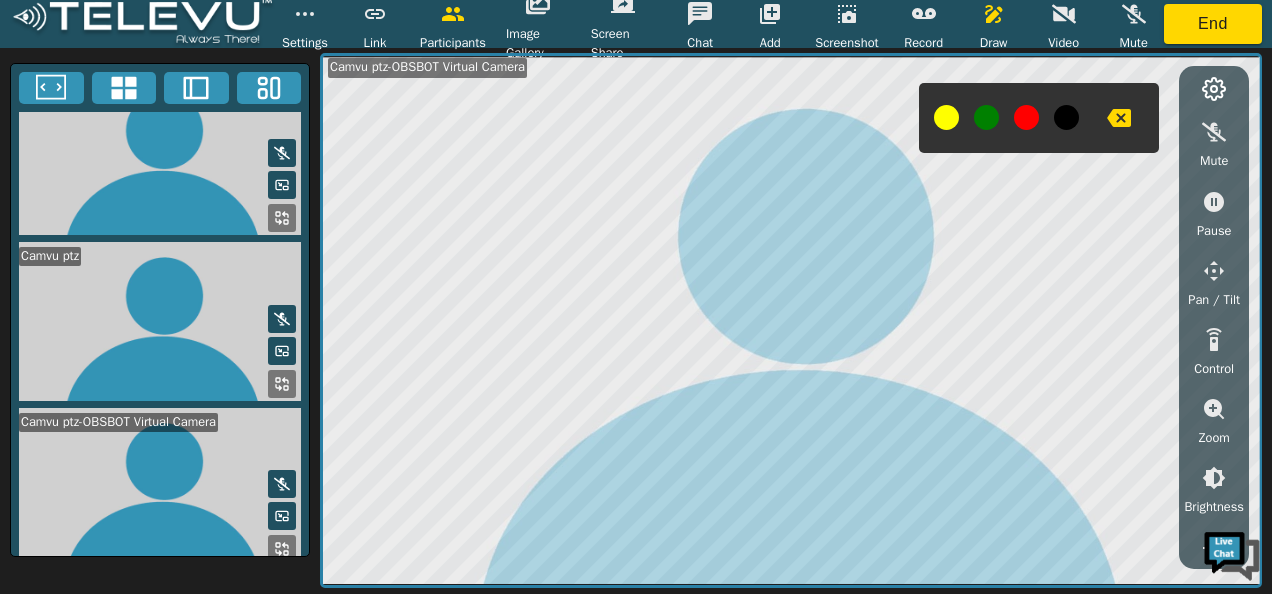 click at bounding box center (1026, 117) 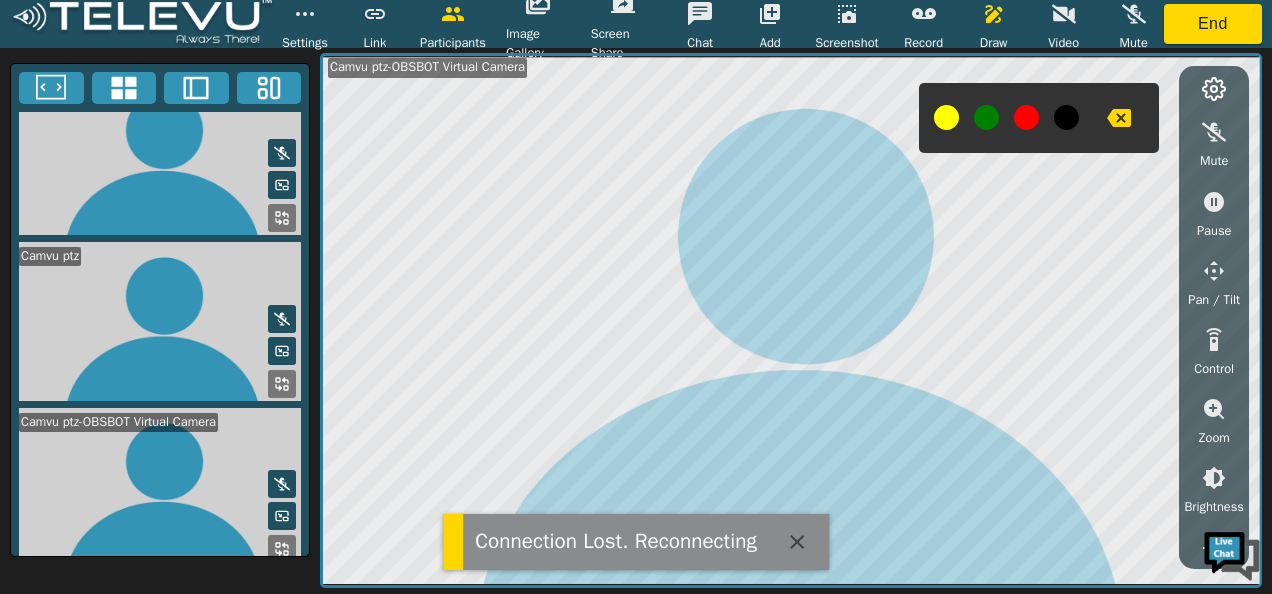 click 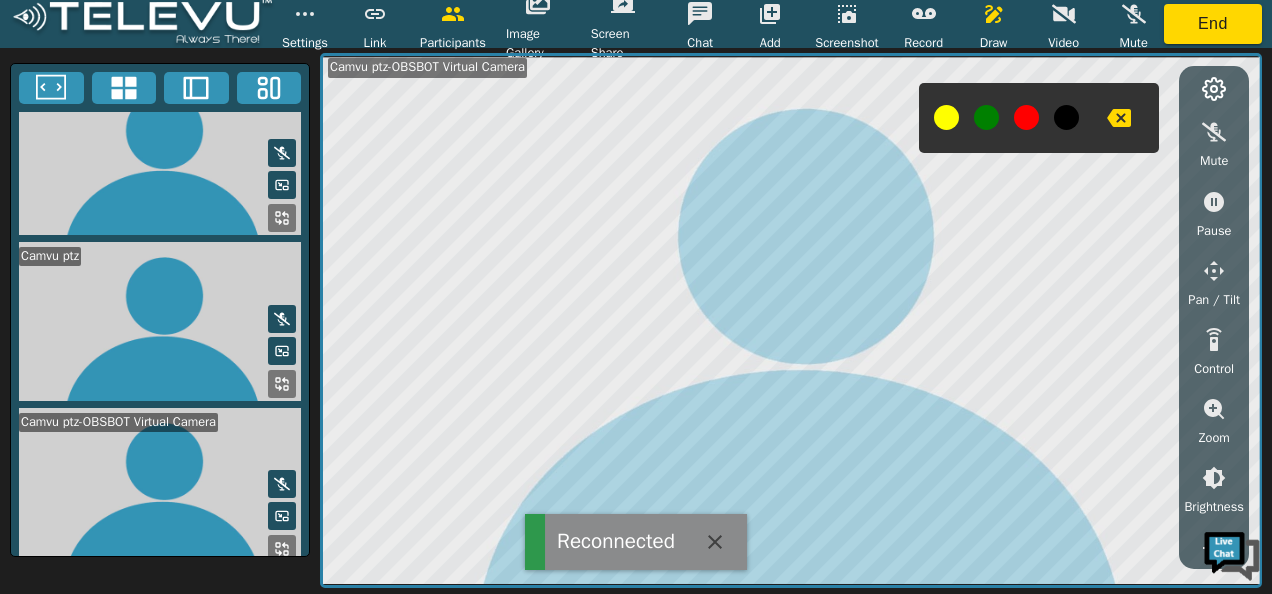 click 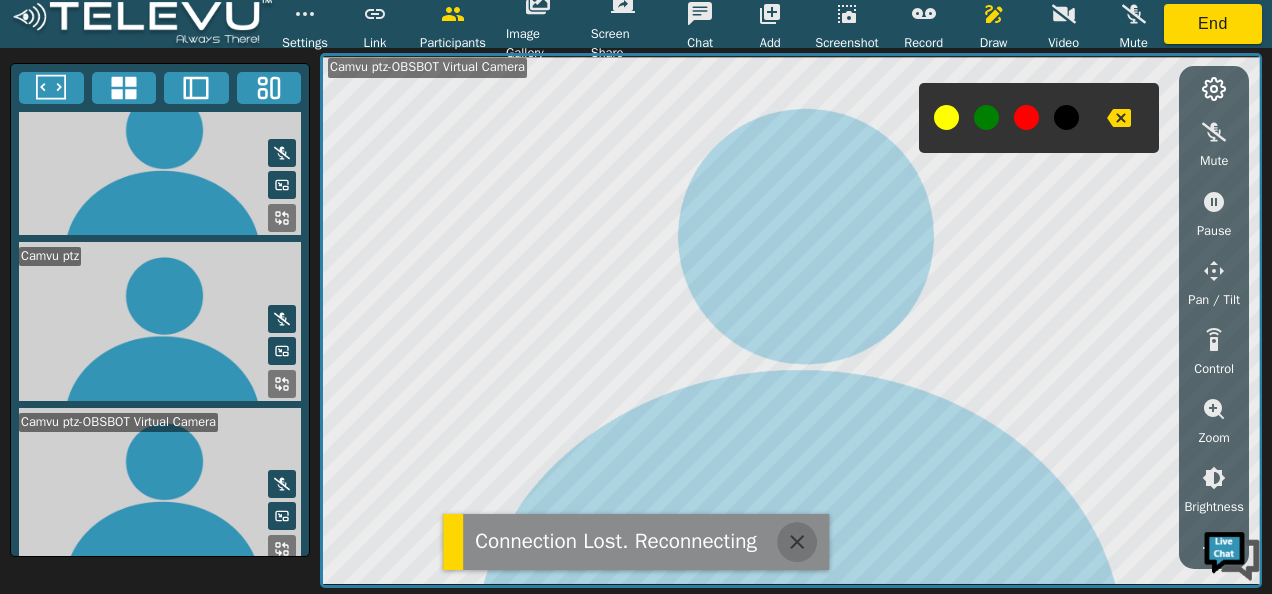 click 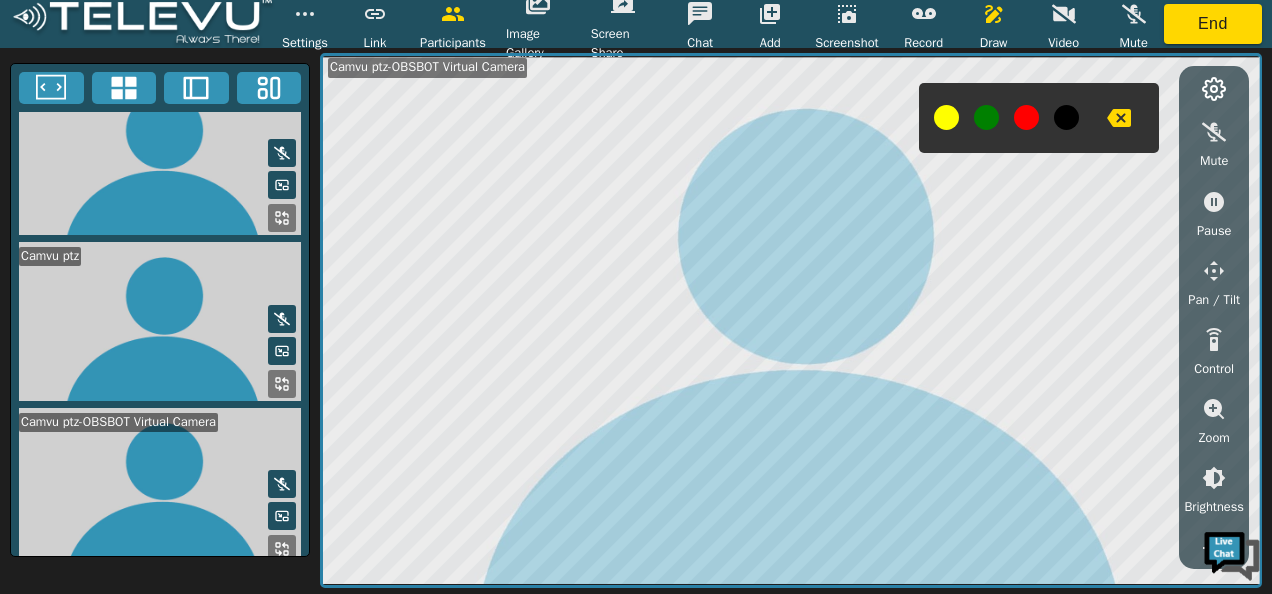 click at bounding box center [1119, 118] 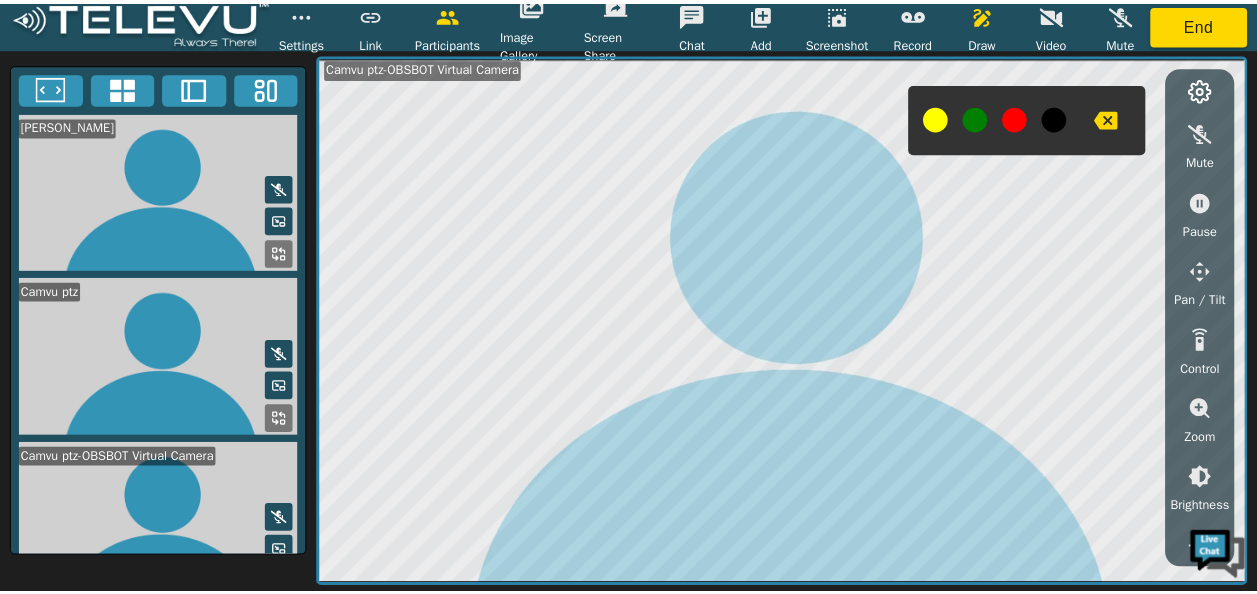 scroll, scrollTop: 0, scrollLeft: 0, axis: both 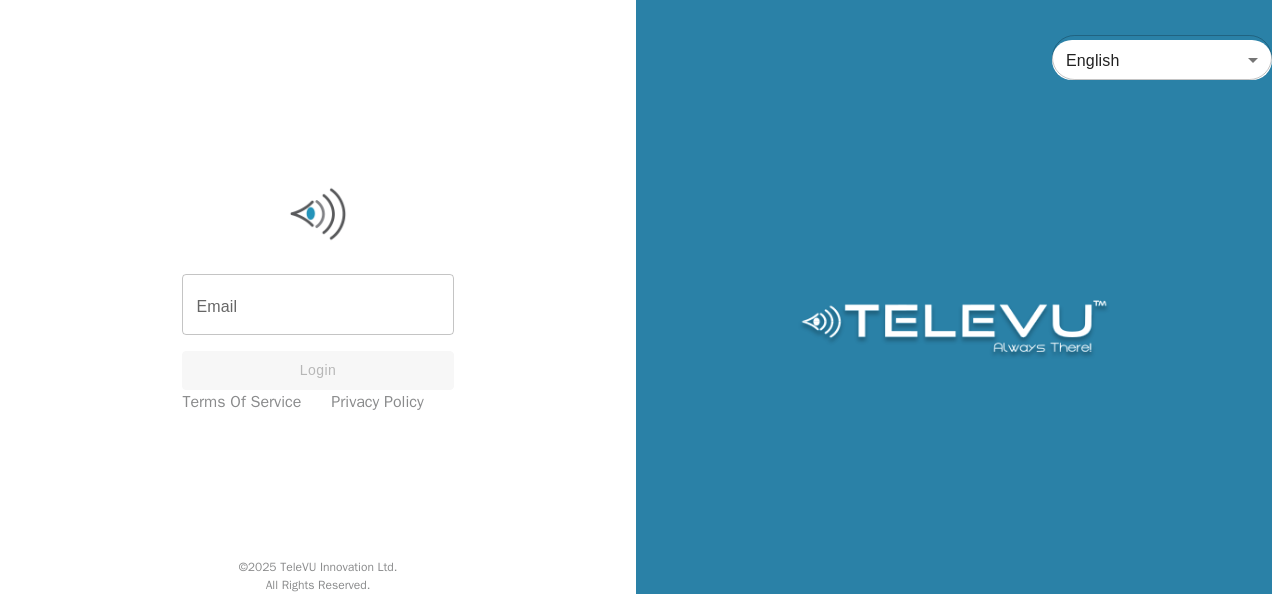click on "Email" at bounding box center [317, 307] 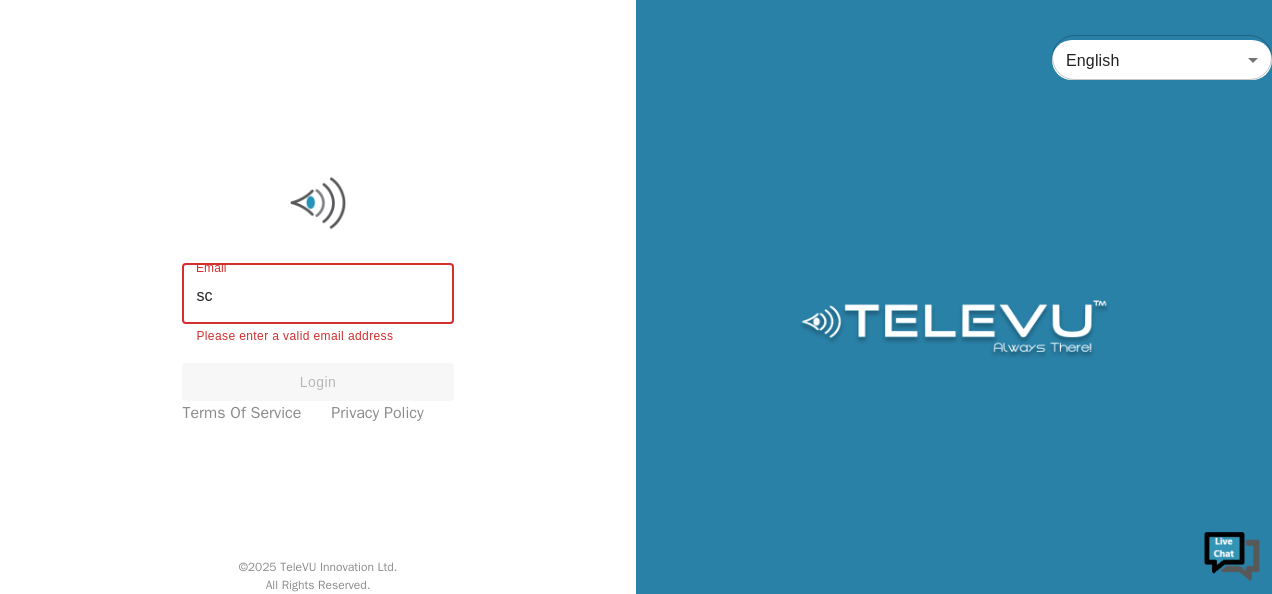 type on "screenvu+molgen@televu.ca" 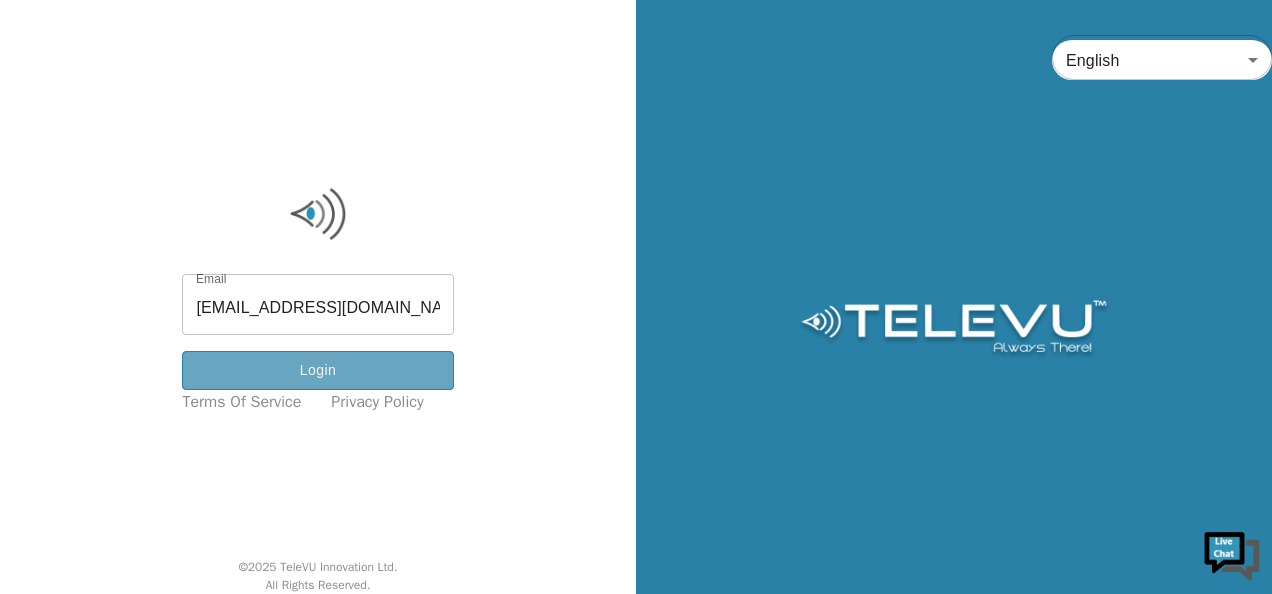 click on "Login" at bounding box center (317, 370) 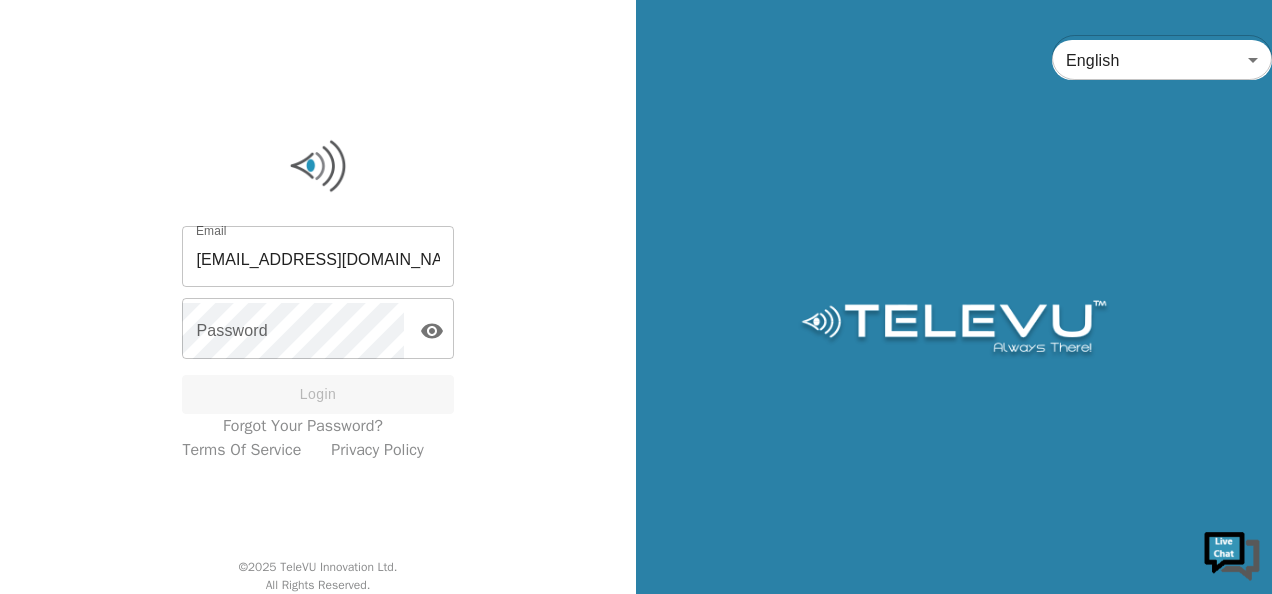 scroll, scrollTop: 0, scrollLeft: 0, axis: both 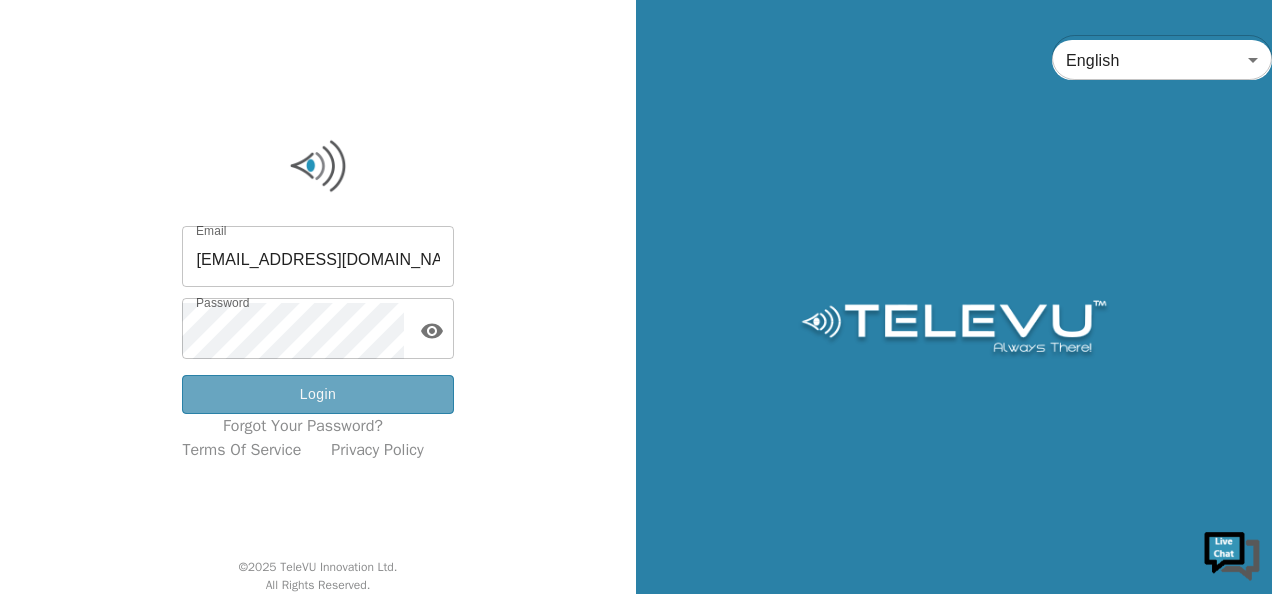 click on "Login" at bounding box center (317, 394) 